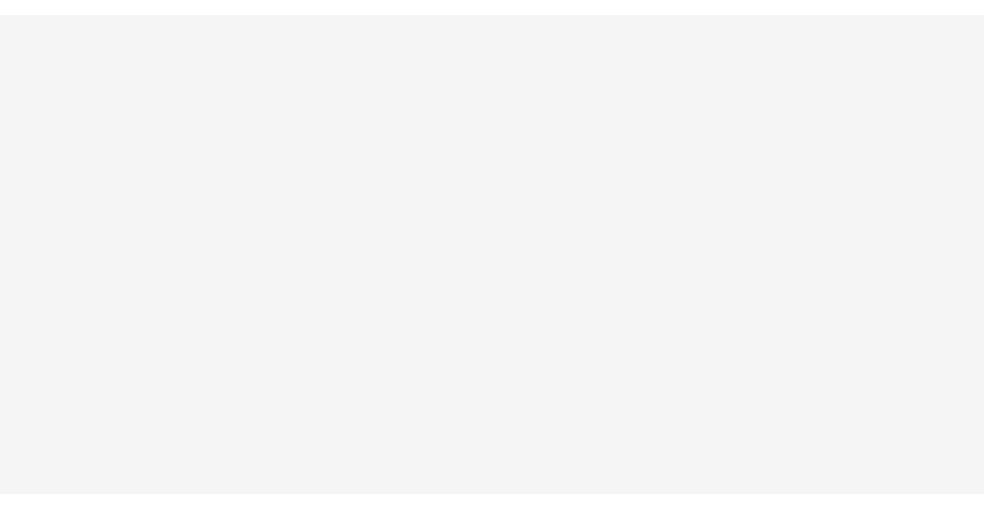 scroll, scrollTop: 0, scrollLeft: 0, axis: both 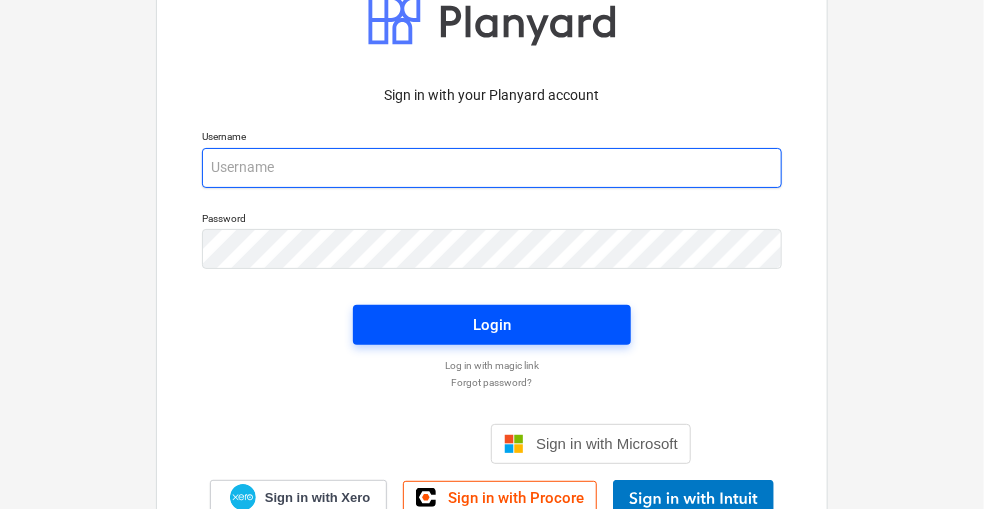 type on "[EMAIL]" 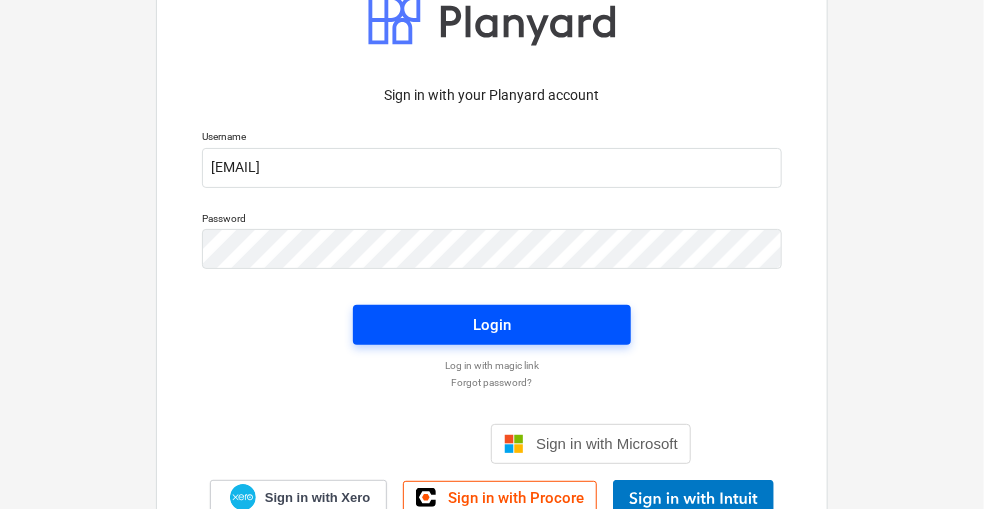 click on "Login" at bounding box center (492, 325) 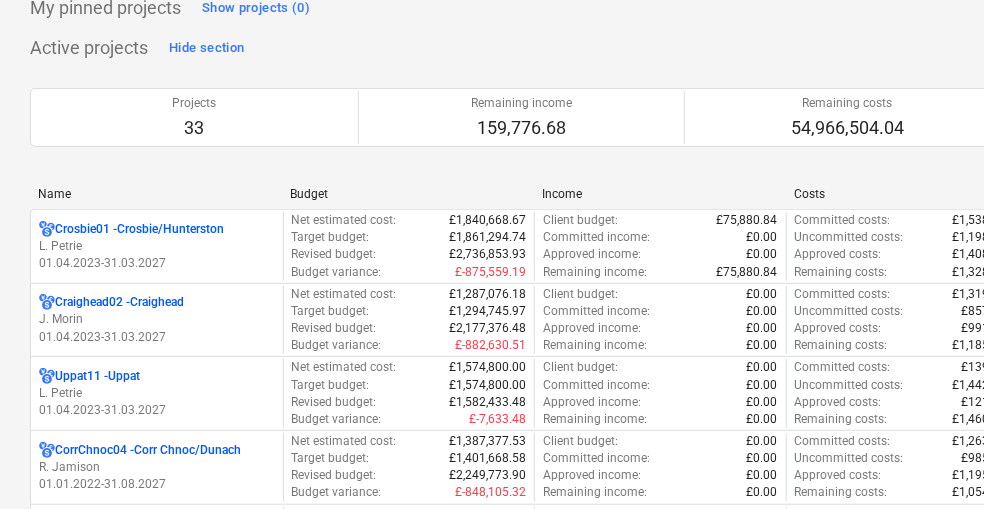 scroll, scrollTop: 118, scrollLeft: 0, axis: vertical 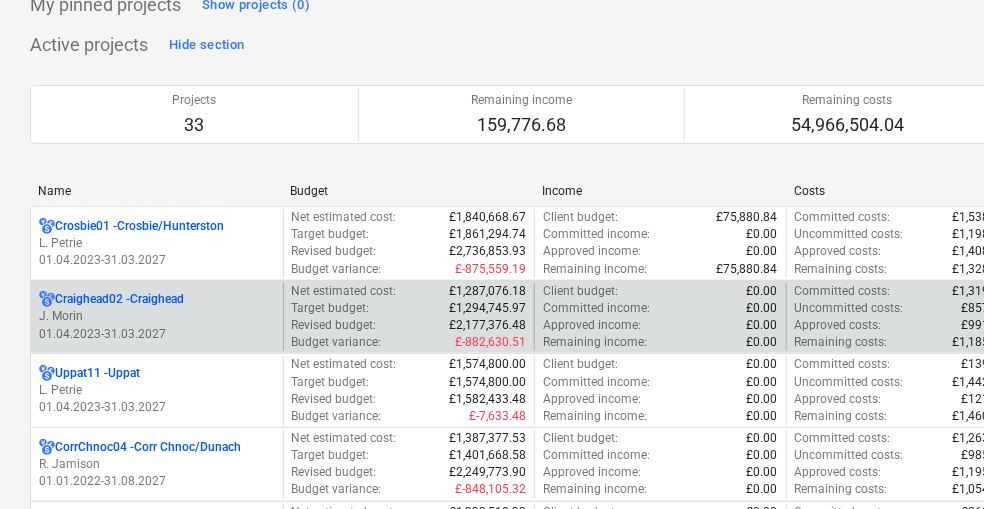 click on "Craighead02 -  Craighead" at bounding box center (119, 299) 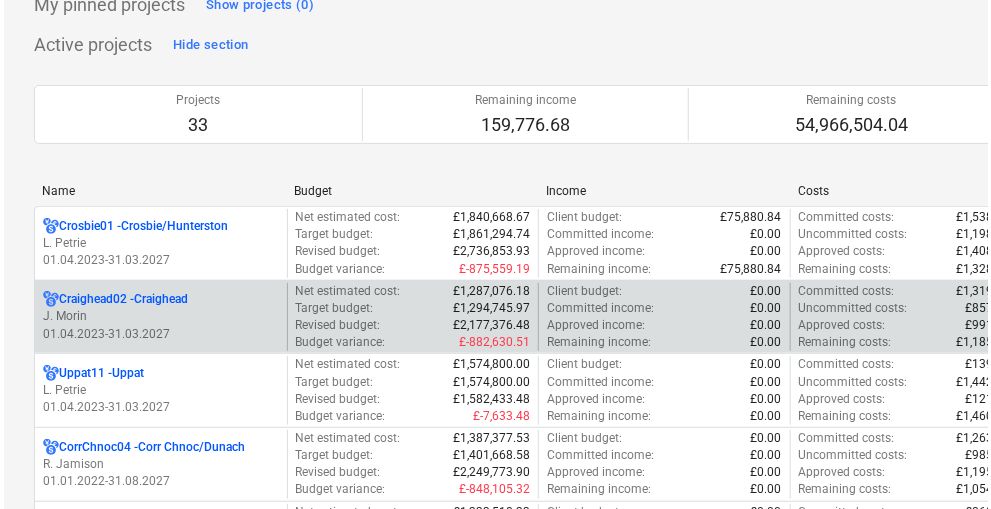scroll, scrollTop: 0, scrollLeft: 0, axis: both 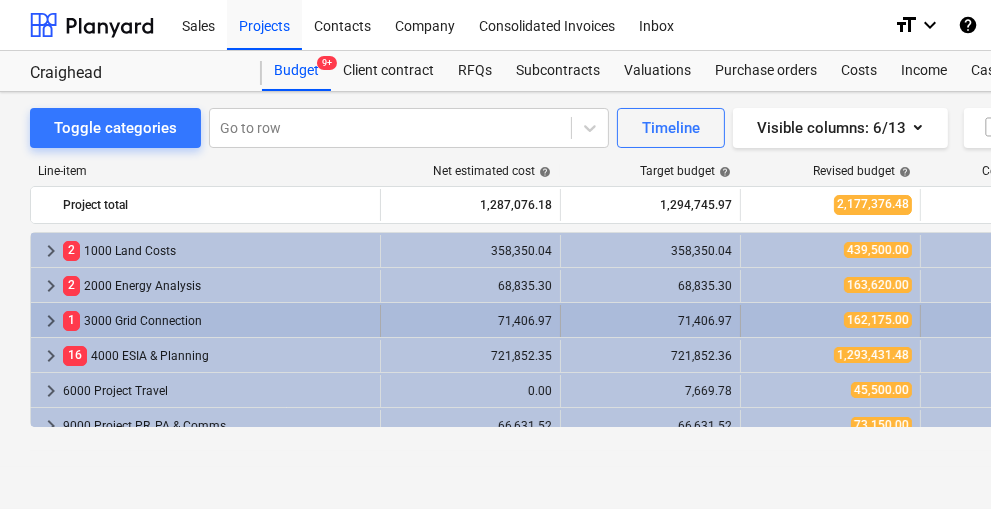click on "keyboard_arrow_right" at bounding box center (51, 321) 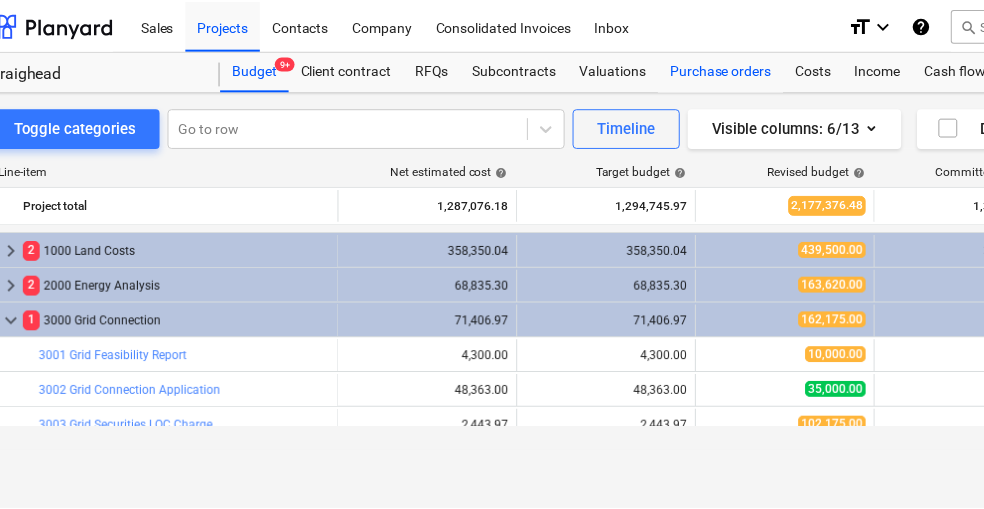 scroll, scrollTop: 0, scrollLeft: 41, axis: horizontal 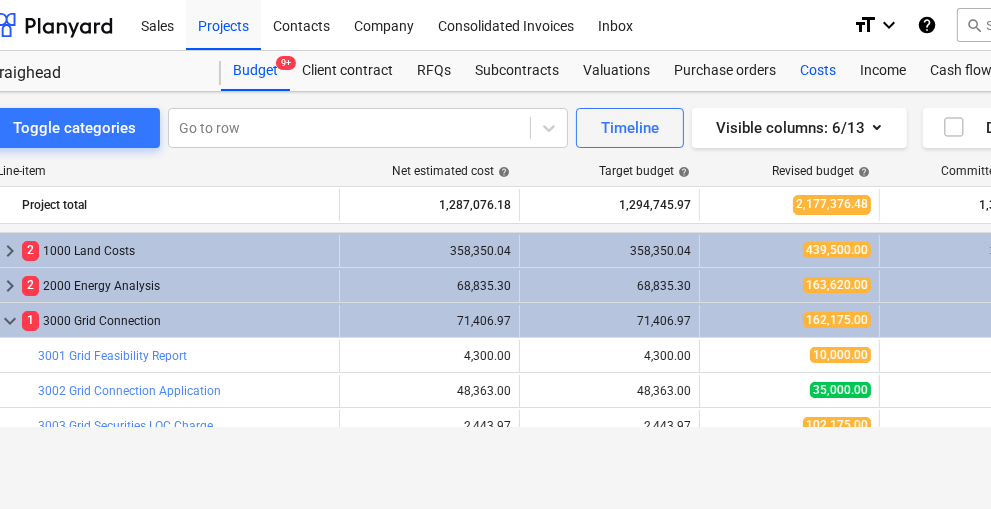 click on "Costs" at bounding box center [818, 71] 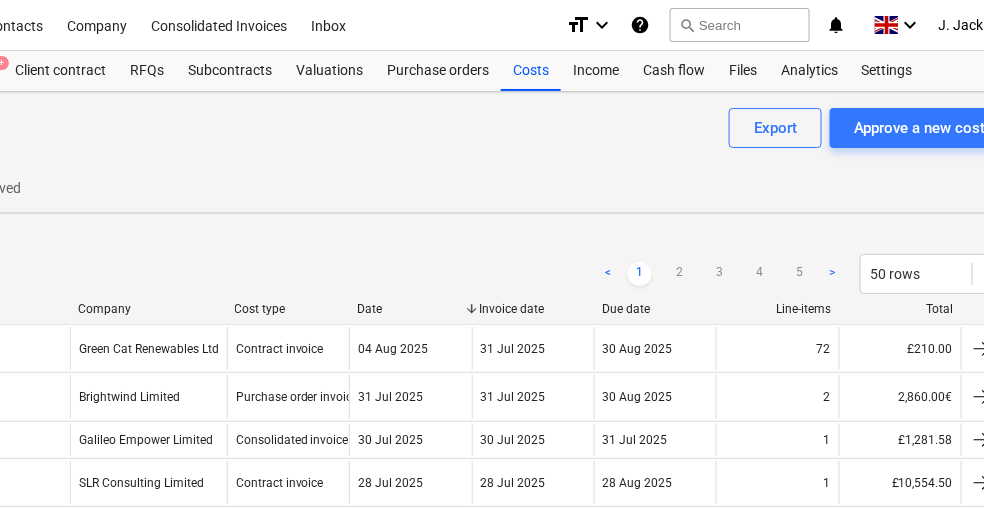 scroll, scrollTop: 0, scrollLeft: 327, axis: horizontal 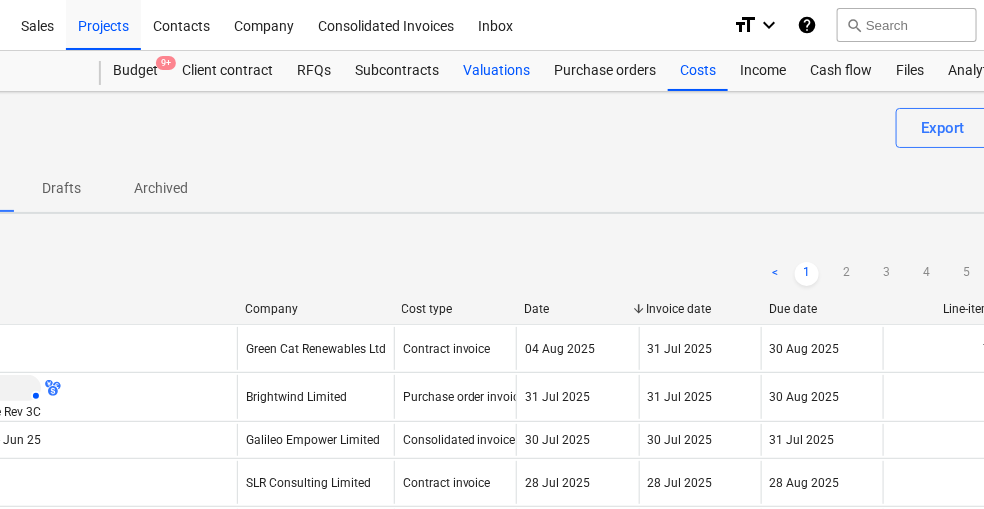click on "Valuations" at bounding box center [496, 71] 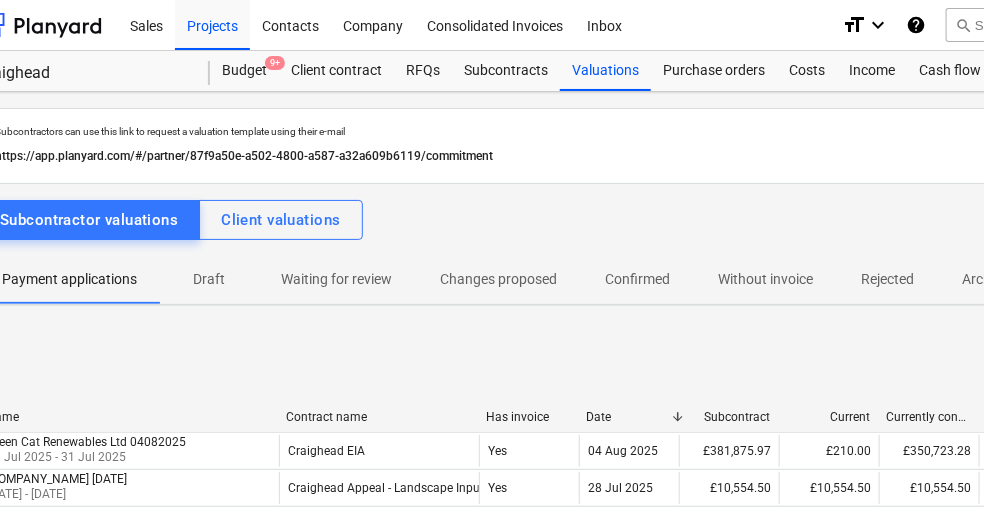 scroll, scrollTop: 0, scrollLeft: 0, axis: both 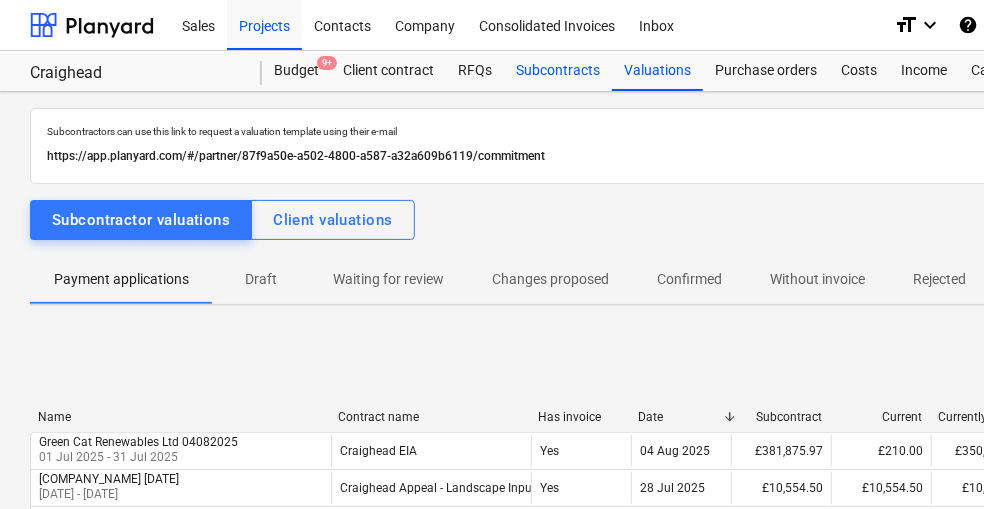click on "Subcontracts" at bounding box center (558, 71) 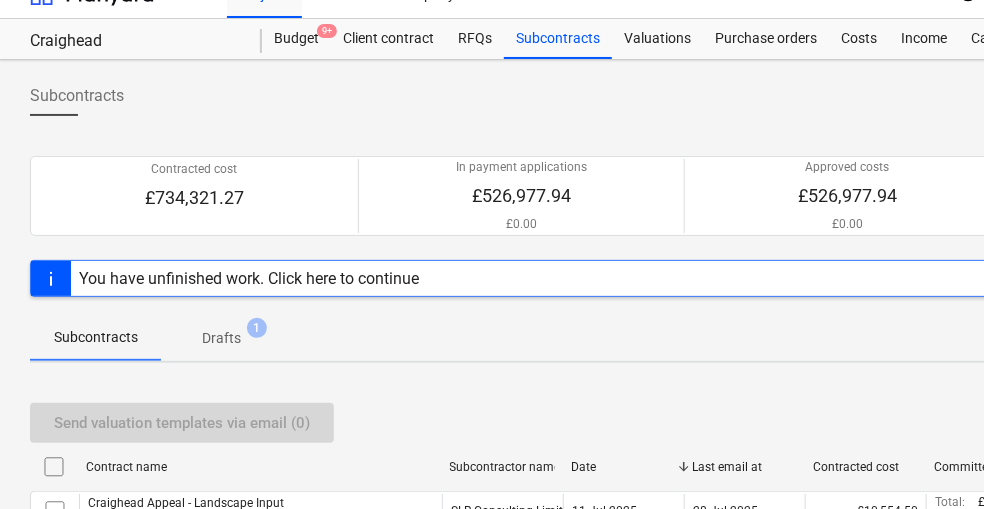 scroll, scrollTop: 0, scrollLeft: 0, axis: both 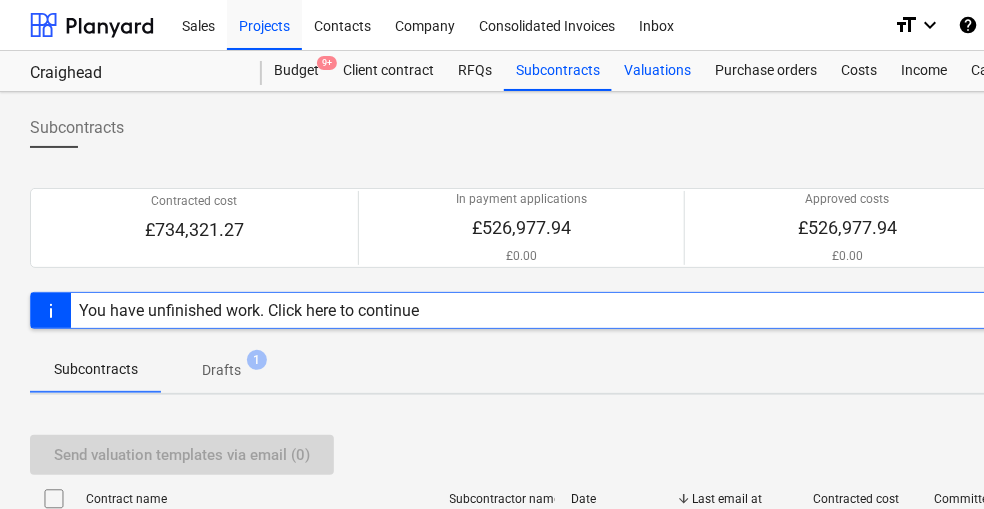click on "Valuations" at bounding box center [657, 71] 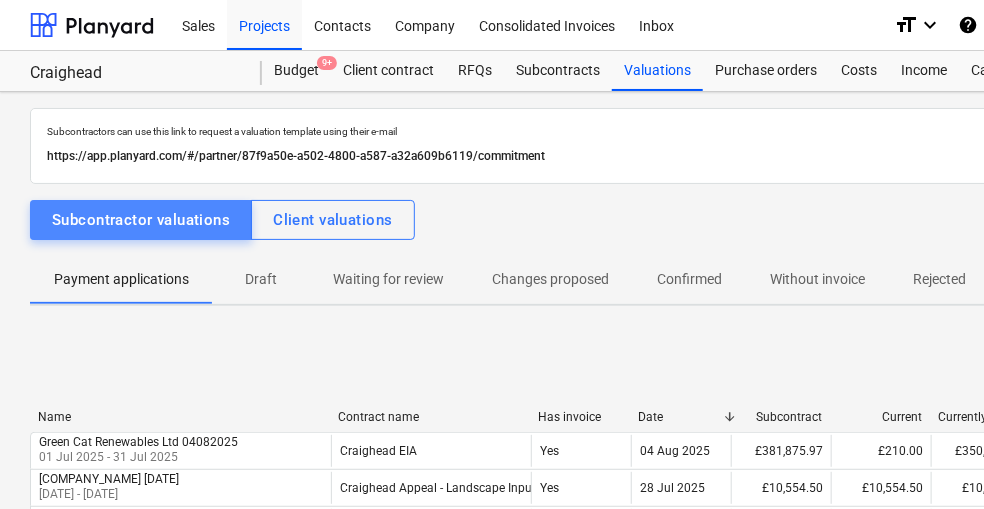 click on "Subcontractor valuations" at bounding box center [141, 220] 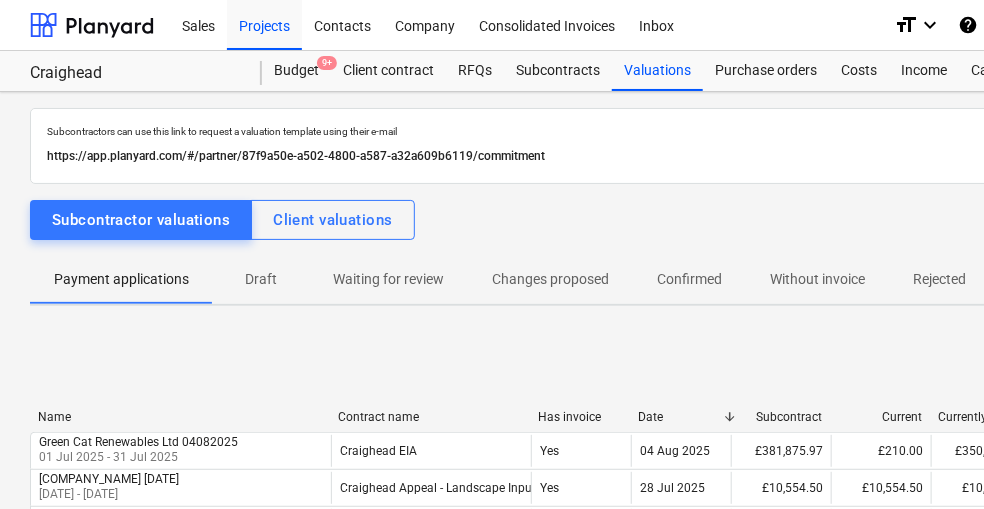 scroll, scrollTop: 17, scrollLeft: 0, axis: vertical 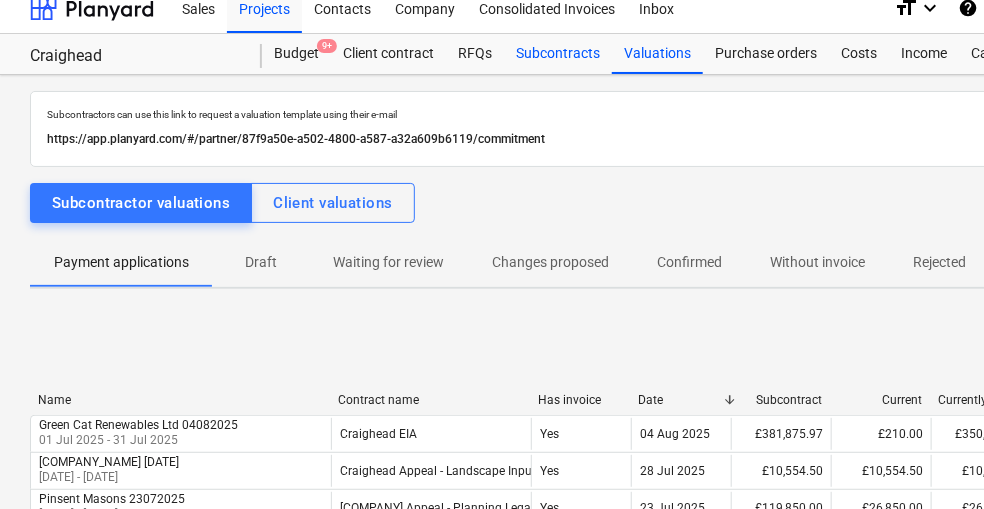 click on "Subcontracts" at bounding box center [558, 54] 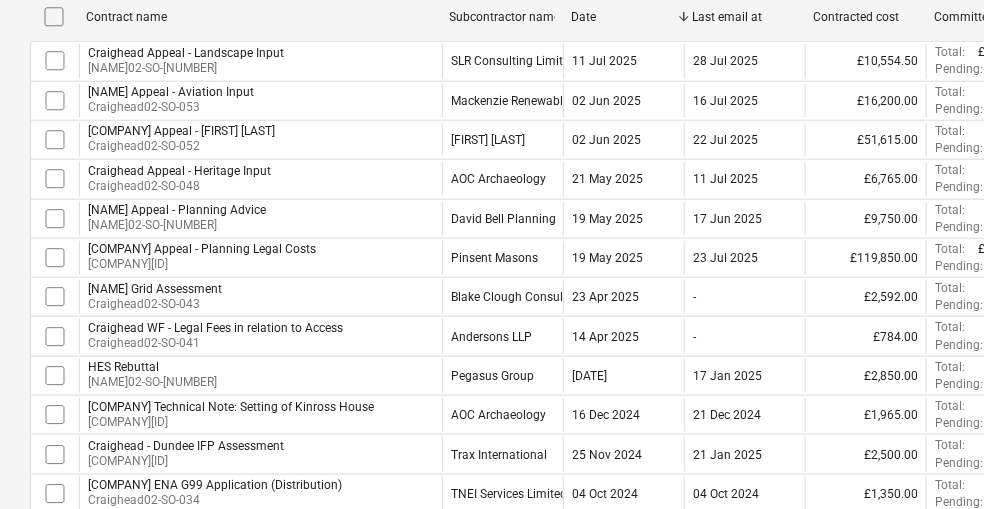 scroll, scrollTop: 483, scrollLeft: 0, axis: vertical 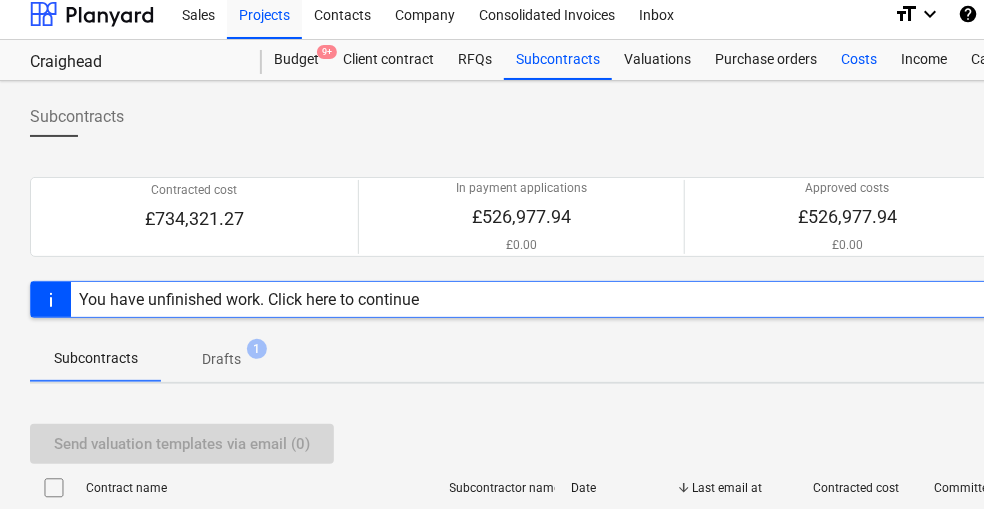 click on "Costs" at bounding box center [859, 60] 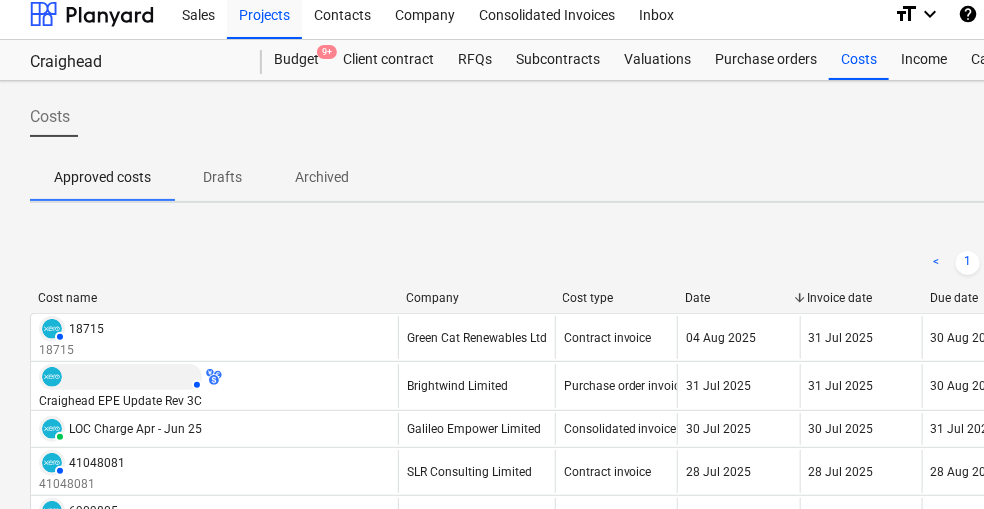 scroll, scrollTop: 0, scrollLeft: 0, axis: both 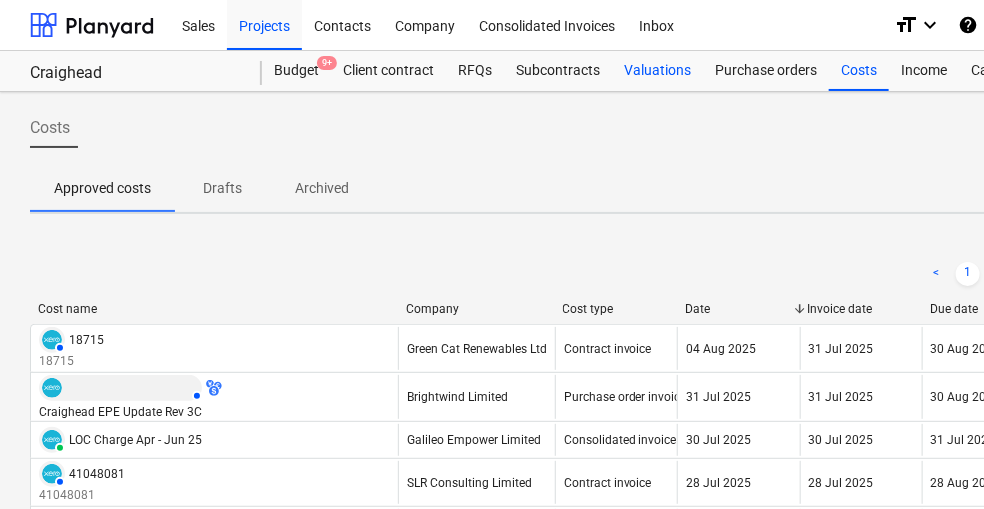 click on "Valuations" at bounding box center [657, 71] 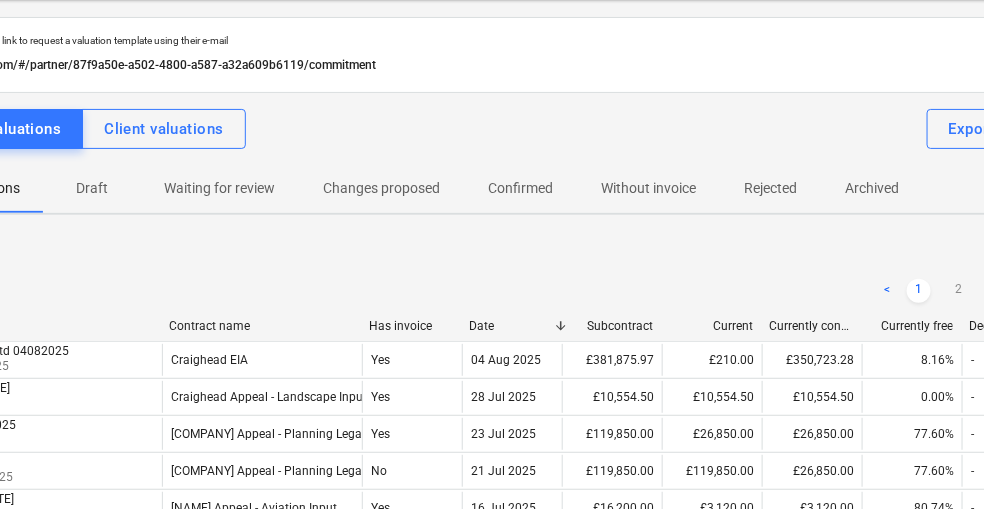scroll, scrollTop: 91, scrollLeft: 383, axis: both 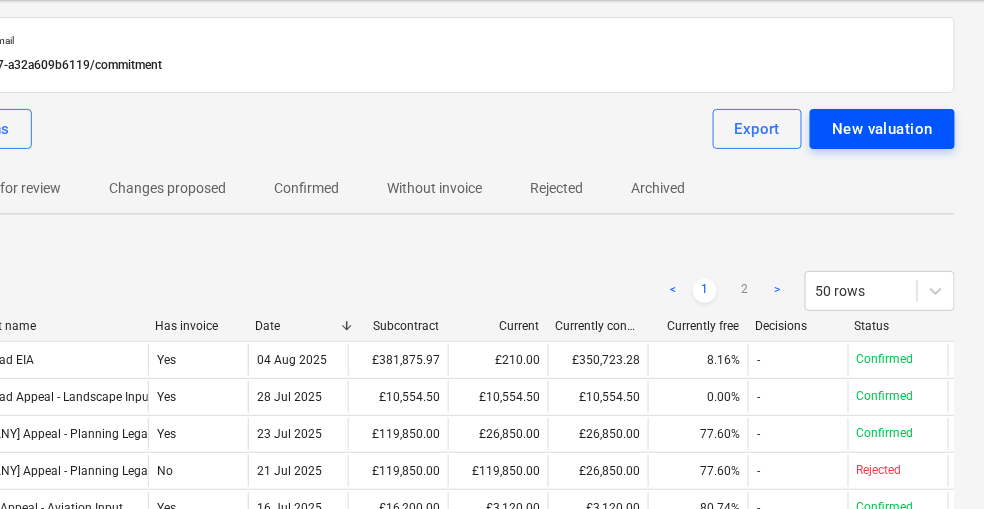 click on "New valuation" at bounding box center [882, 129] 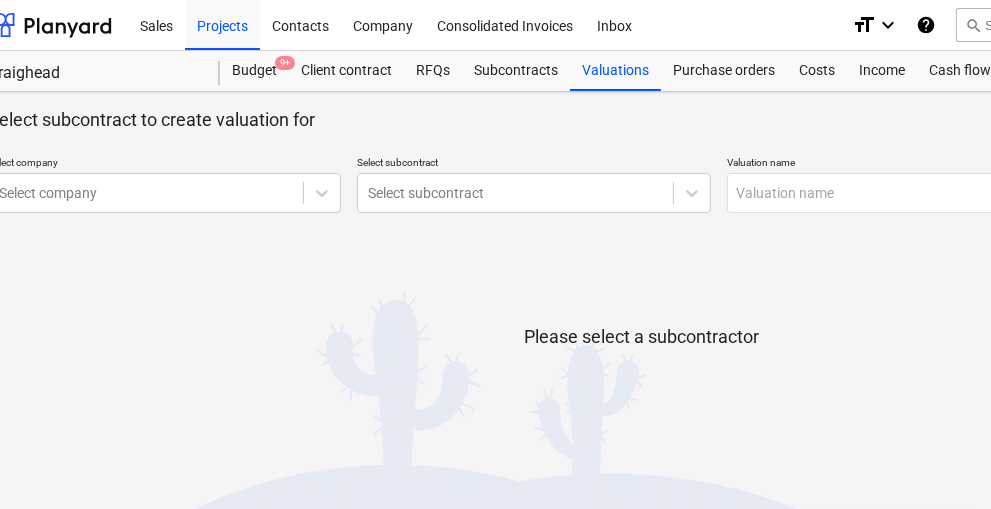 scroll, scrollTop: 0, scrollLeft: 0, axis: both 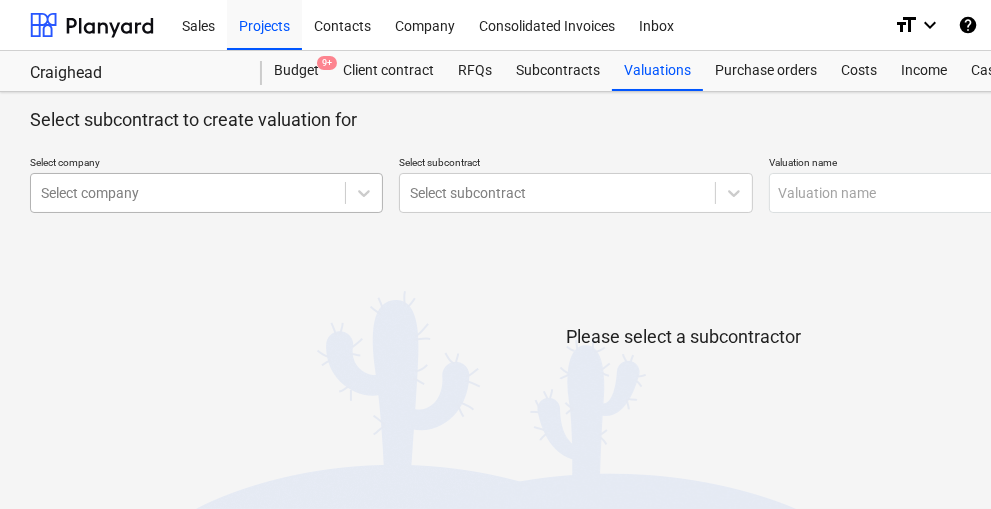 click on "Select company" at bounding box center [206, 193] 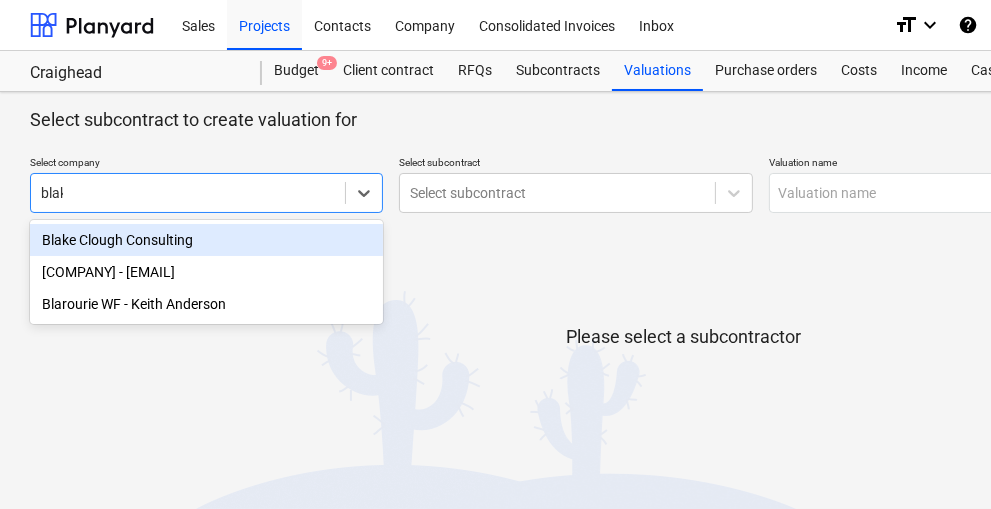 type on "blake" 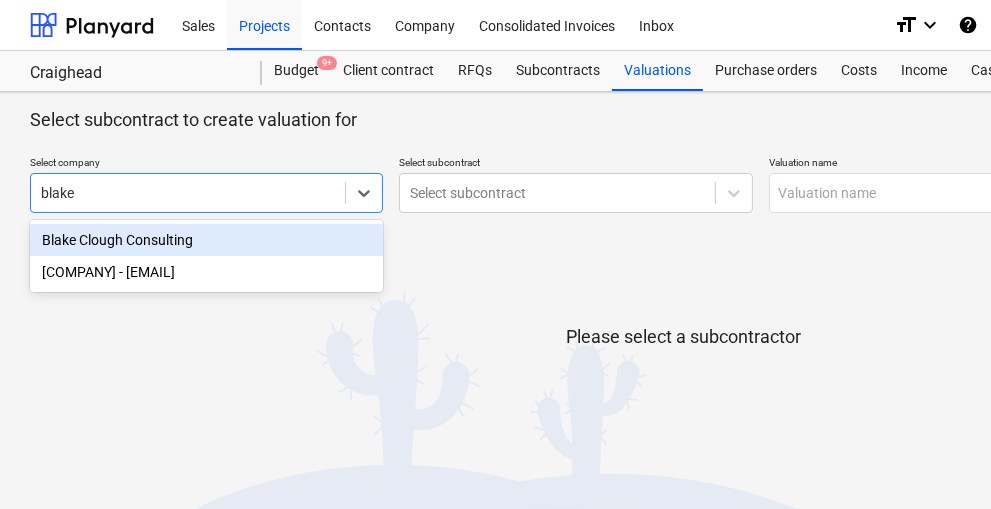 click on "Blake Clough Consulting" at bounding box center (206, 240) 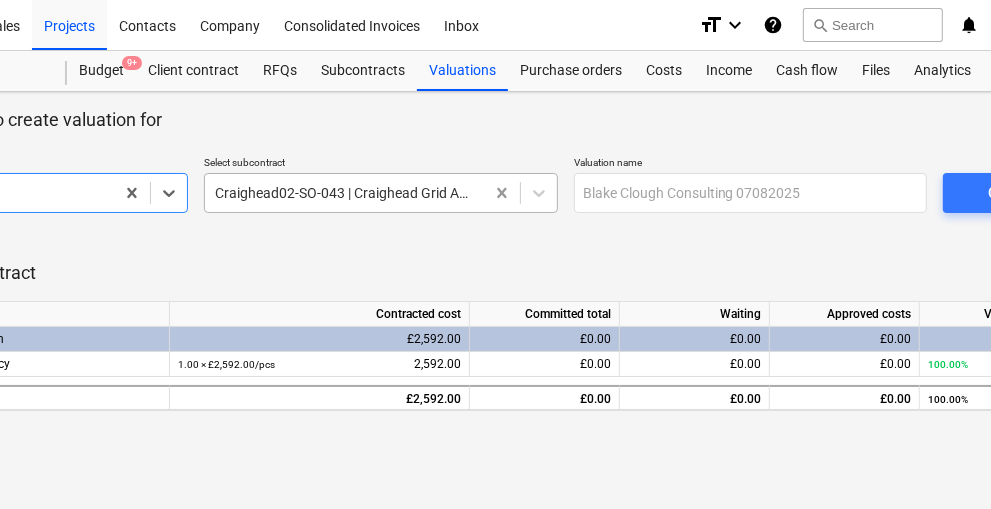 scroll, scrollTop: 0, scrollLeft: 192, axis: horizontal 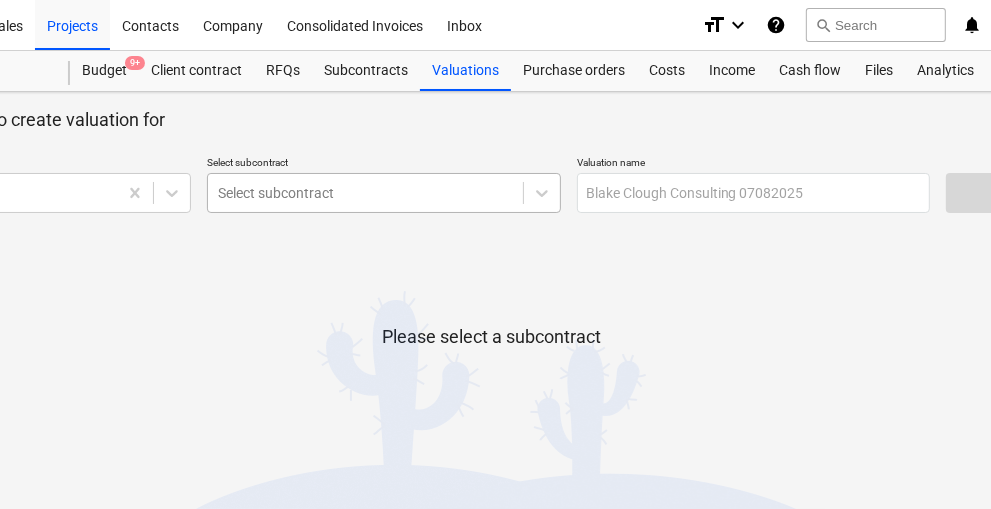 click at bounding box center [365, 193] 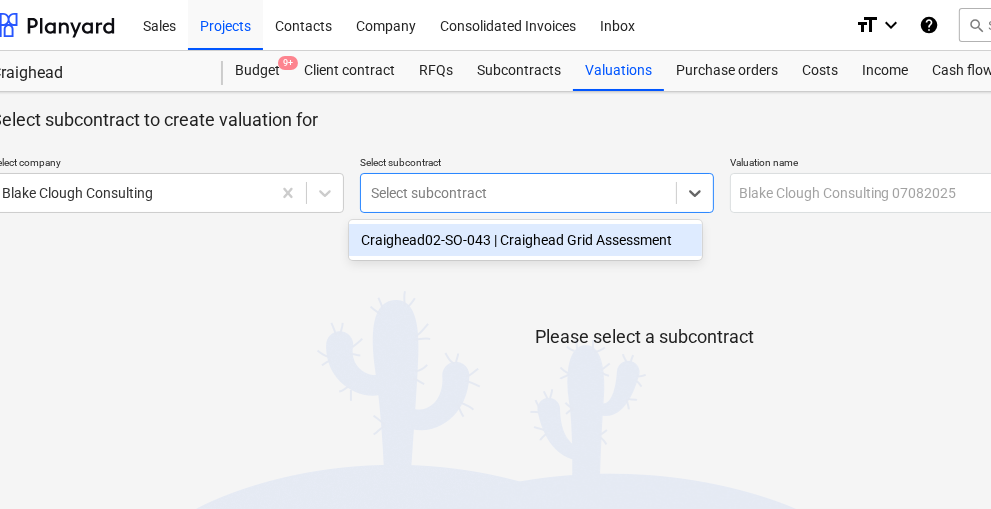 scroll, scrollTop: 0, scrollLeft: 46, axis: horizontal 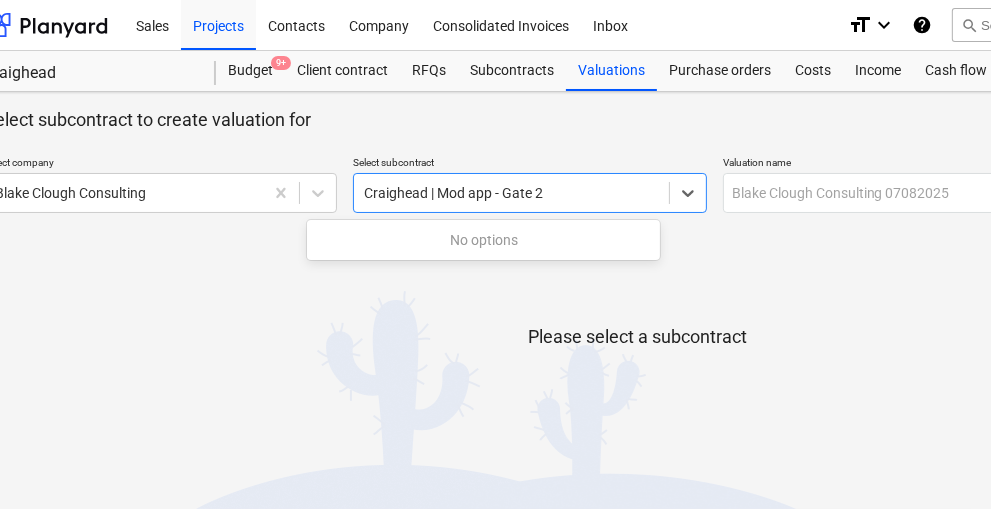 type on "Craighead | Mod app - Gate 2" 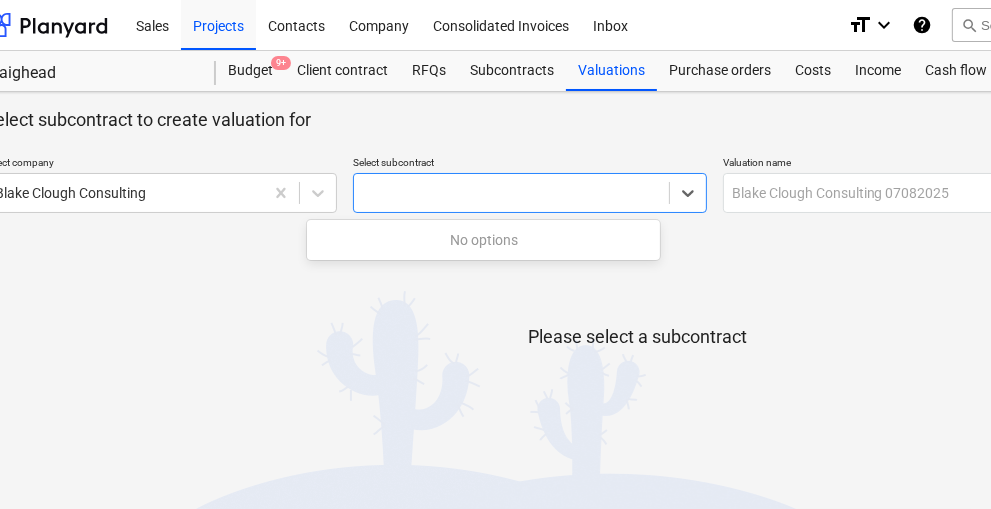 click at bounding box center (638, 269) 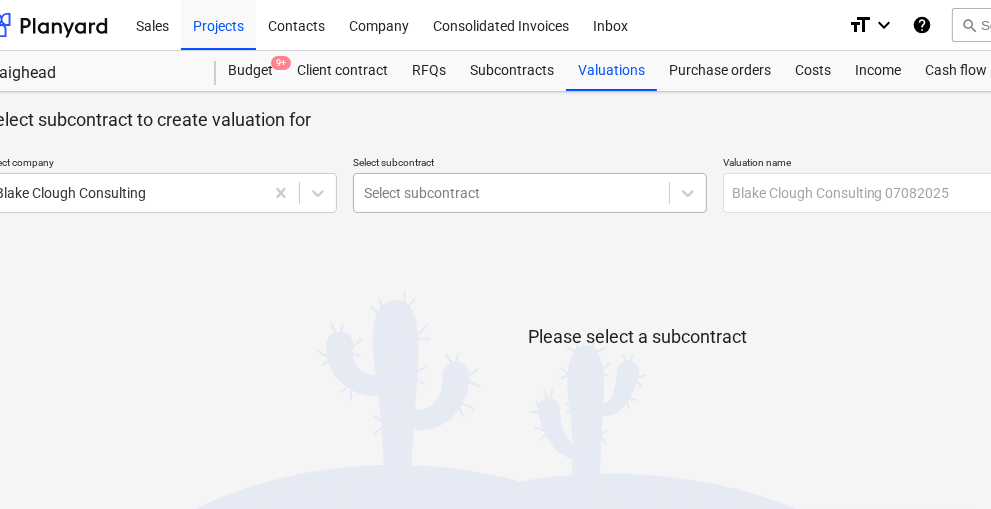 click at bounding box center [511, 193] 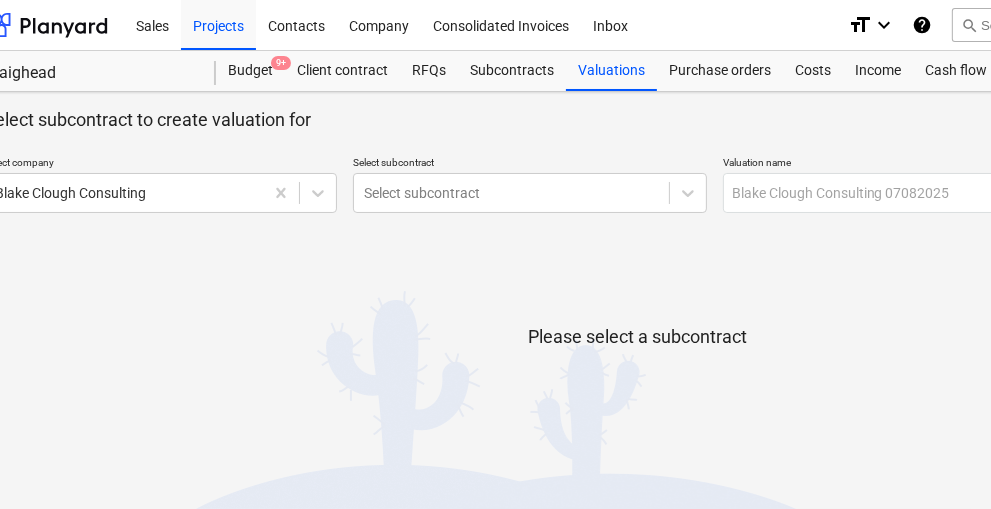click on "Select subcontract to create valuation for" at bounding box center [638, 120] 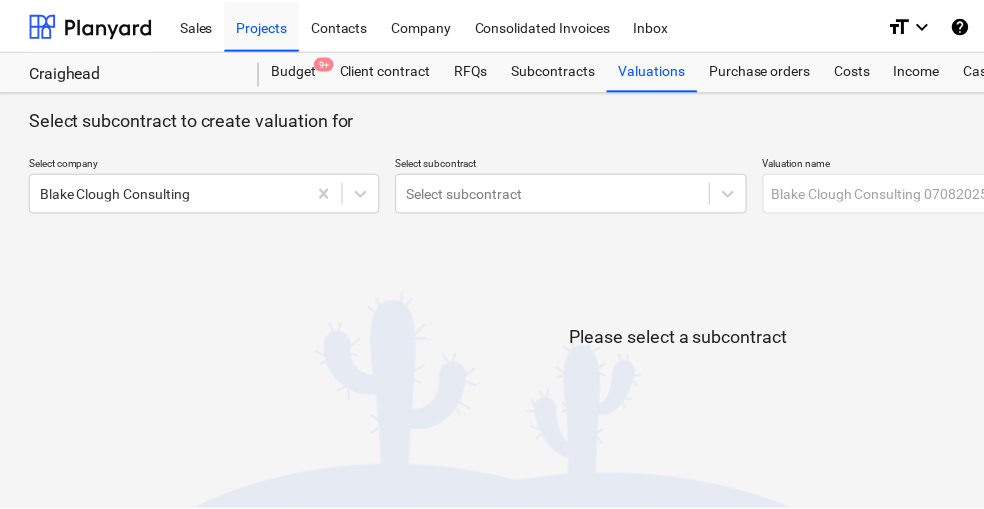 scroll, scrollTop: 0, scrollLeft: 0, axis: both 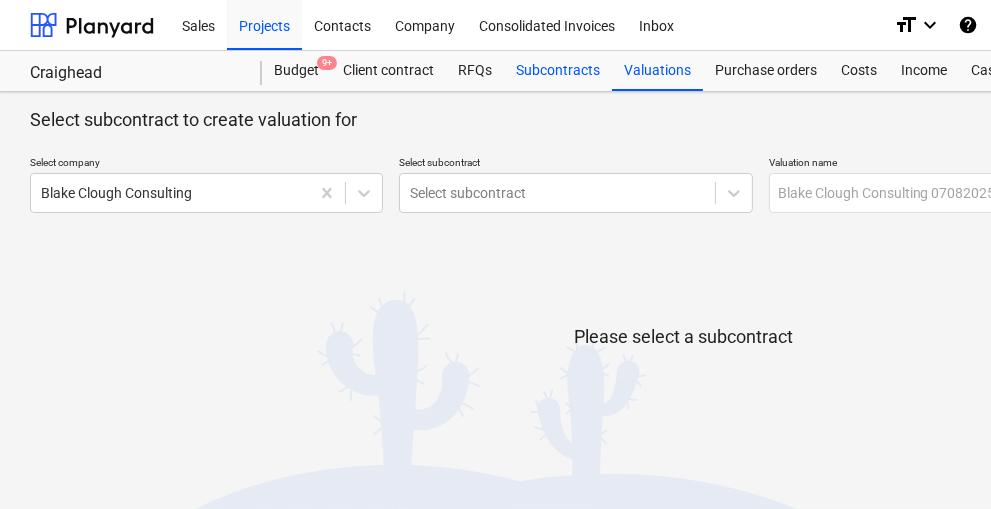 click on "Subcontracts" at bounding box center [558, 71] 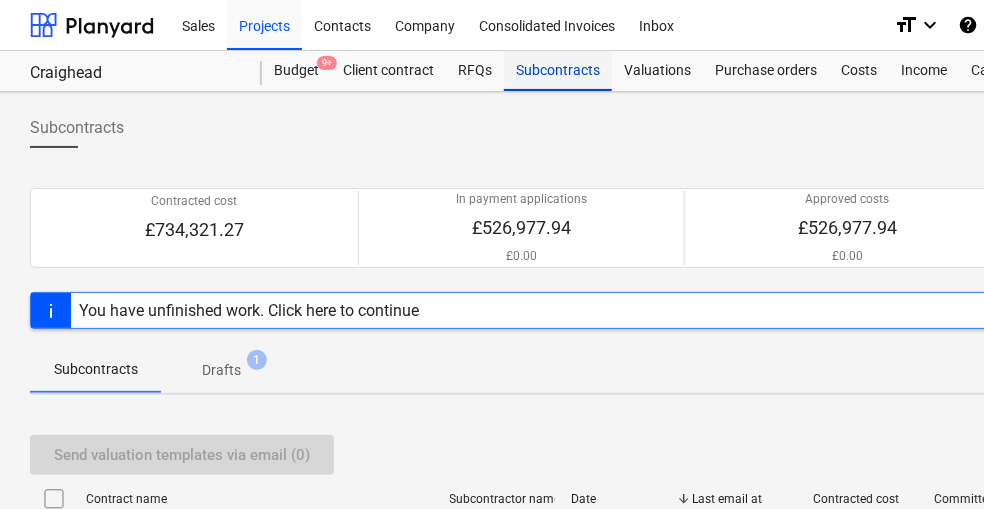 click on "Subcontracts" at bounding box center [558, 71] 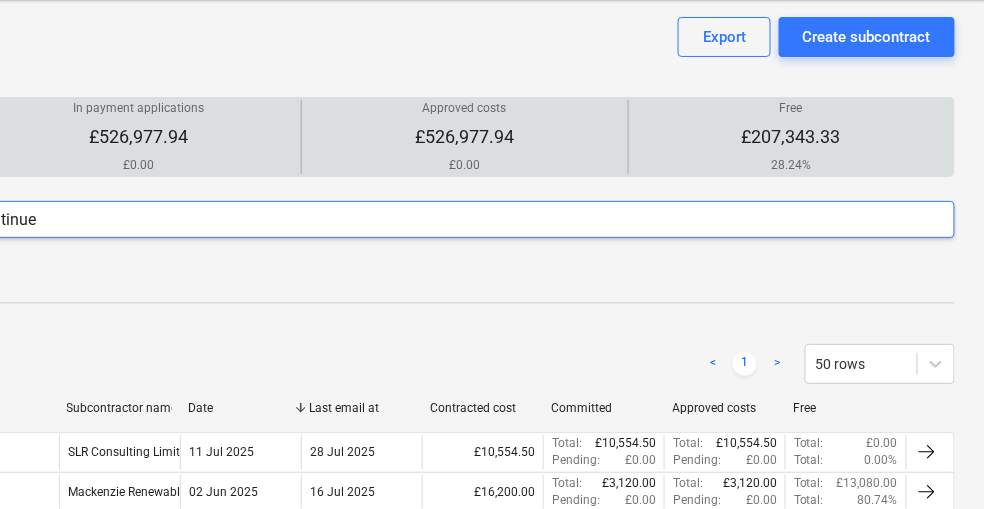 scroll, scrollTop: 0, scrollLeft: 383, axis: horizontal 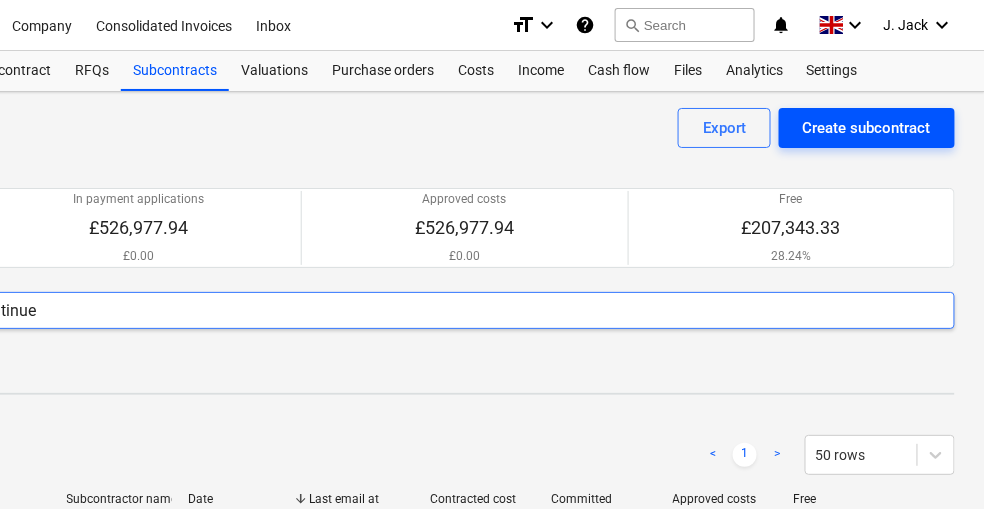 click on "Create subcontract" at bounding box center [867, 128] 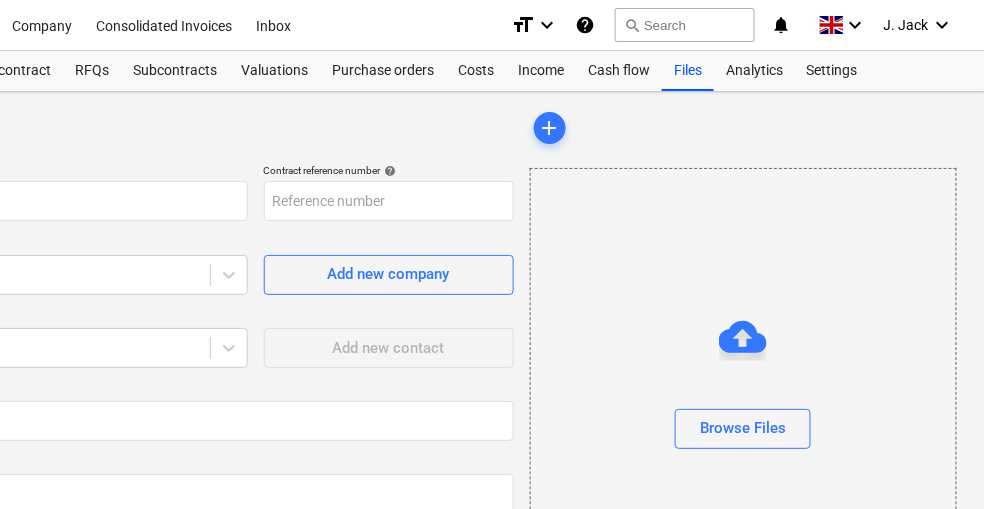 type on "[COMPANY][ID]" 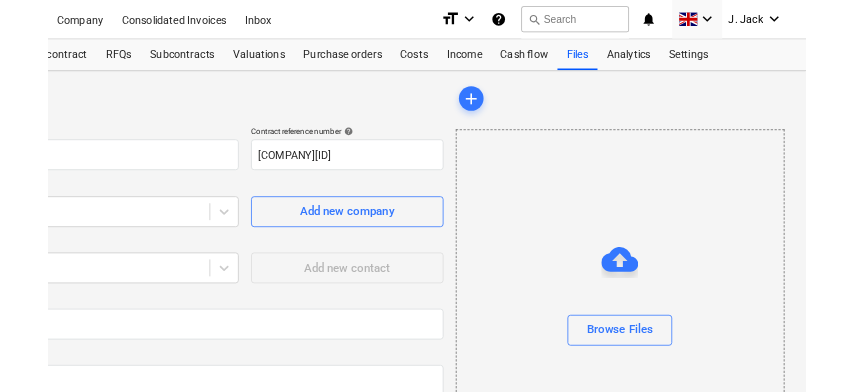 scroll, scrollTop: 0, scrollLeft: 383, axis: horizontal 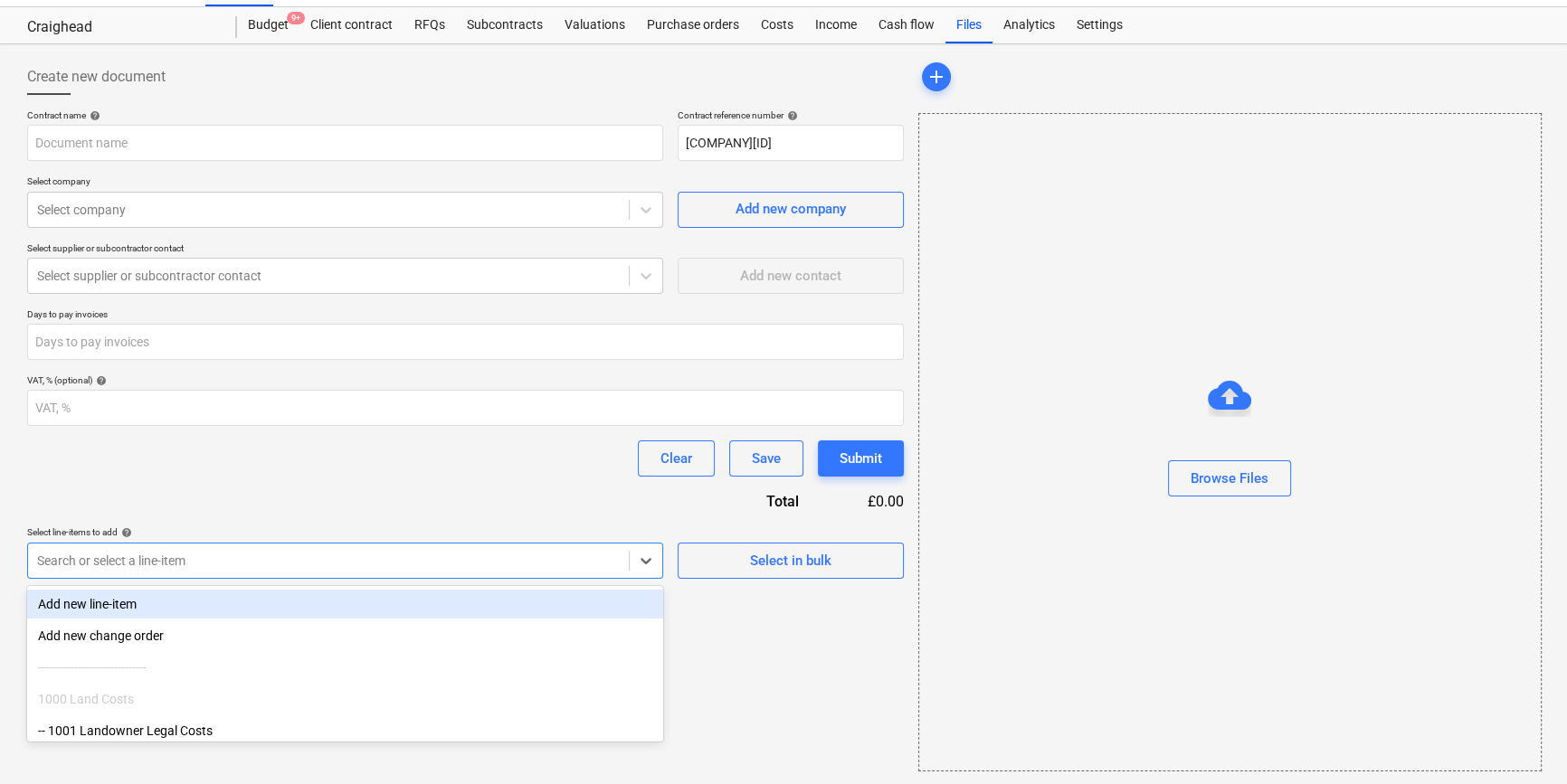 click on "Sales Projects Contacts Company Consolidated Invoices Inbox format_size keyboard_arrow_down help search Search notifications 0 keyboard_arrow_down [INITIALS]. [LAST] keyboard_arrow_down [COMPANY] Budget 9+ Client contract RFQs Subcontracts Valuations Purchase orders Costs Income Cash flow Files Analytics Settings Create new document Contract name help [COMPANY]_Mod_app_TEC_Reduction_[DATE] Contract reference number help [COMPANY][ID] Select company Select company Add new company Select supplier or subcontractor contact Select supplier or subcontractor contact Add new contact Days to pay invoices VAT, % (optional) help Clear Save Submit Total £0.00 Select line-items to add help option Add new line-item focused, 1 of 252. 252 results available. Use Up and Down to choose options, press Enter to select the currently focused option, press Escape to exit the menu, press Tab to select the option and exit the menu. Search or select a line-item Select in bulk add Browse Files
Add new line-item Add new change order  1000 Land Costs" at bounding box center [784, 353] 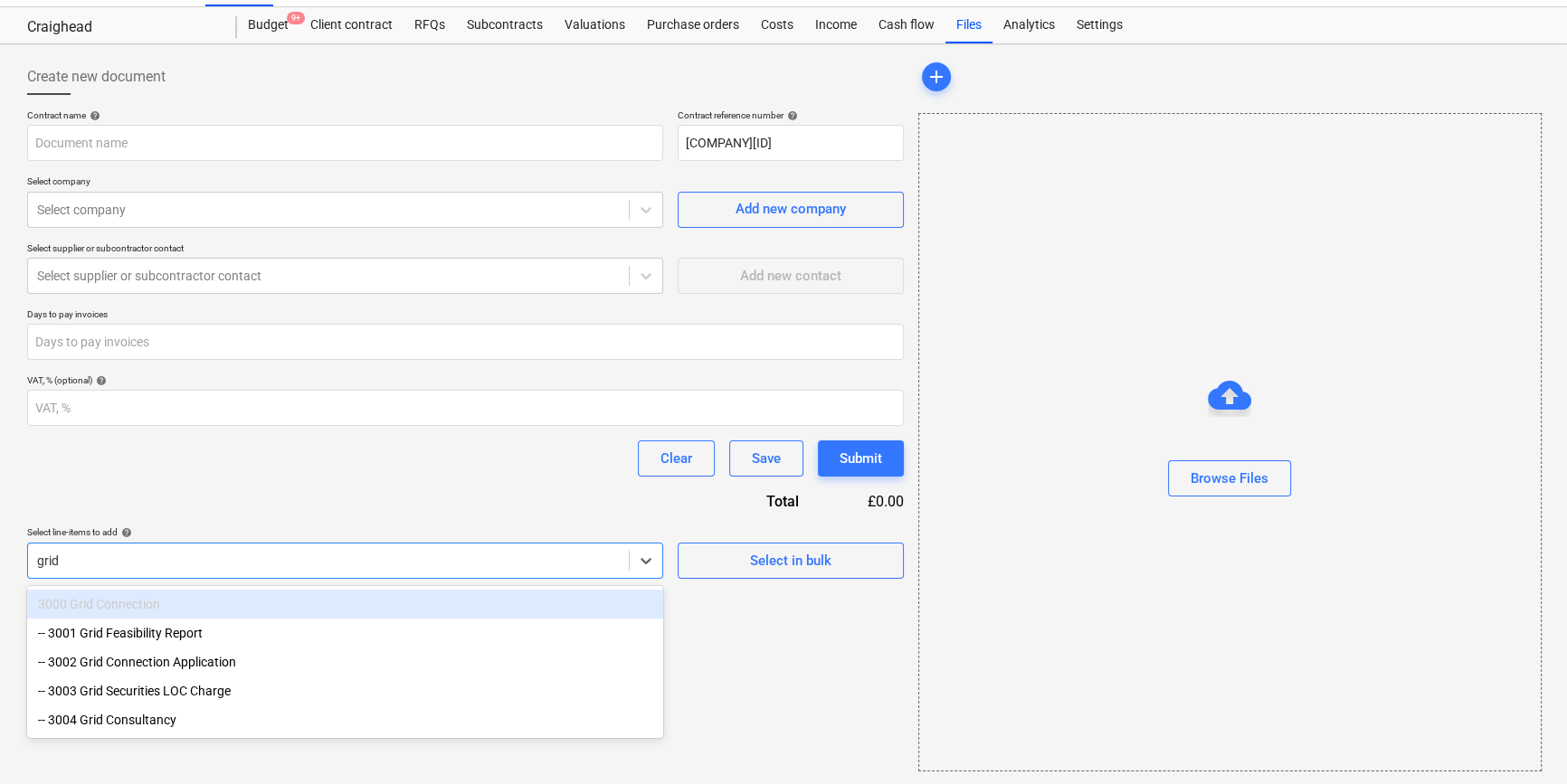 type on "grid" 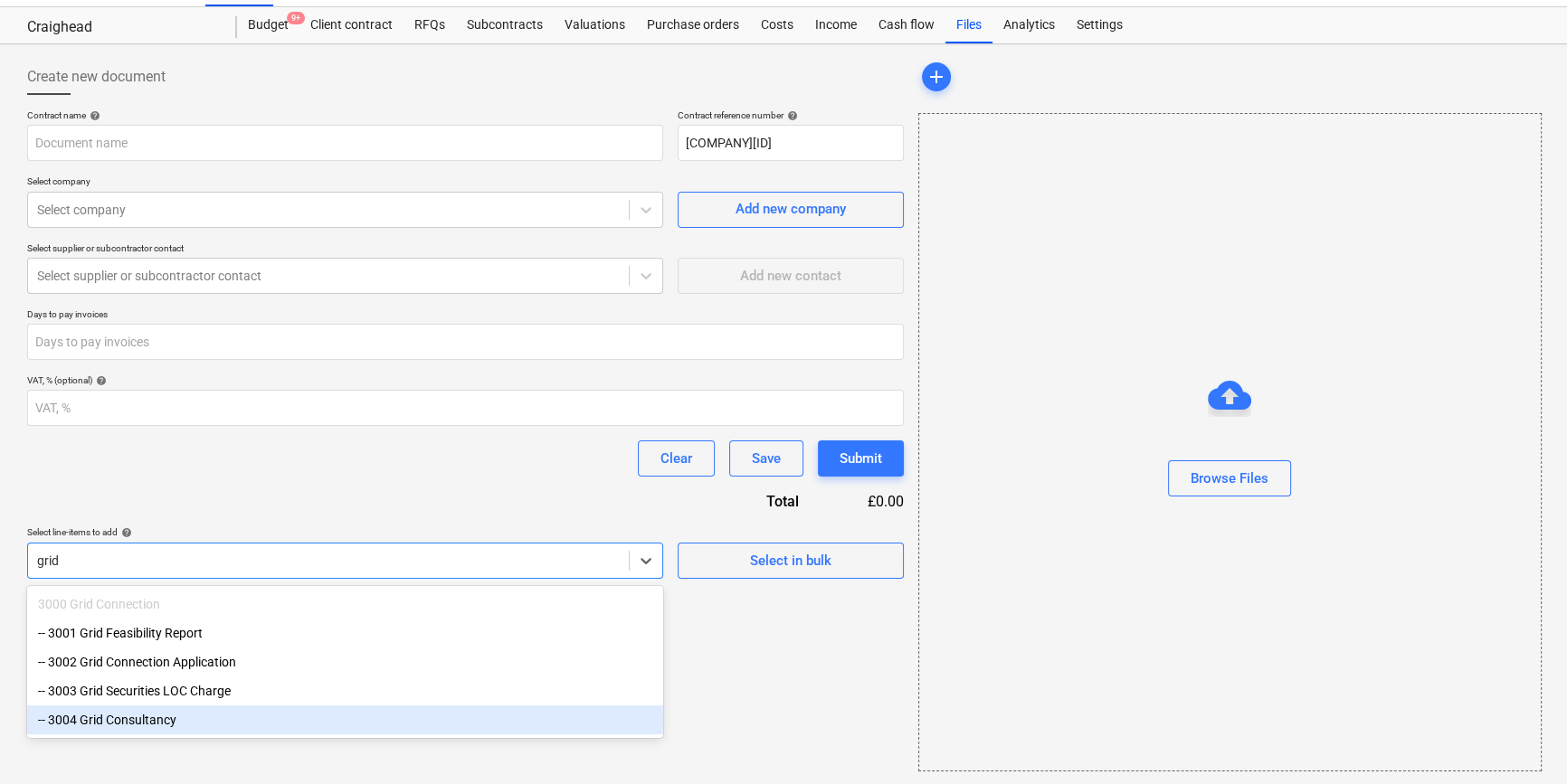 click on "--  3004 Grid Consultancy" at bounding box center [345, 720] 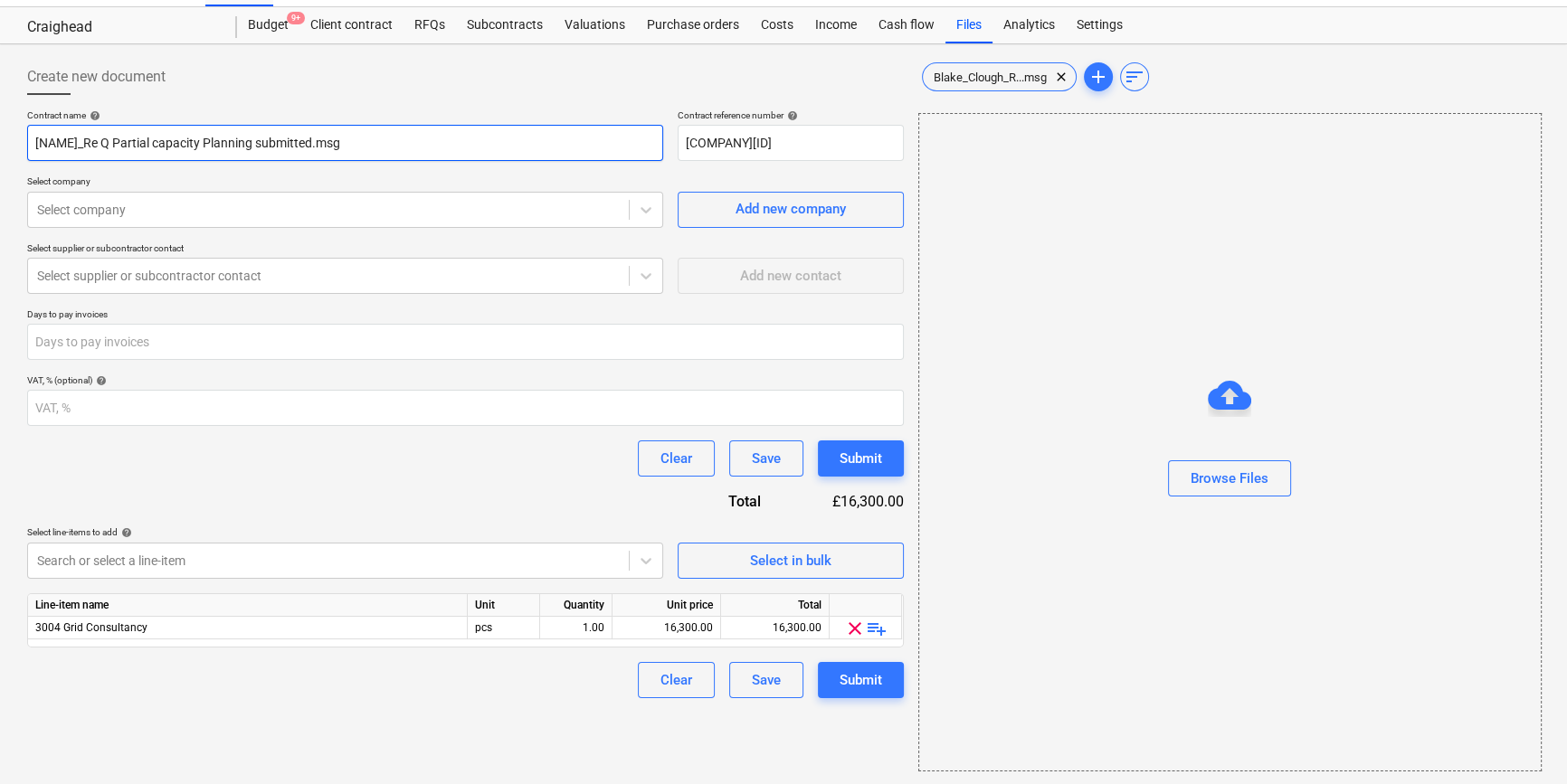 drag, startPoint x: 396, startPoint y: 145, endPoint x: 36, endPoint y: 109, distance: 361.796 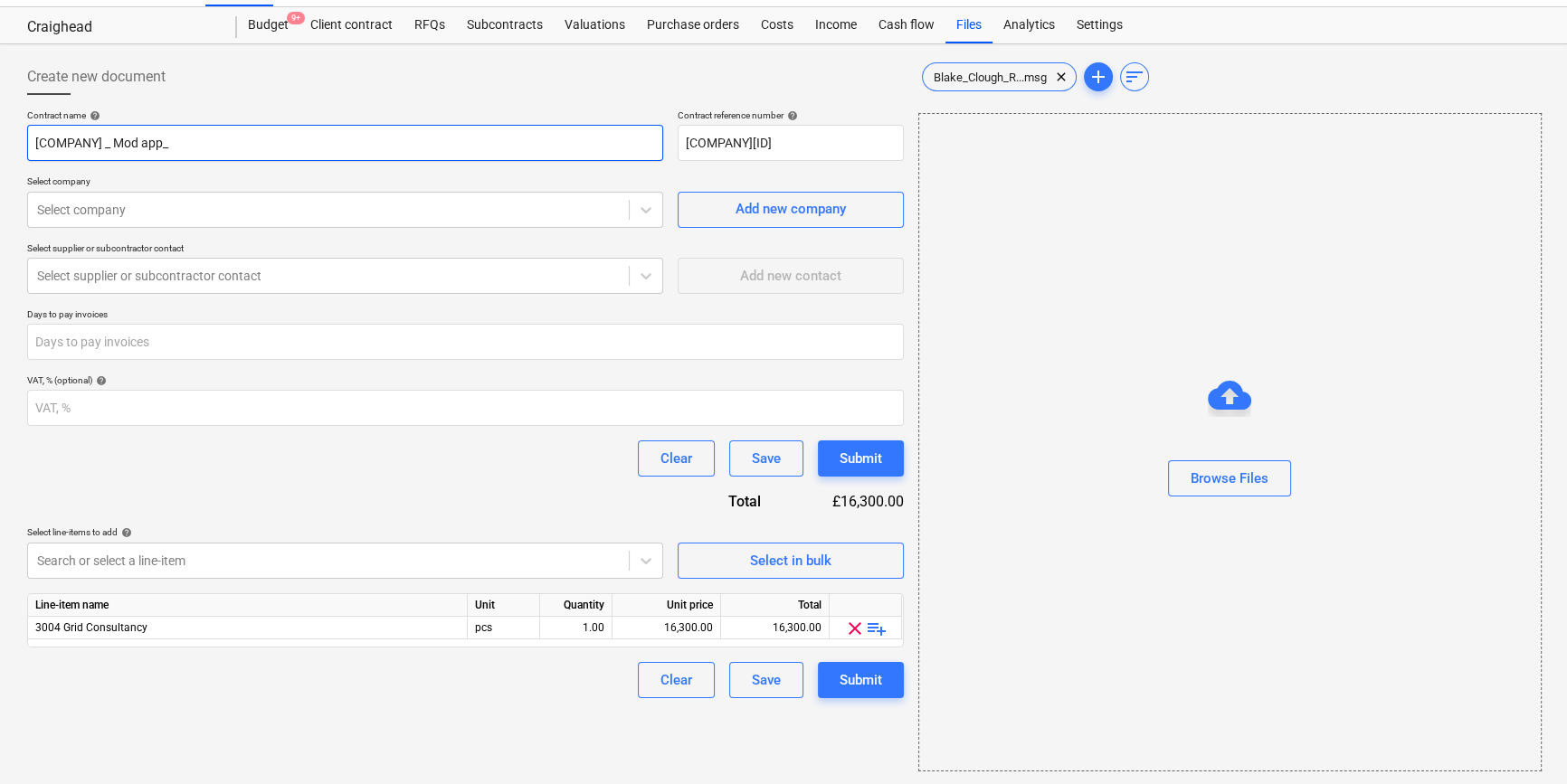 click on "[COMPANY] _ Mod app_" at bounding box center (345, 143) 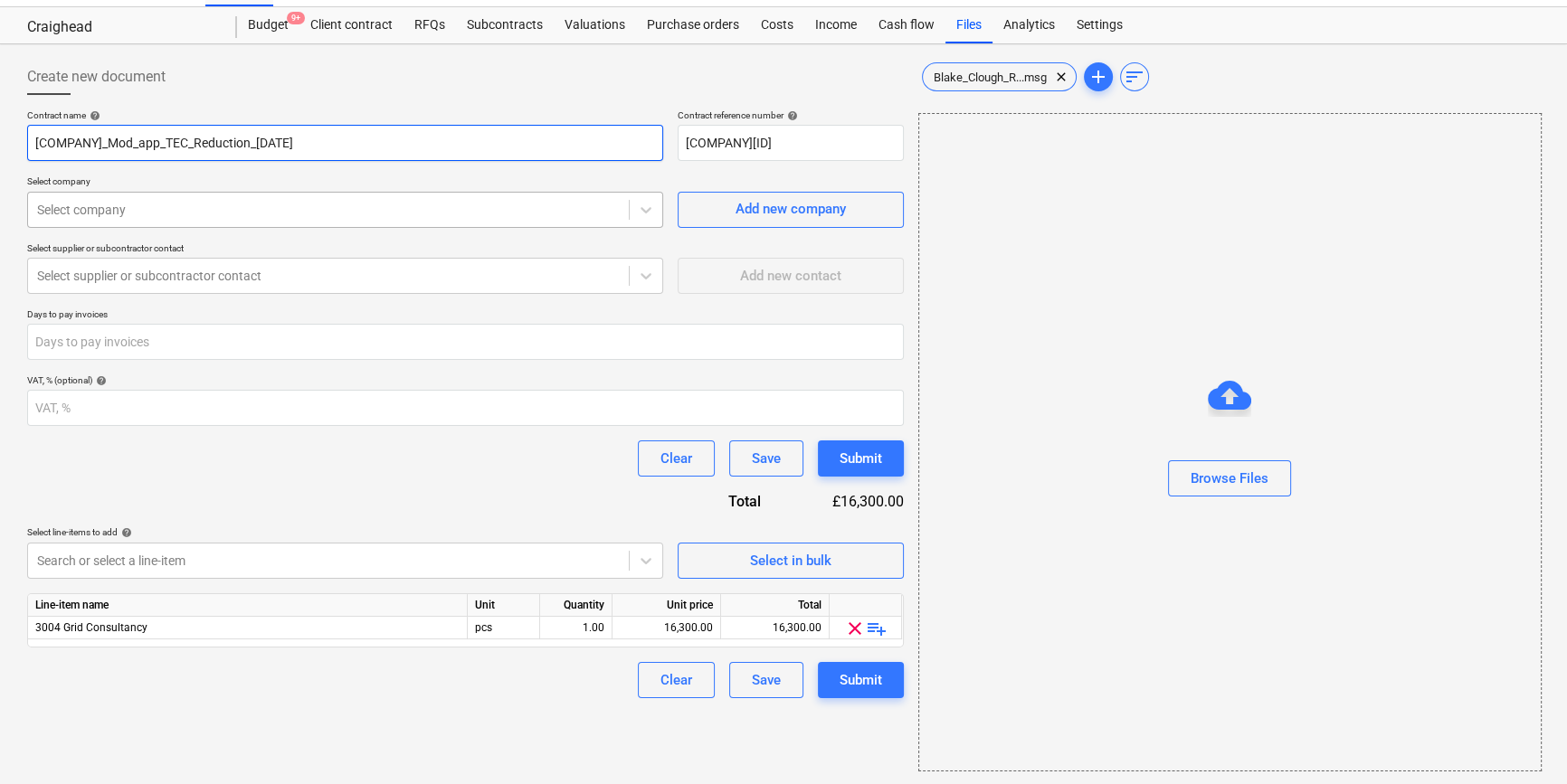 type on "[COMPANY]_Mod_app_TEC_Reduction_[DATE]" 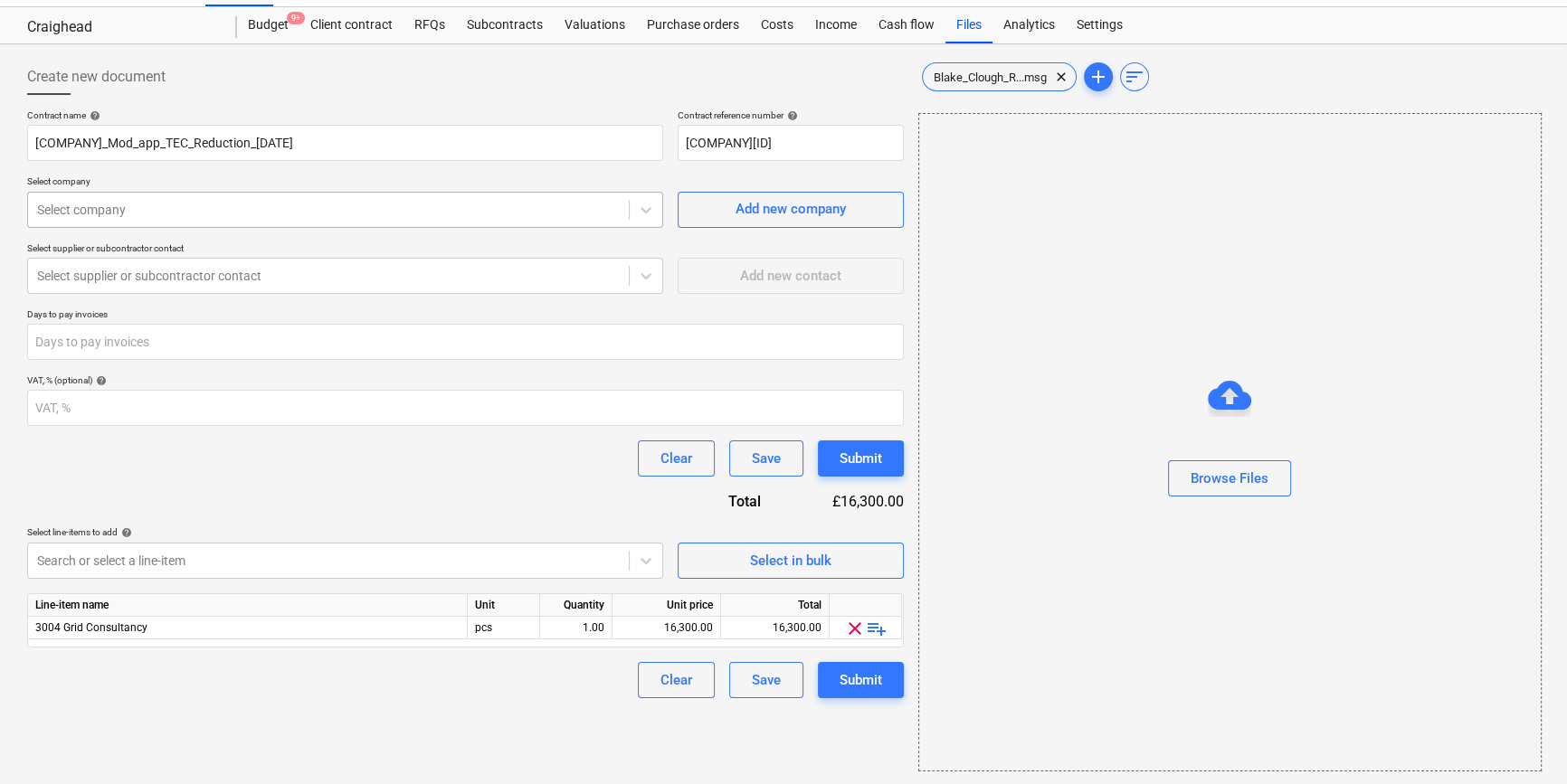 click at bounding box center (328, 210) 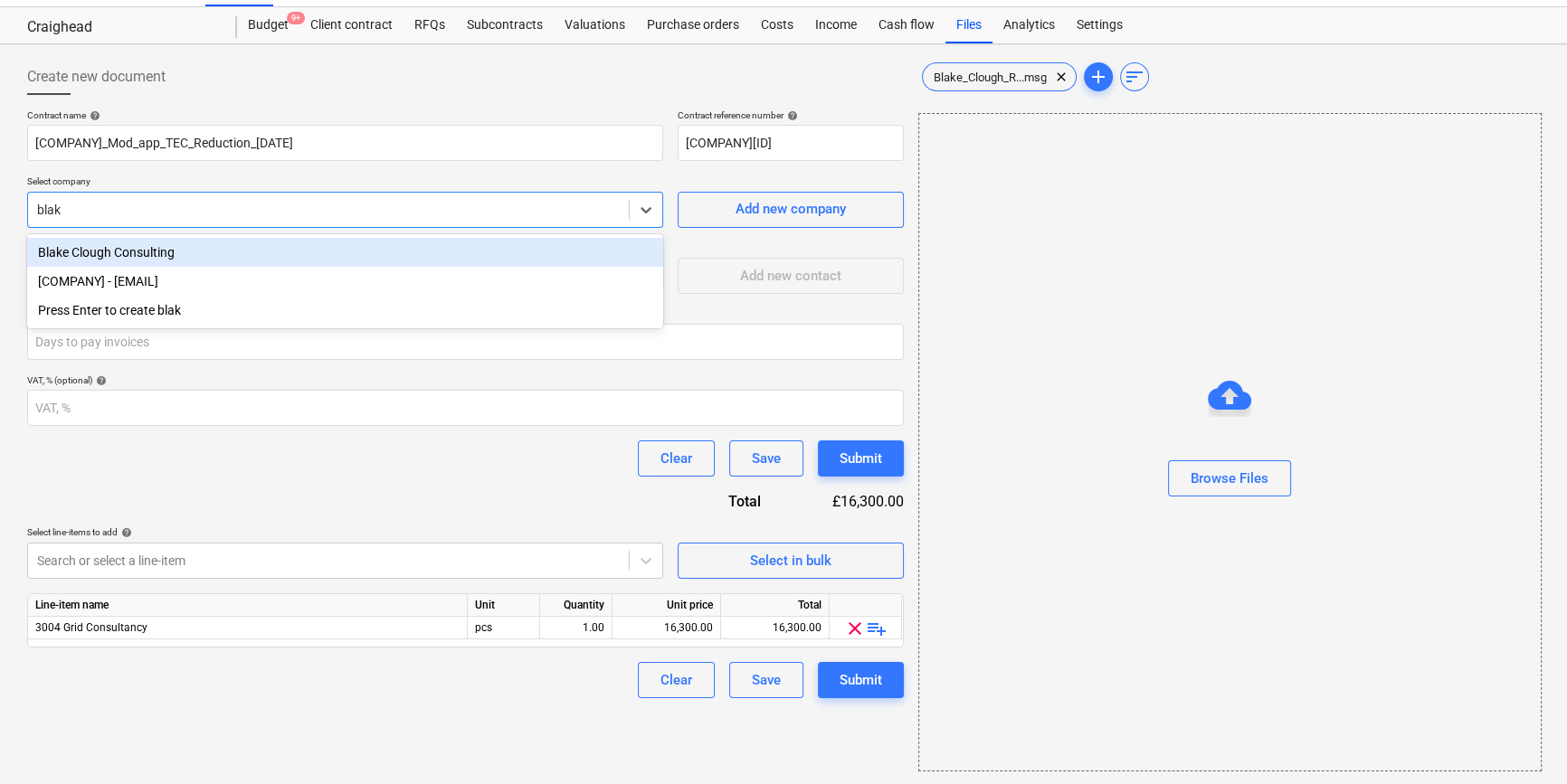 type on "blake" 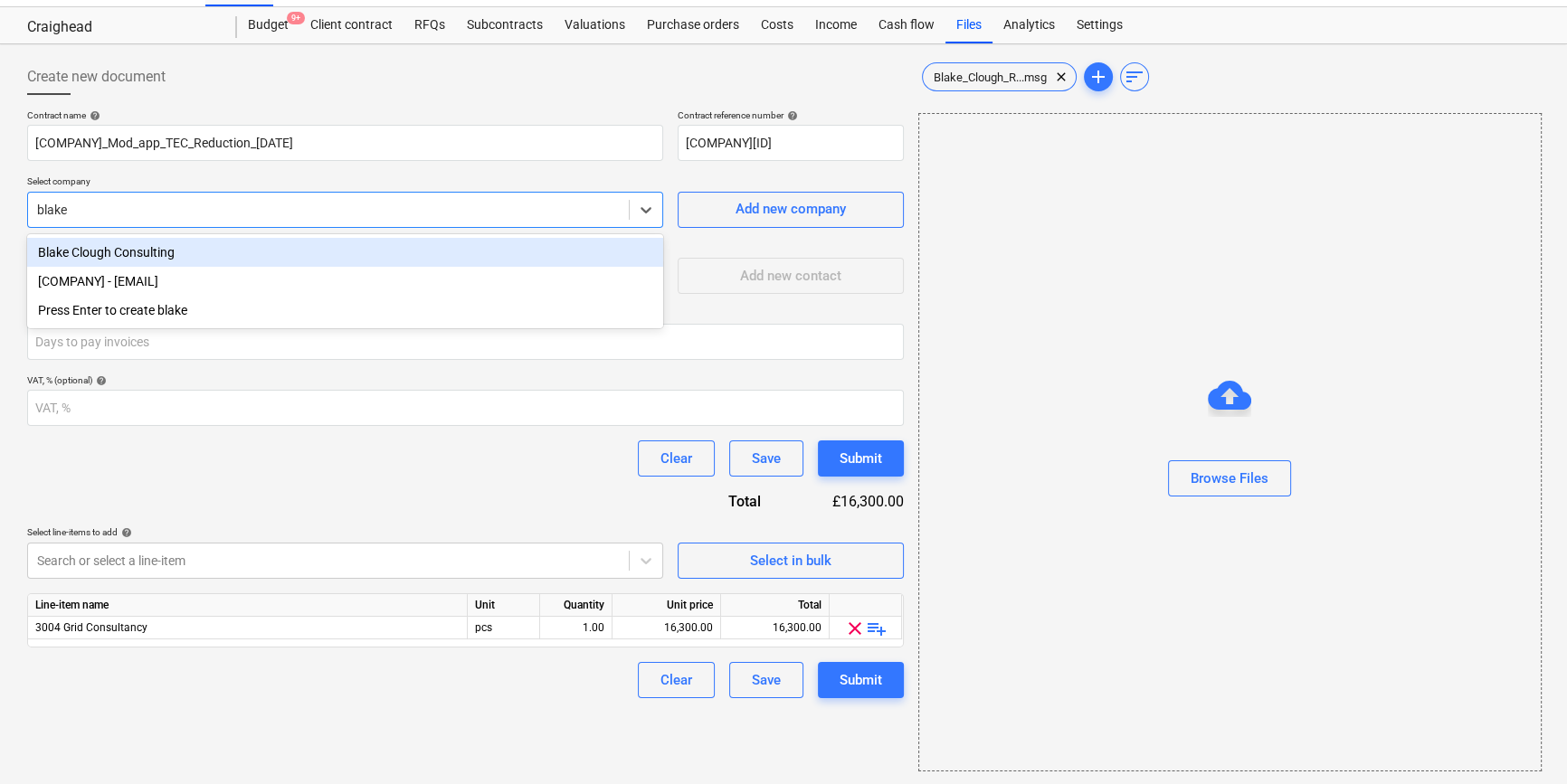 click on "Blake Clough Consulting" at bounding box center [345, 252] 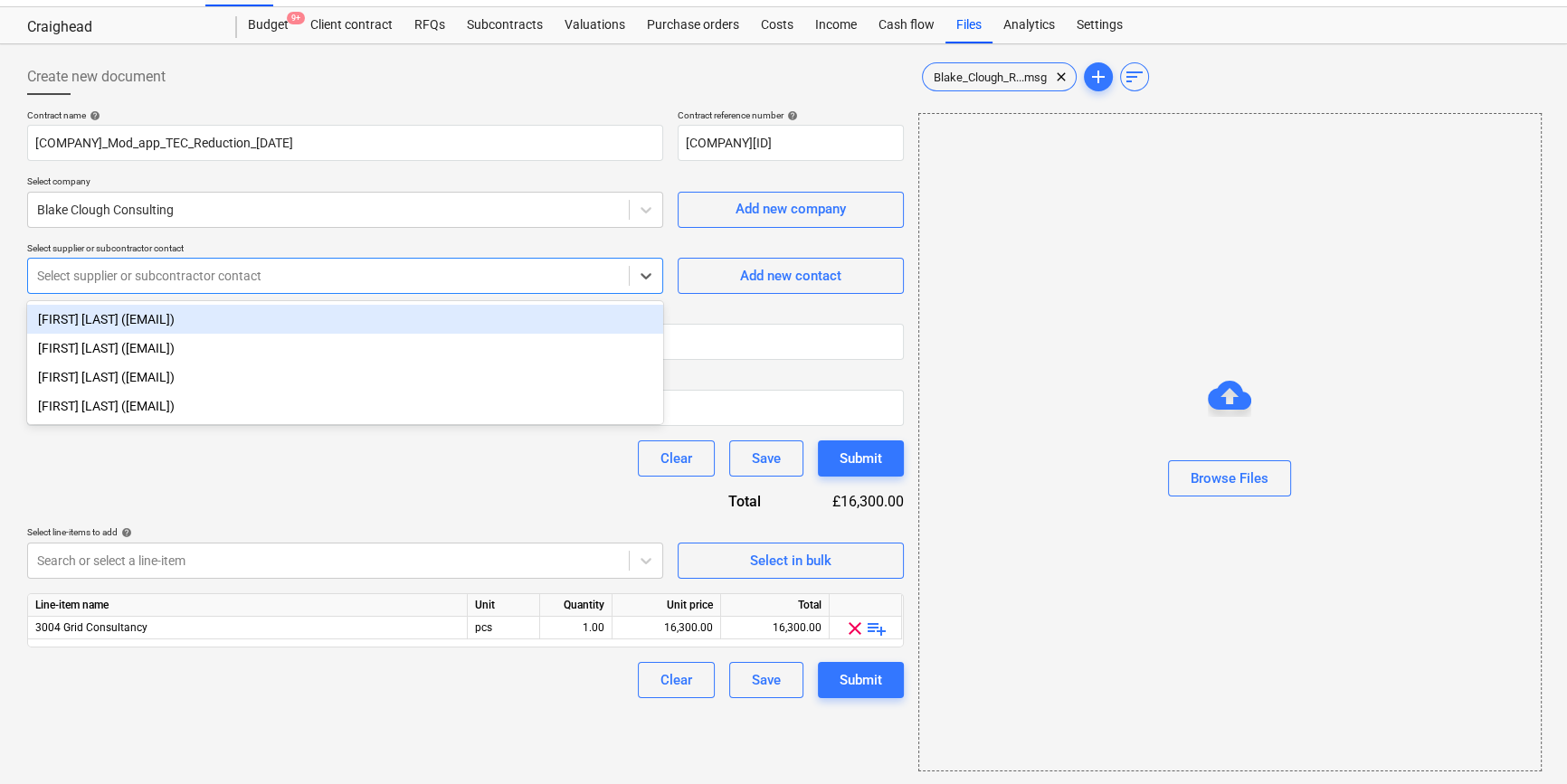 click at bounding box center (328, 276) 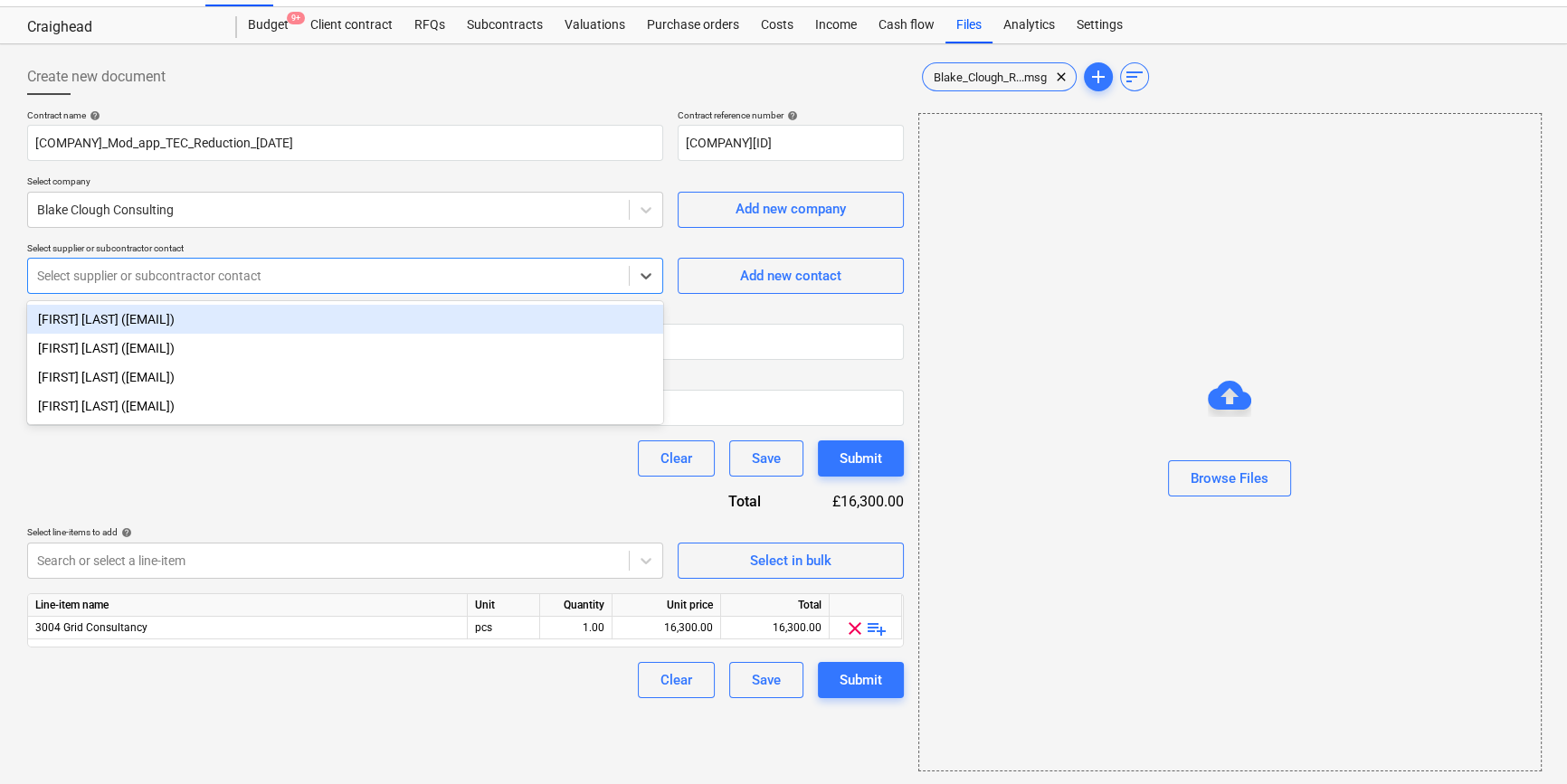 click on "[FIRST] [LAST] ([EMAIL])" at bounding box center (345, 319) 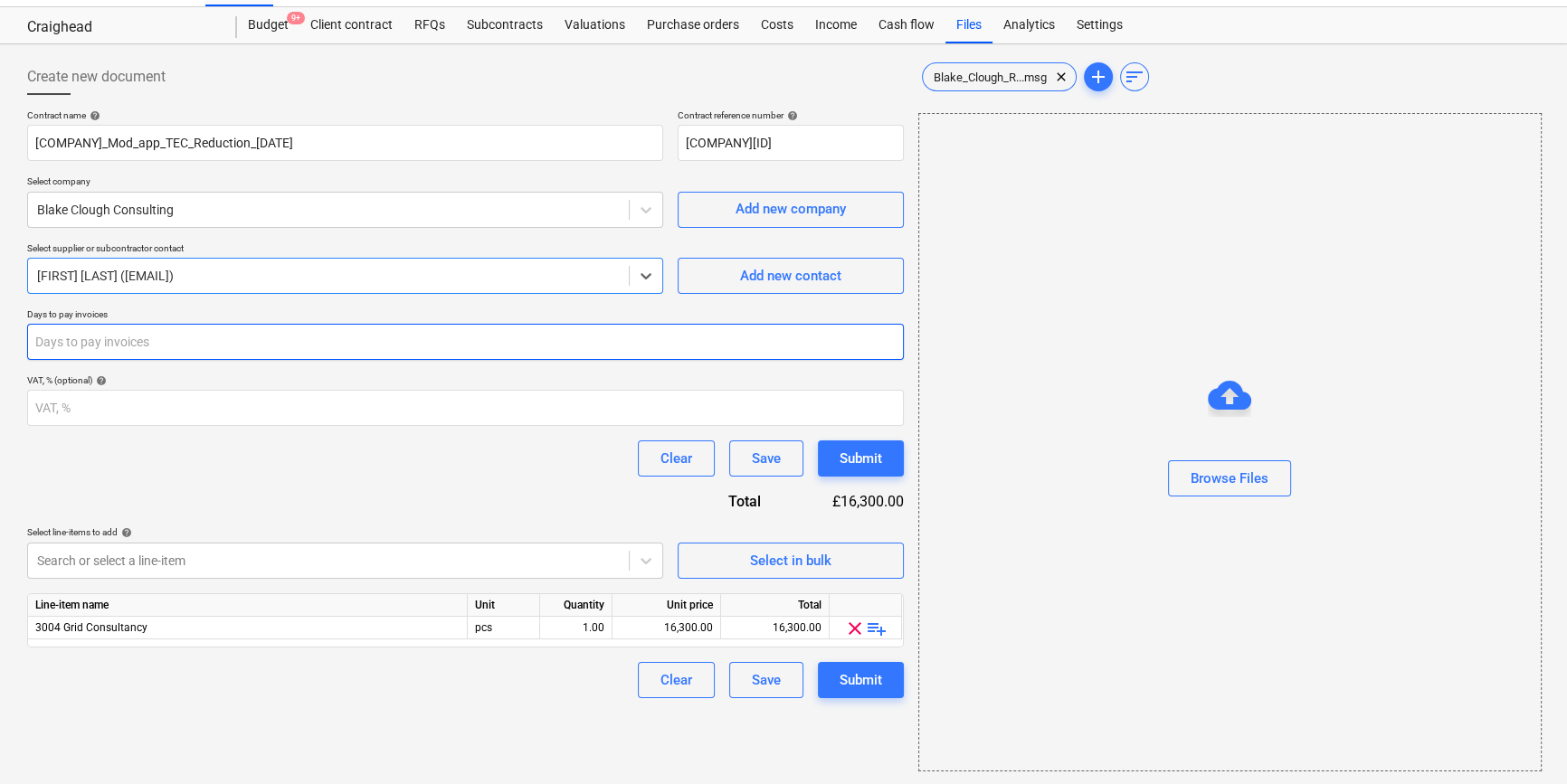 click at bounding box center [465, 342] 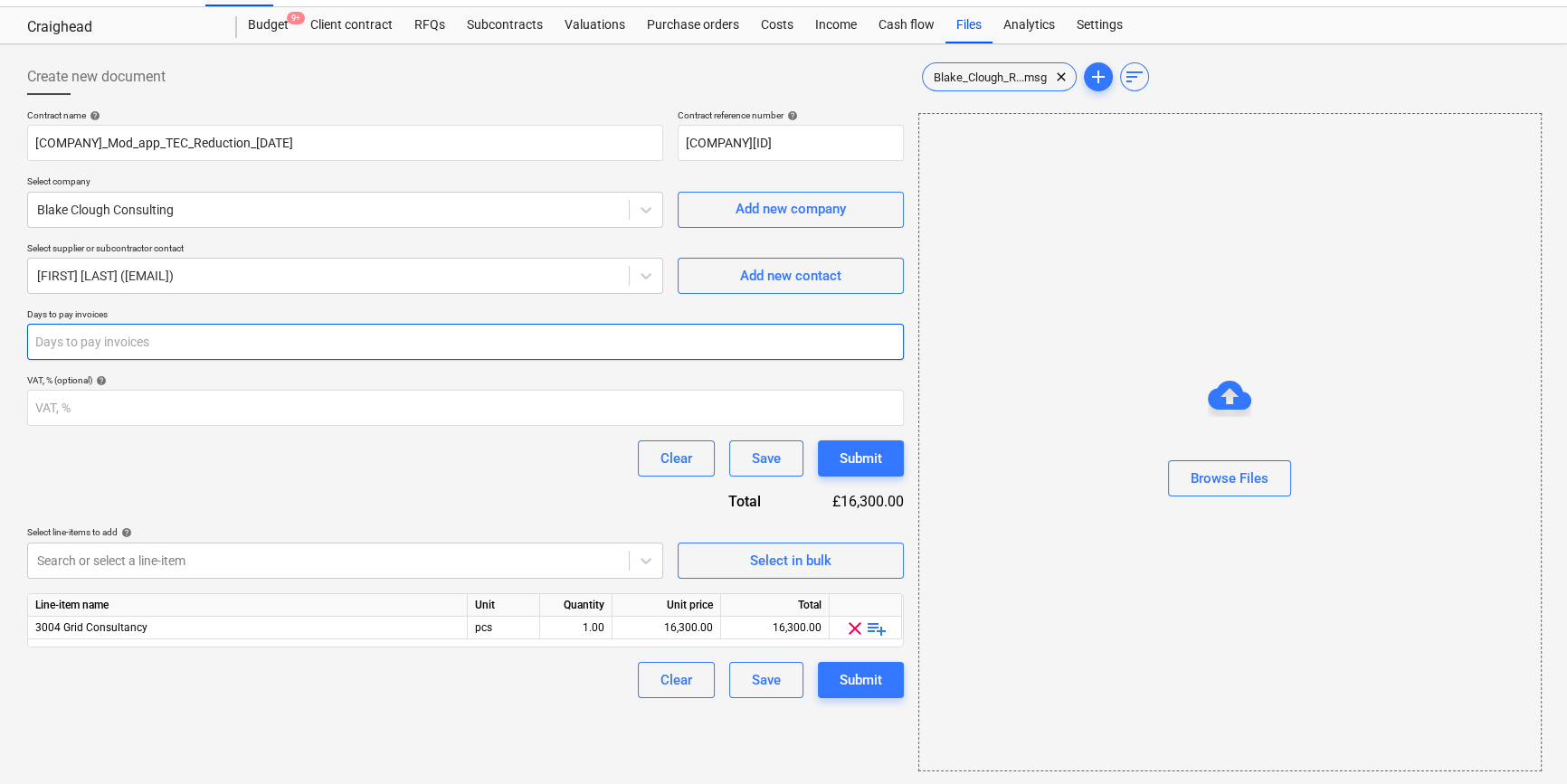 click at bounding box center (465, 342) 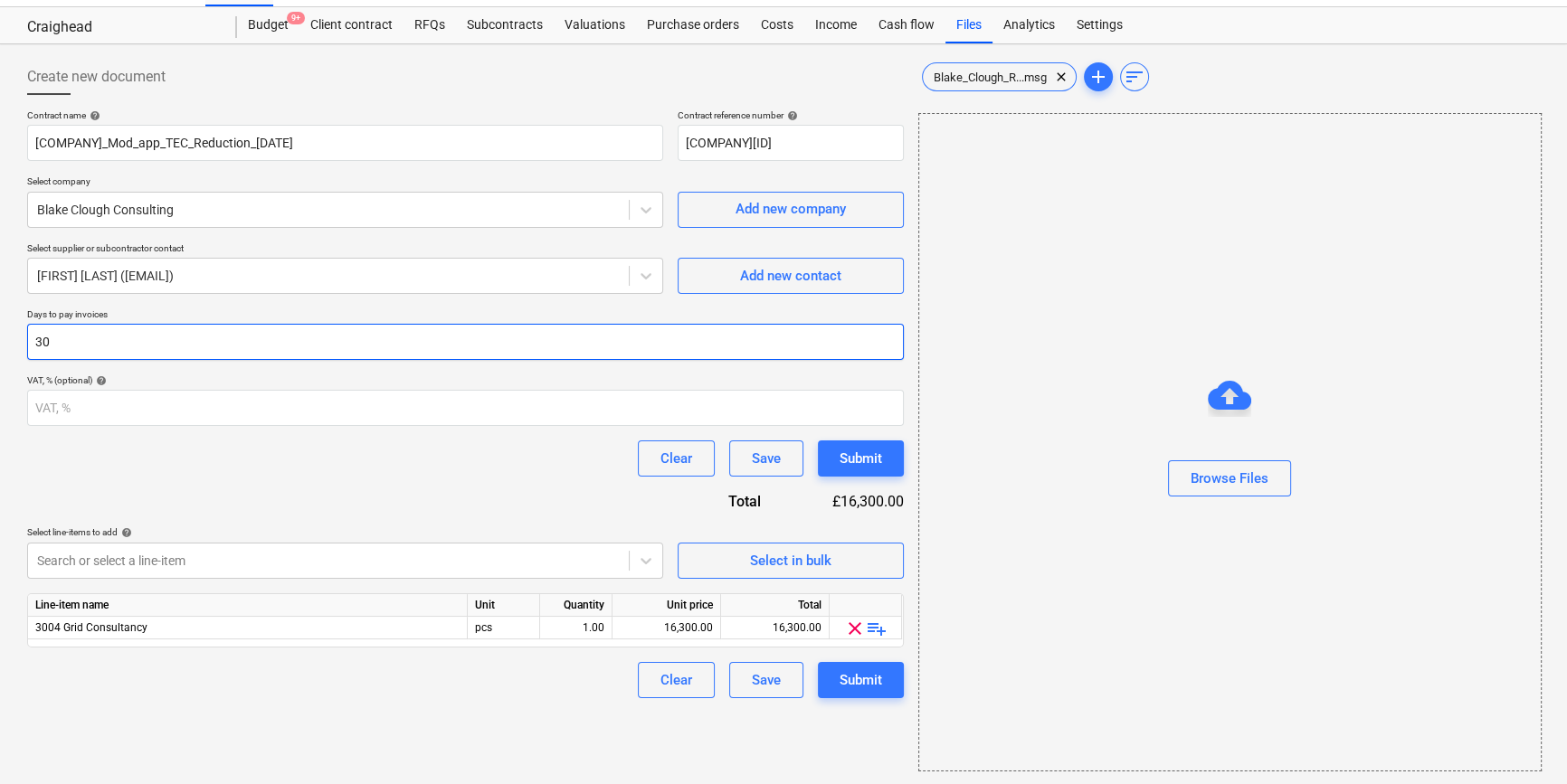 type on "30" 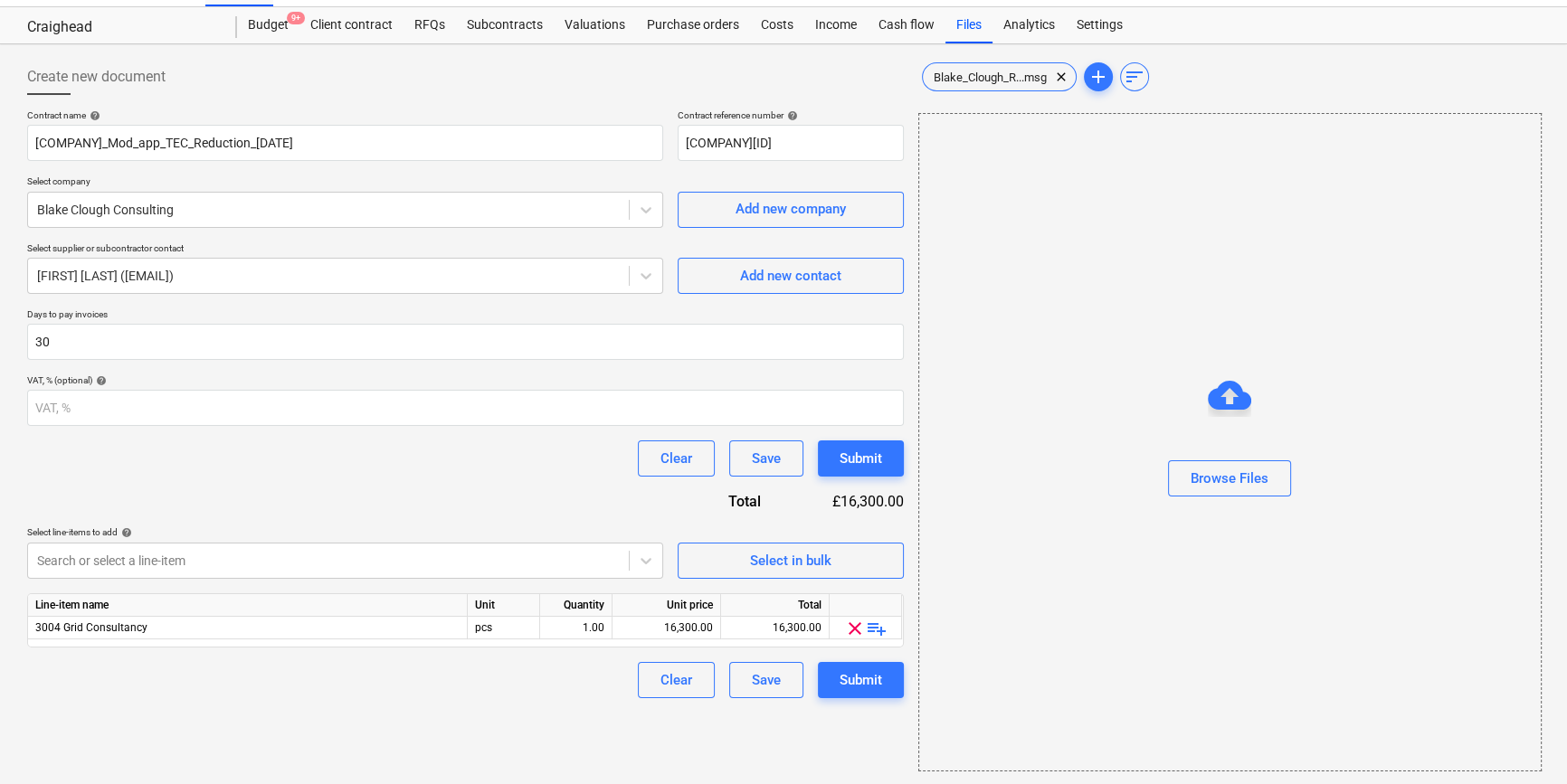 click on "Contract name help Craighead_Mod app_TEC_Reduction_250807 Contract reference number help Craighead02-SO-056 Select company Blake Clough Consulting   Add new company Select supplier or subcontractor contact Anthony Donoghue ([EMAIL]) Add new contact Days to pay invoices 30 VAT, % (optional) help Clear Save Submit Total £16,300.00 Select line-items to add help Search or select a line-item Select in bulk Line-item name Unit Quantity Unit price Total 3004 Grid Consultancy pcs 1.00 16,300.00 16,300.00 clear playlist_add Clear Save Submit" at bounding box center (465, 403) 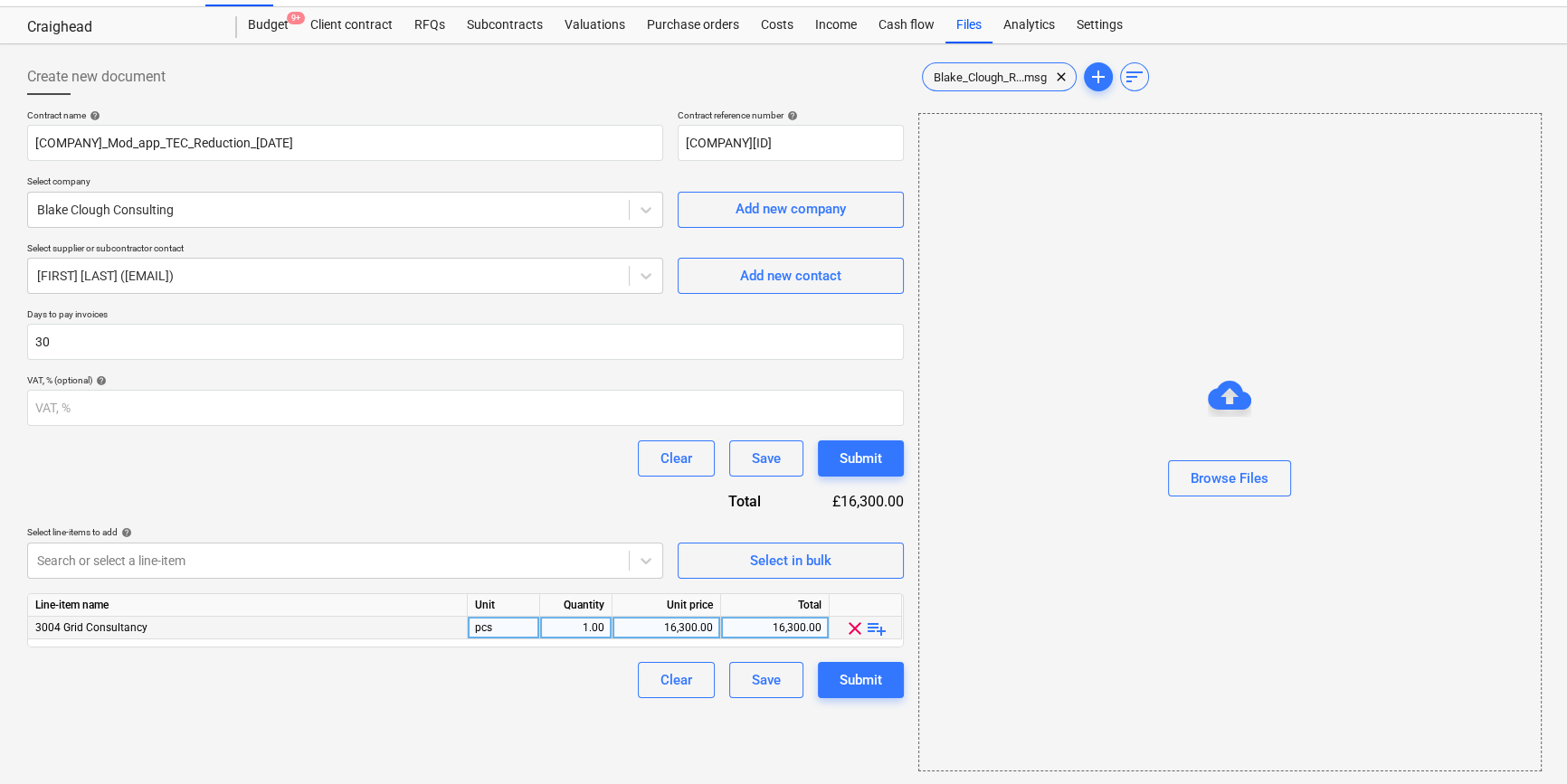 click on "16,300.00" at bounding box center (666, 628) 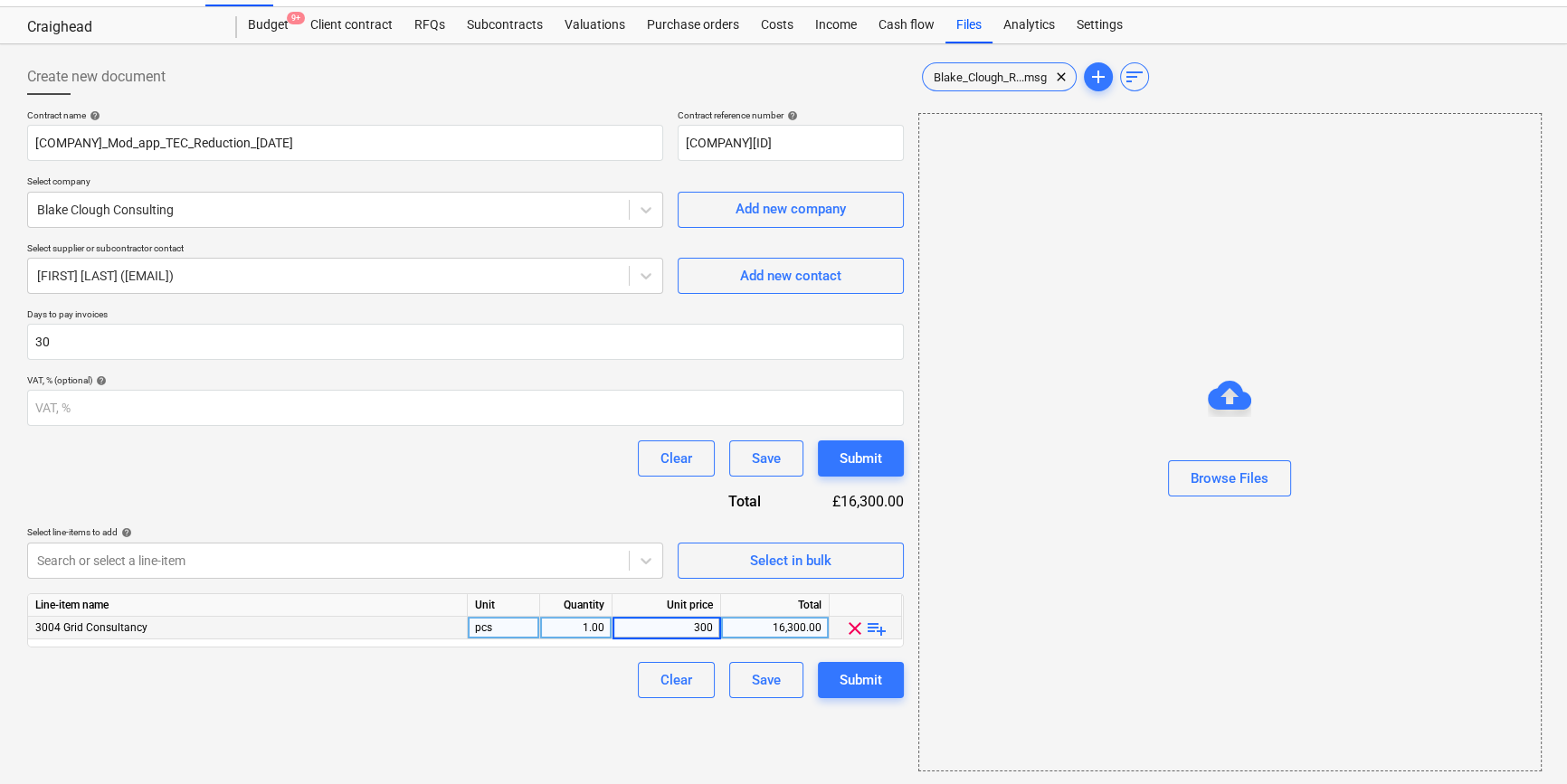 type on "3000" 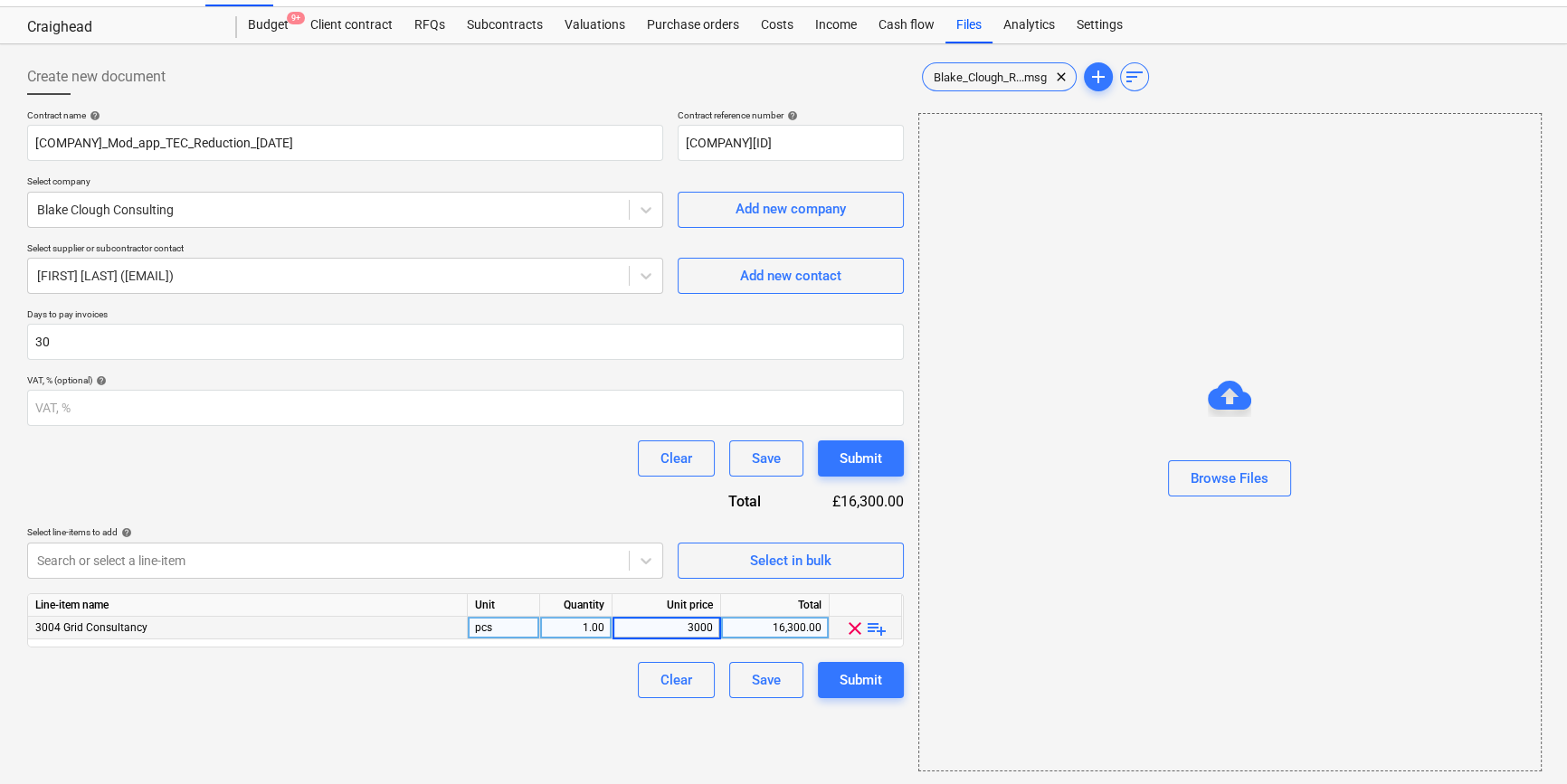 click on "Contract name help [COMPANY]_Mod app_TEC_Reduction_[DATE] Contract reference number help [COMPANY][ID] Select company [COMPANY]   Add new company Select supplier or subcontractor contact [FIRST] [LAST] ([EMAIL]) Add new contact Days to pay invoices 30 VAT, % (optional) help Clear Save Submit Total £[AMOUNT] Select line-items to add help Search or select a line-item Select in bulk Line-item name Unit Quantity Unit price Total 3004 Grid Consultancy pcs 1.00 3000 [AMOUNT].00 clear playlist_add Clear Save Submit" at bounding box center [465, 403] 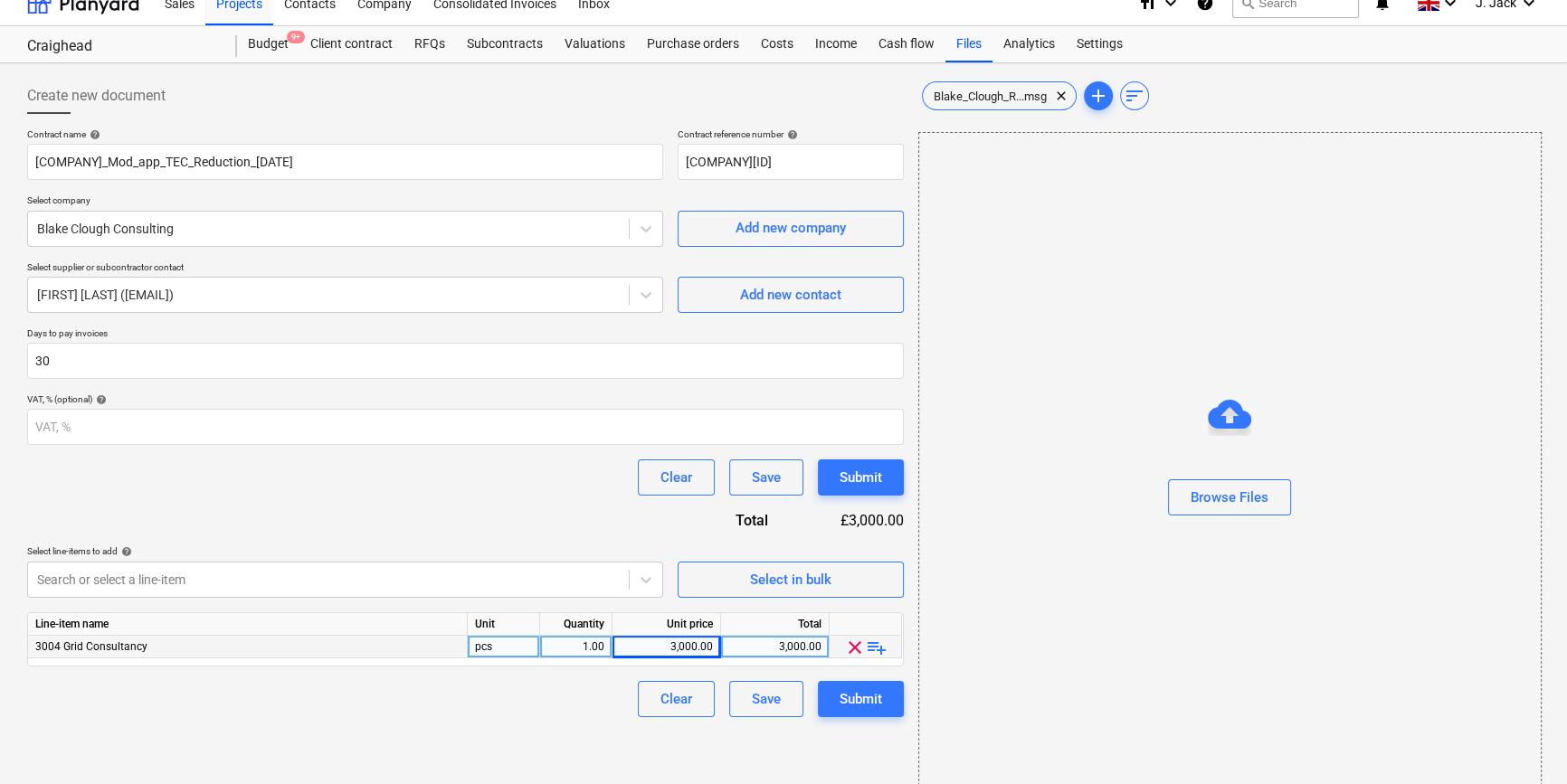 scroll, scrollTop: 19, scrollLeft: 0, axis: vertical 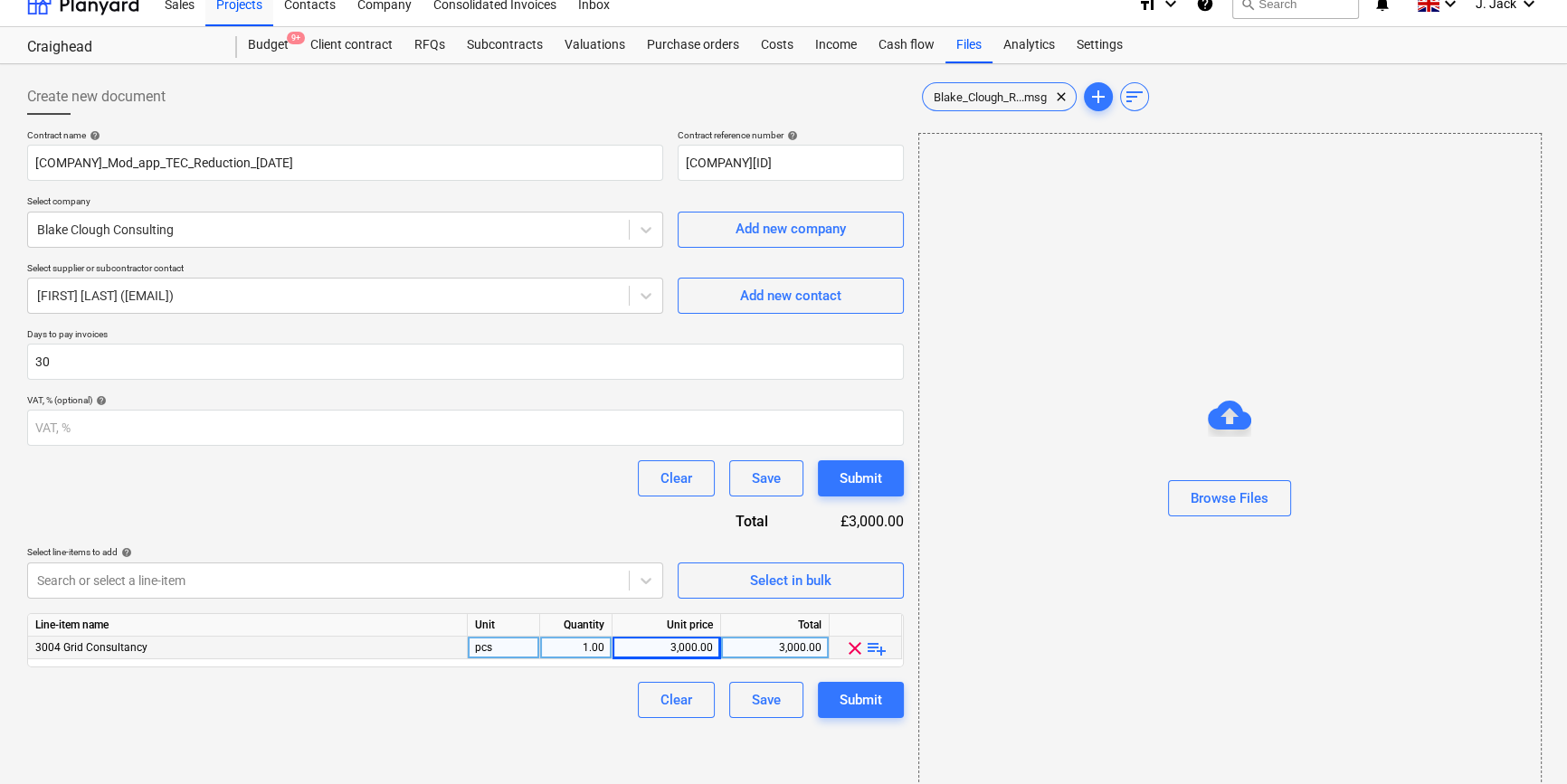 click on "Clear Save Submit" at bounding box center [465, 478] 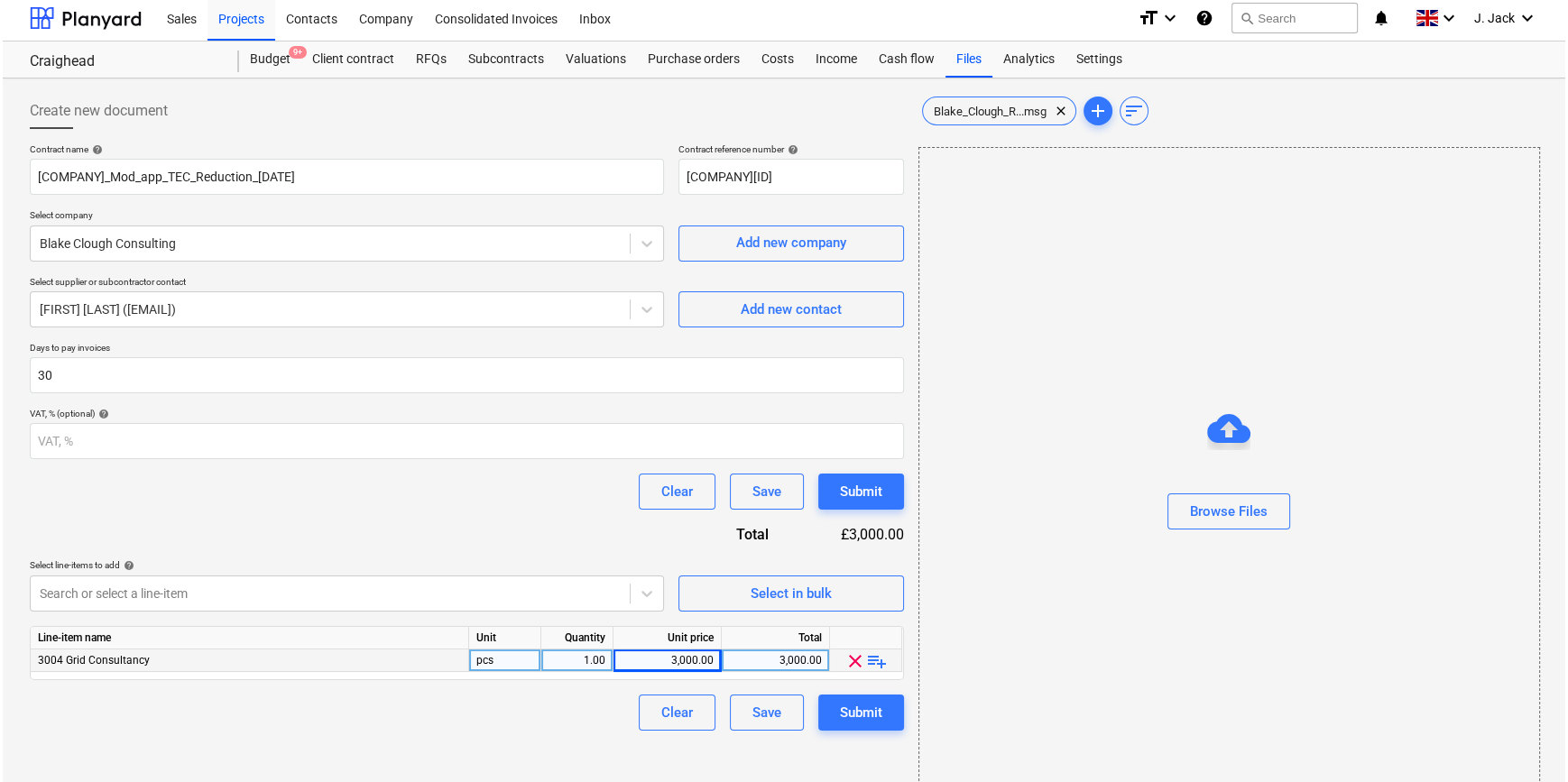 scroll, scrollTop: 39, scrollLeft: 0, axis: vertical 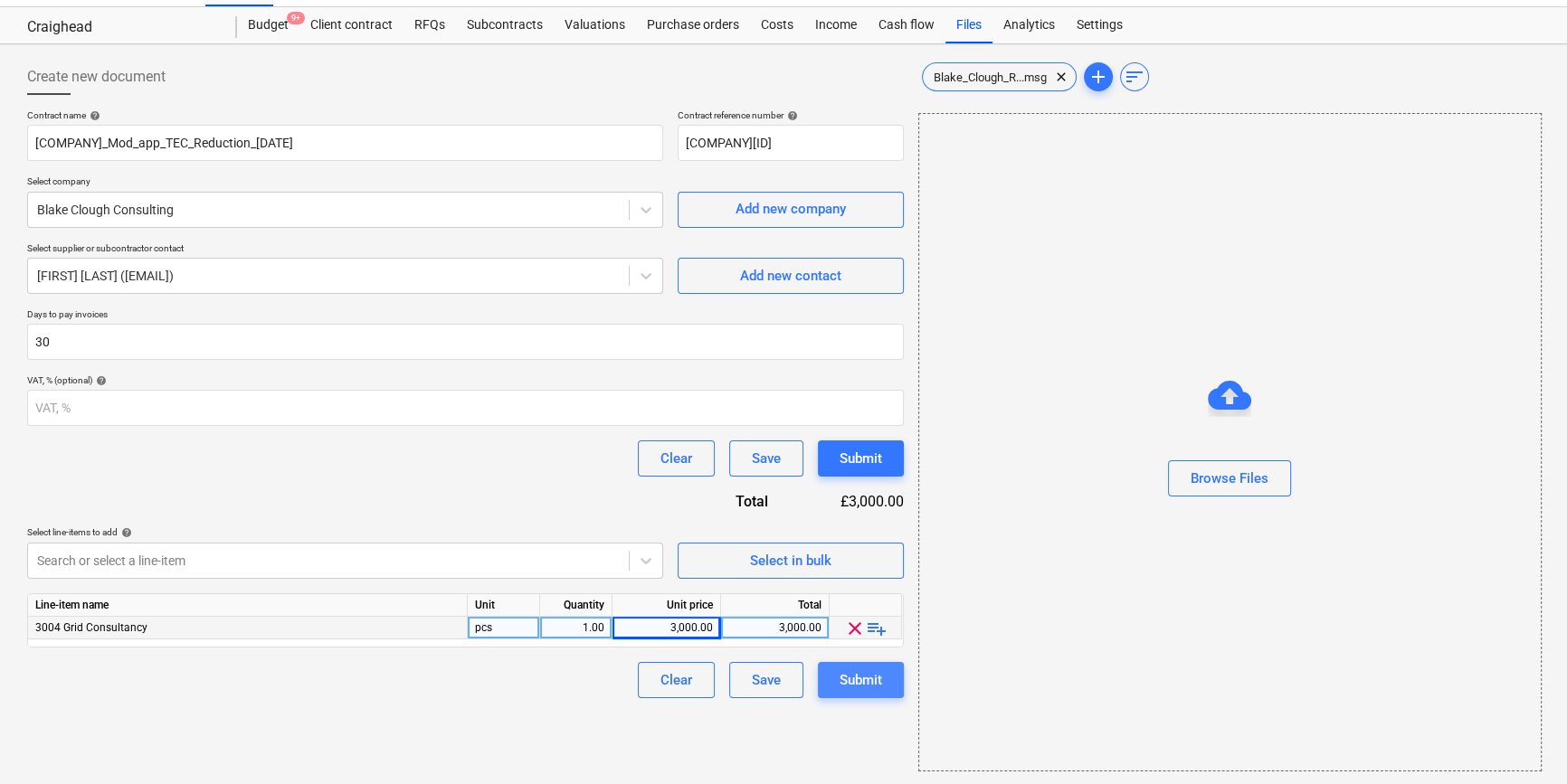 click on "Submit" at bounding box center [860, 680] 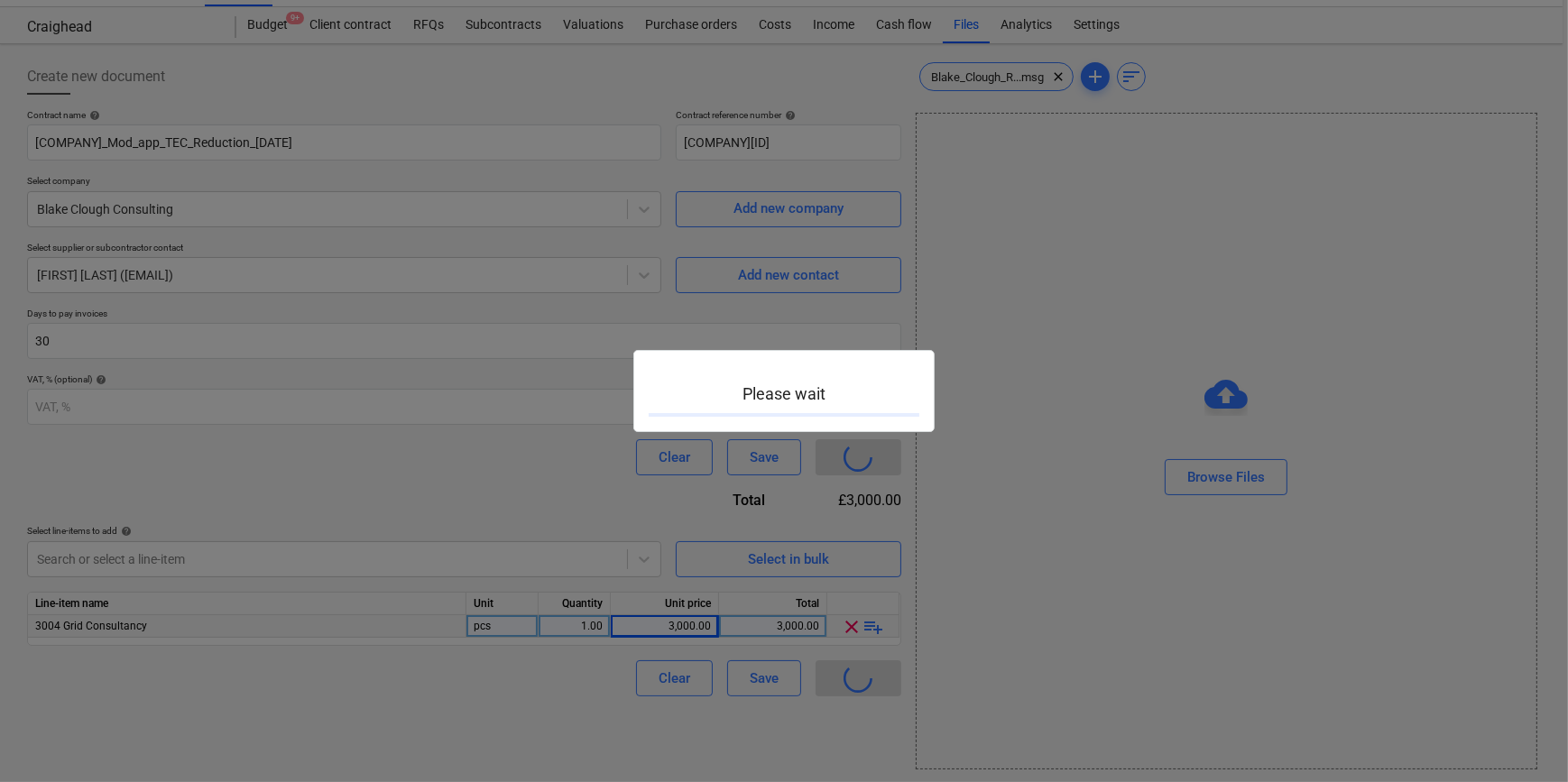 type 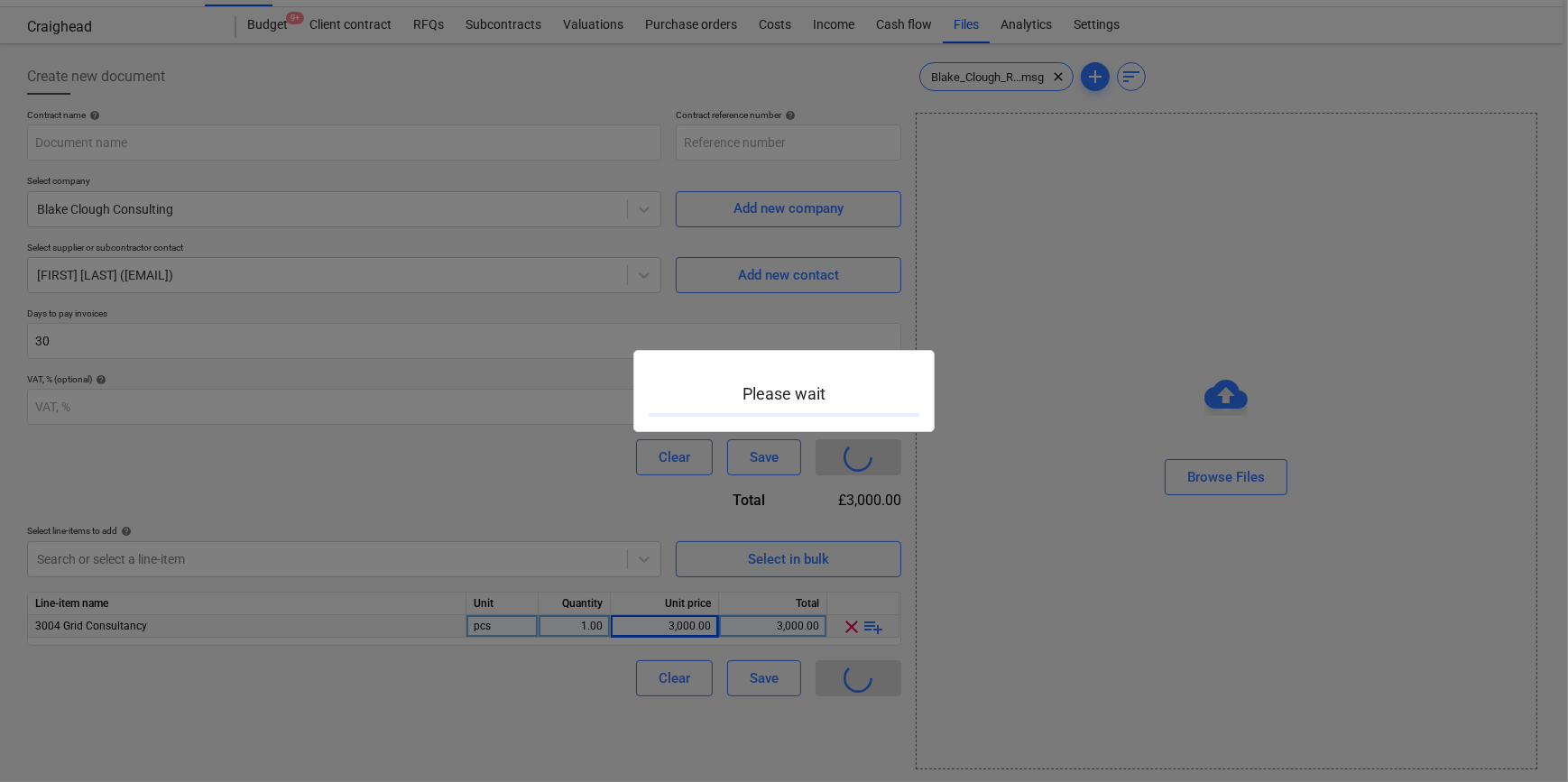 type on "[COMPANY][ID]" 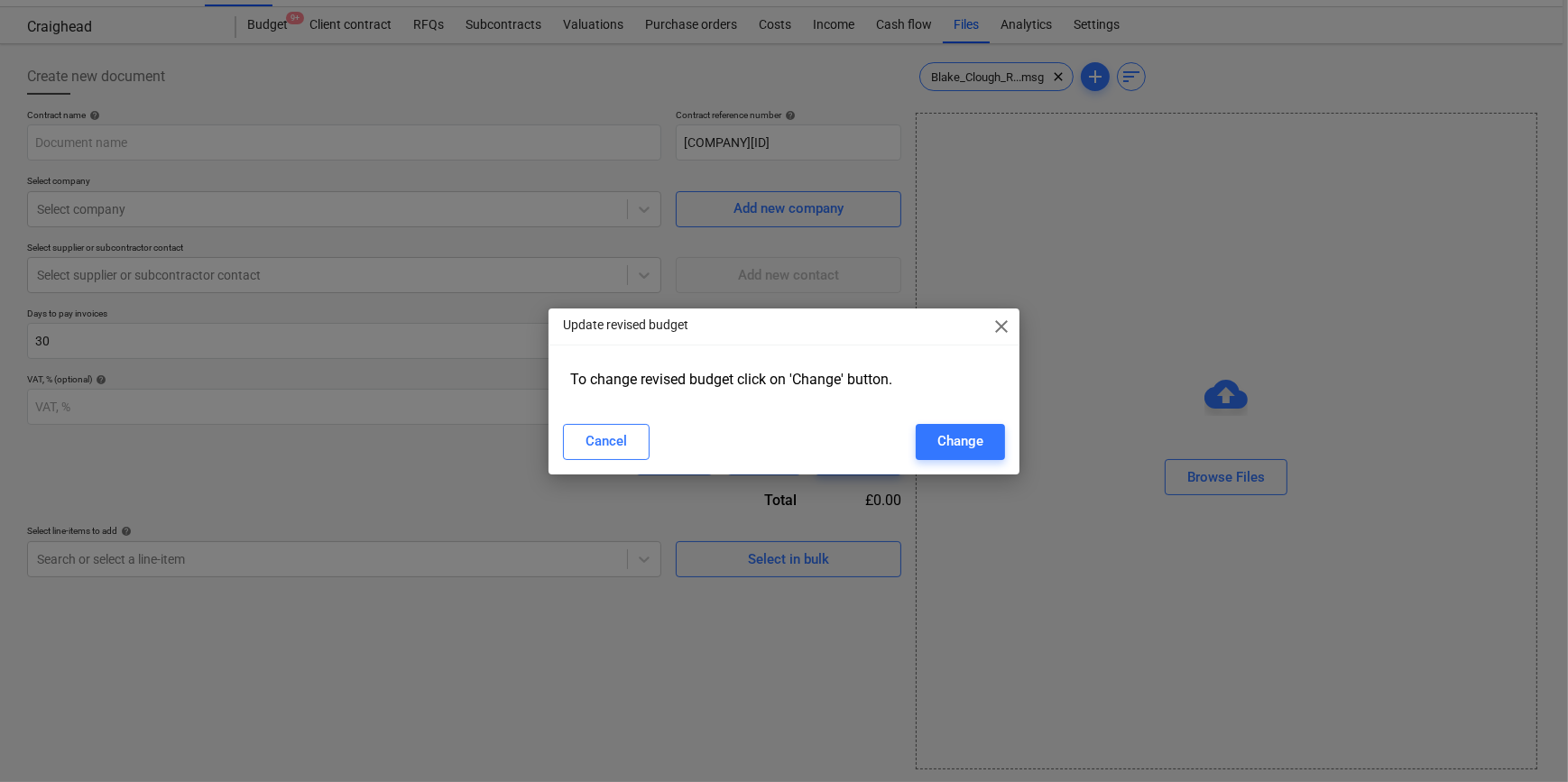 click on "close" at bounding box center [1001, 327] 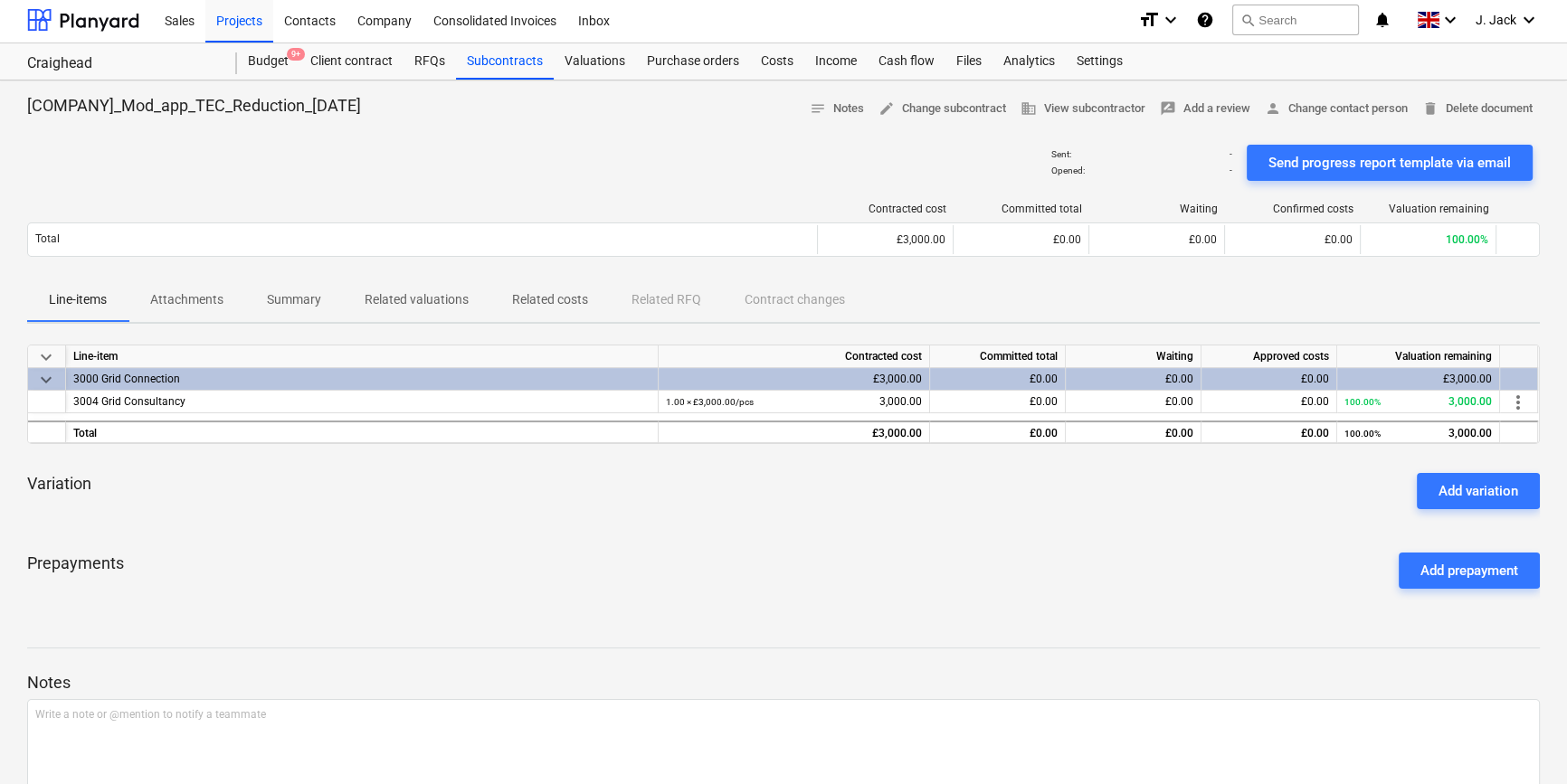 scroll, scrollTop: 0, scrollLeft: 0, axis: both 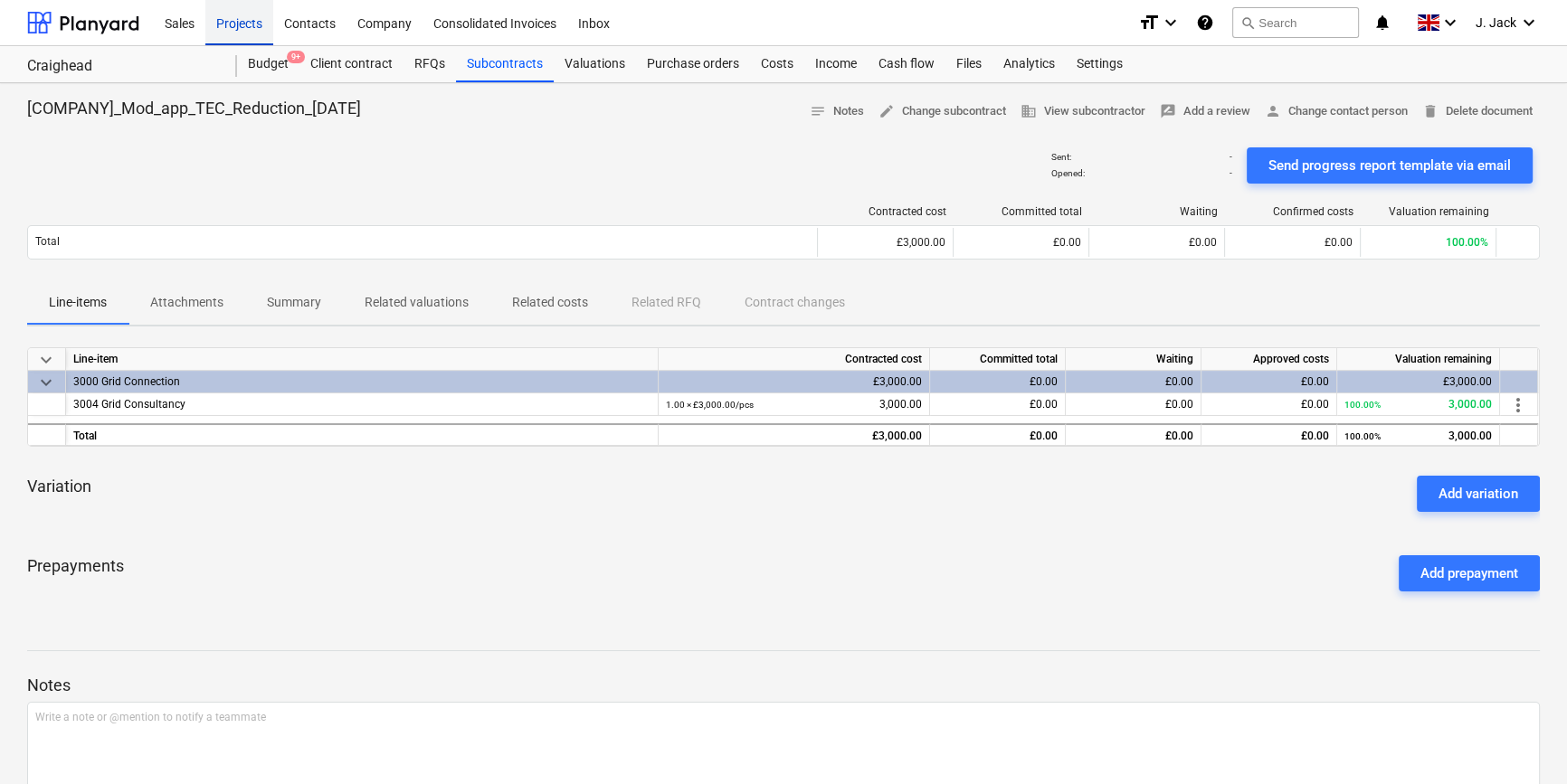 click on "Projects" at bounding box center [239, 22] 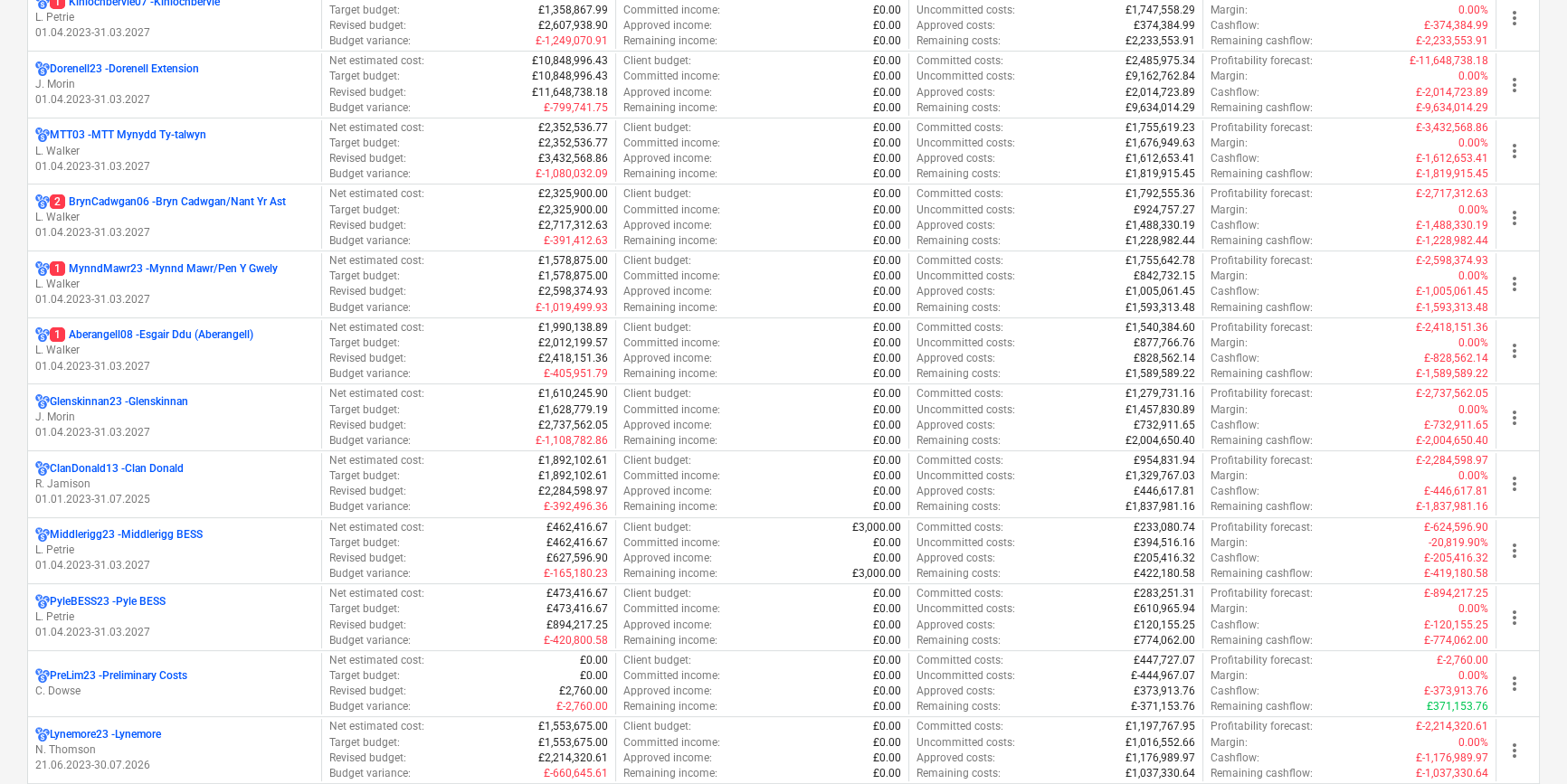 scroll, scrollTop: 657, scrollLeft: 0, axis: vertical 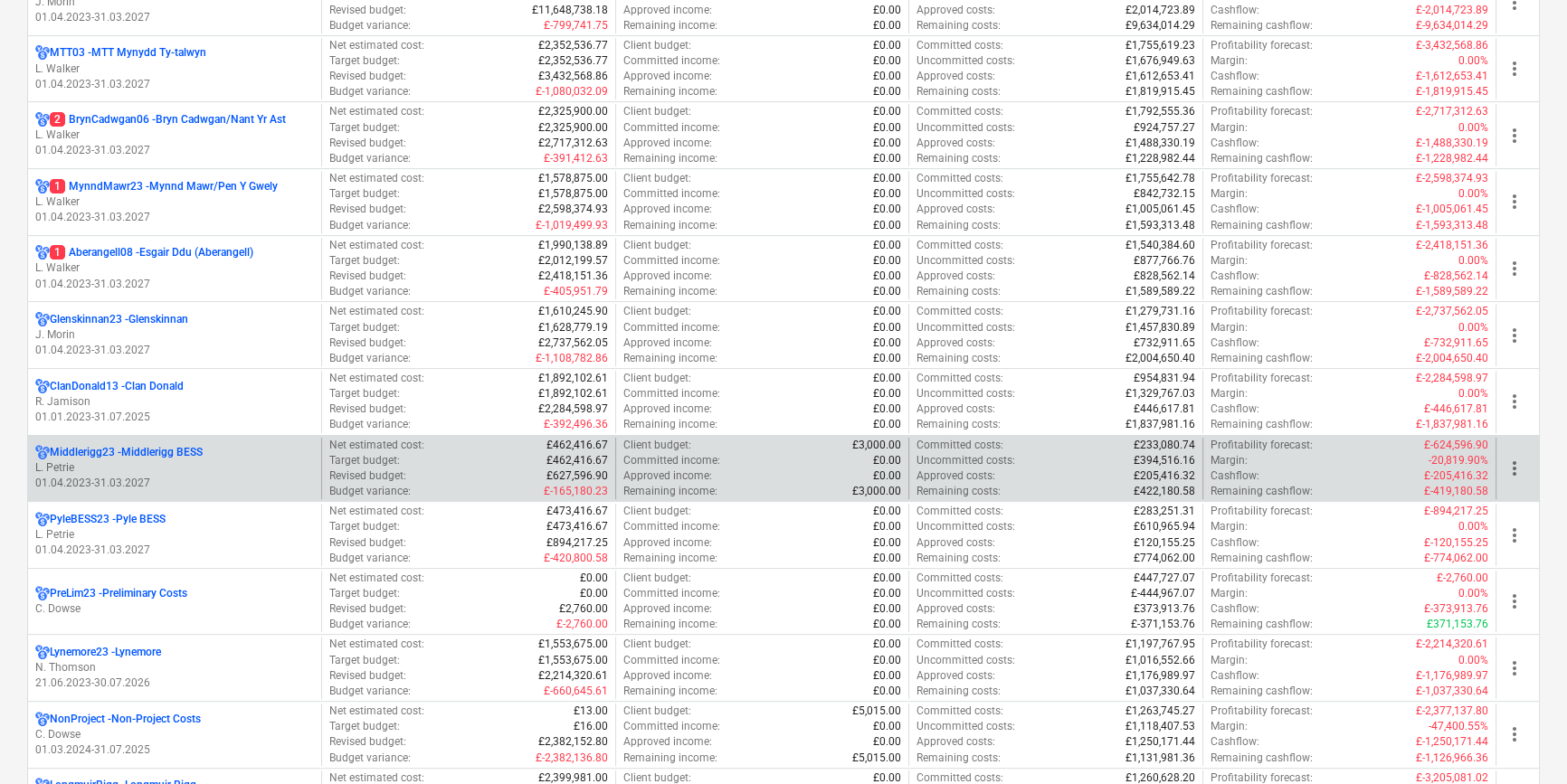 click on "Middlerigg23 -  Middlerigg BESS" at bounding box center [126, 452] 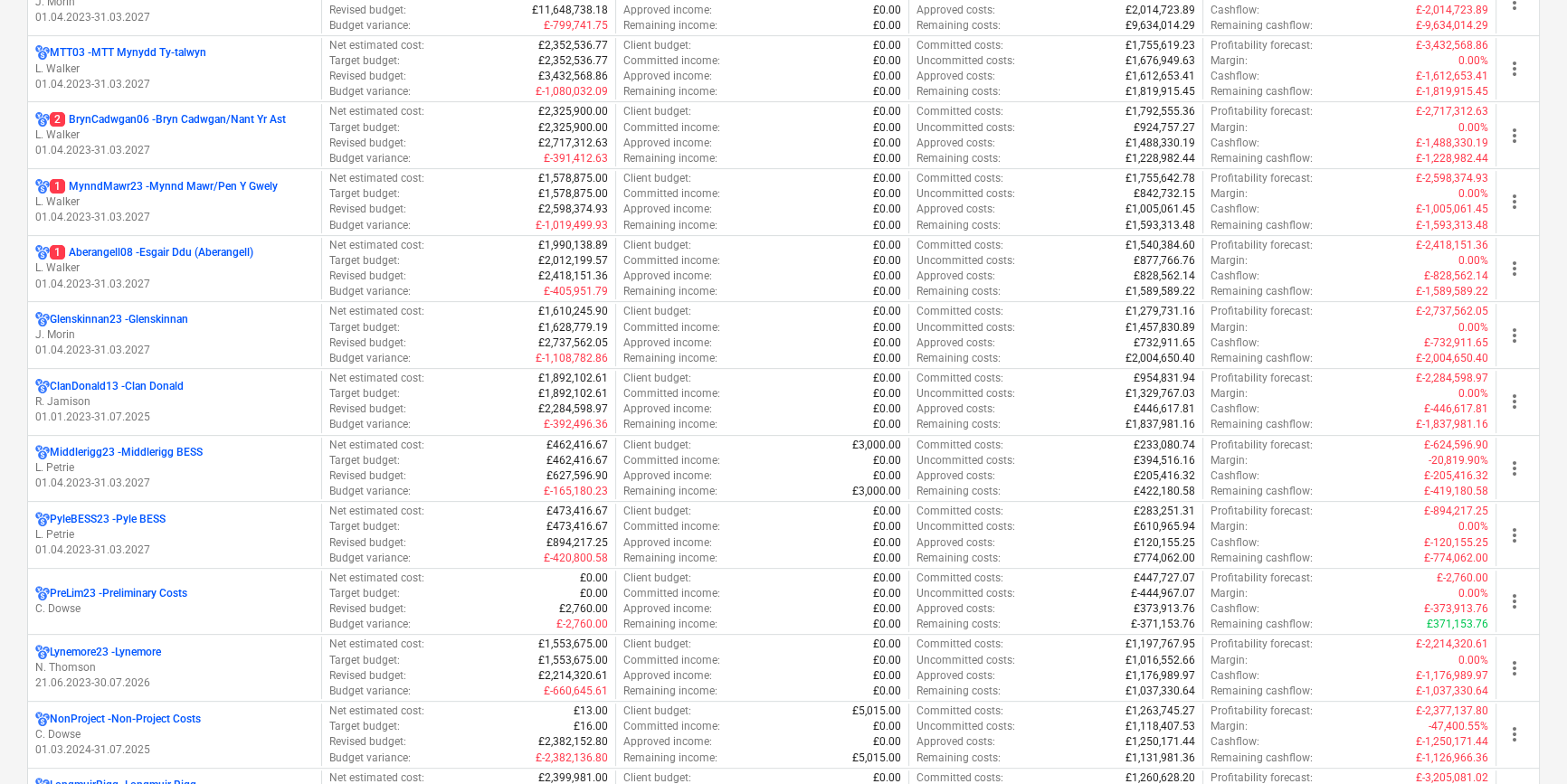 scroll, scrollTop: 0, scrollLeft: 0, axis: both 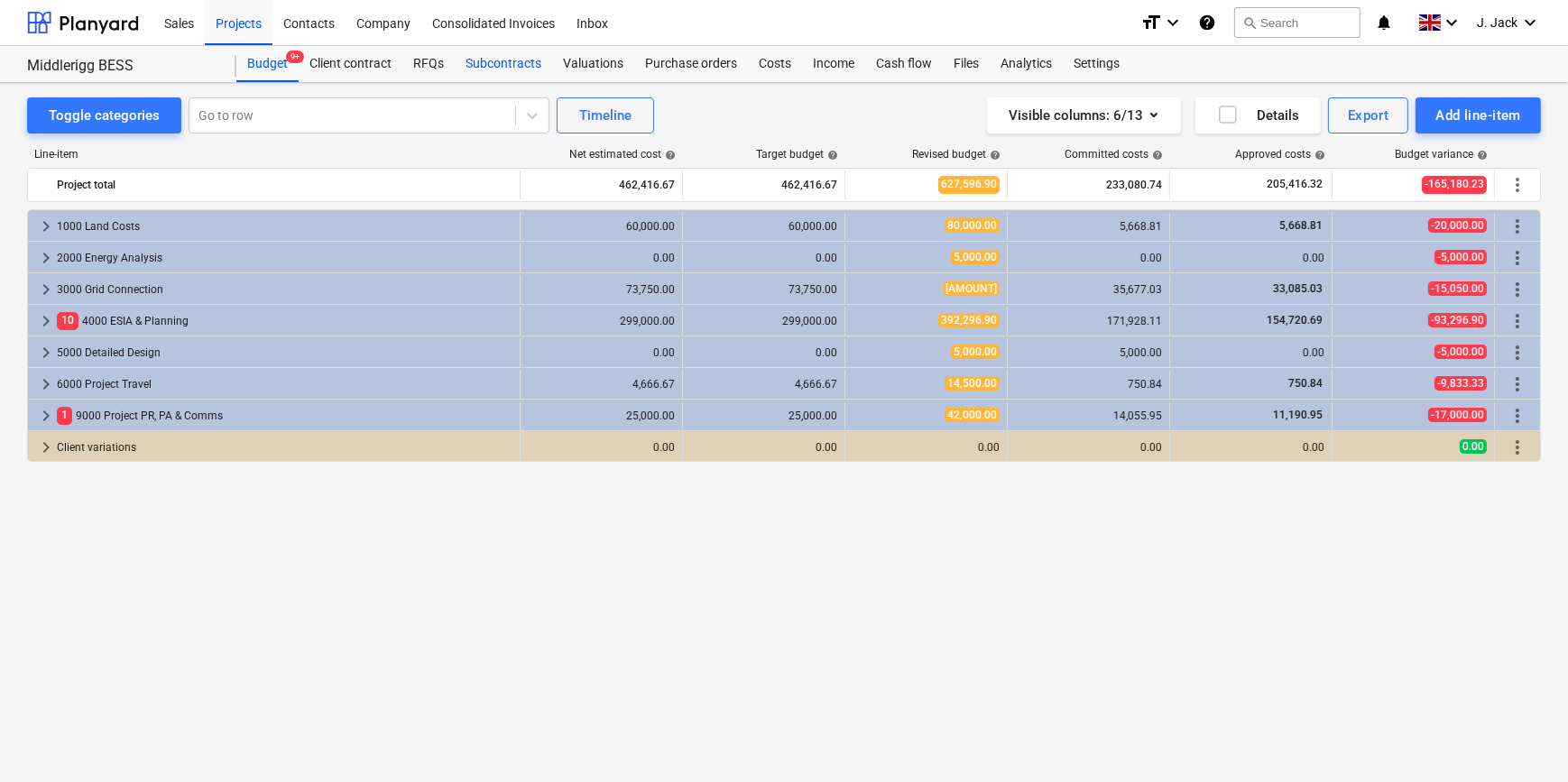 click on "Subcontracts" at bounding box center (503, 64) 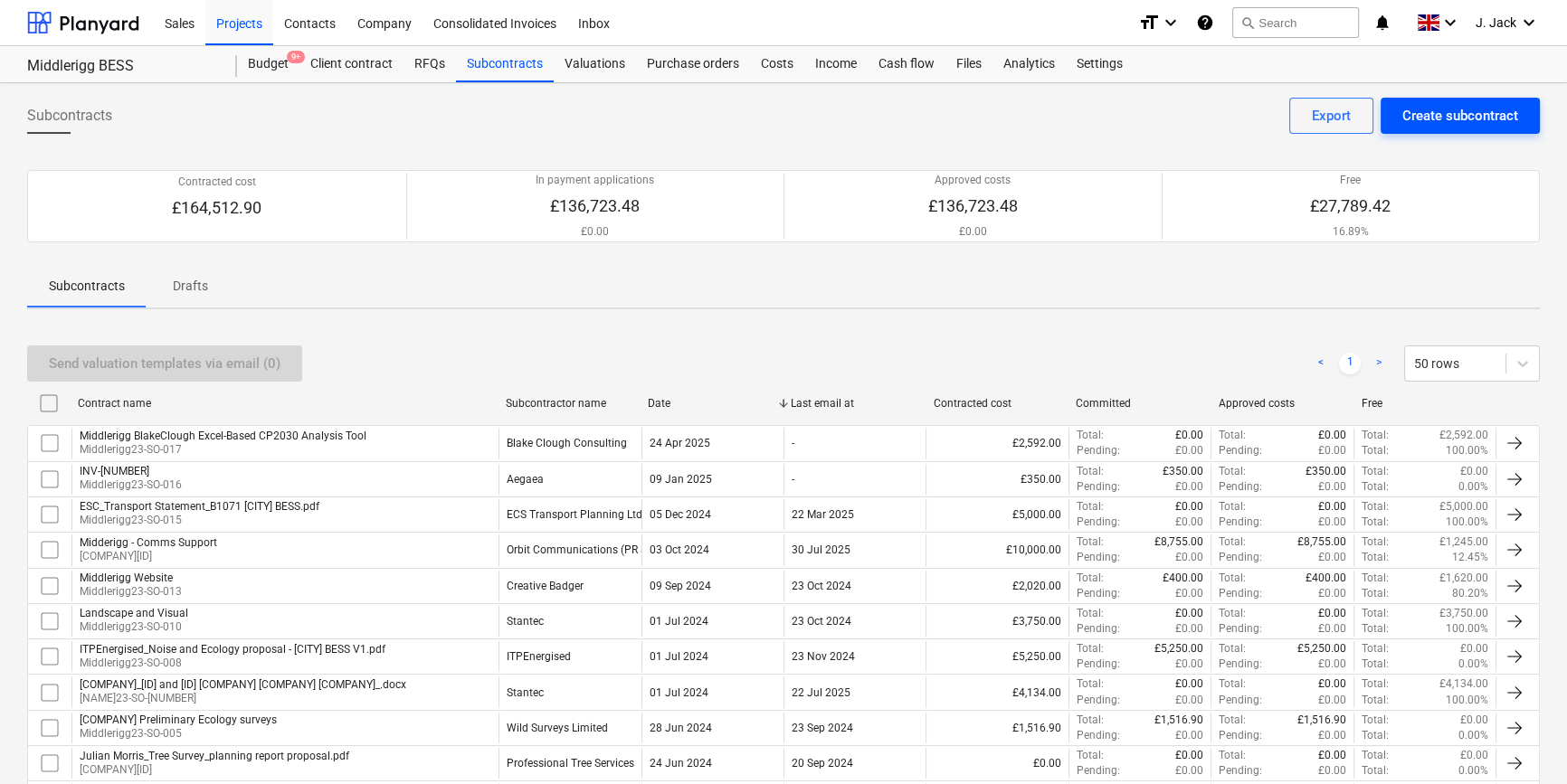 click on "Create subcontract" at bounding box center (1460, 116) 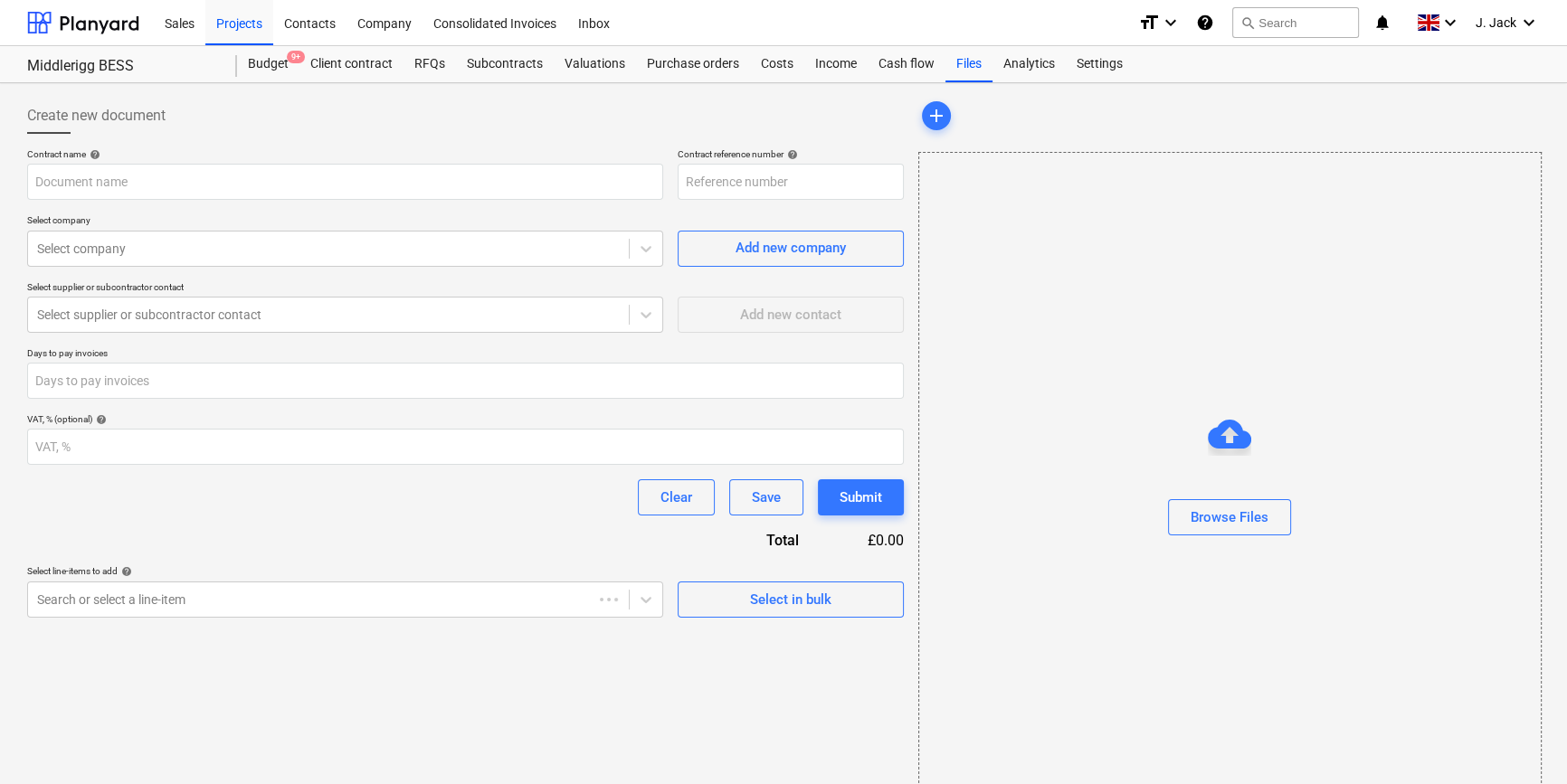 type on "[COMPANY][ID]" 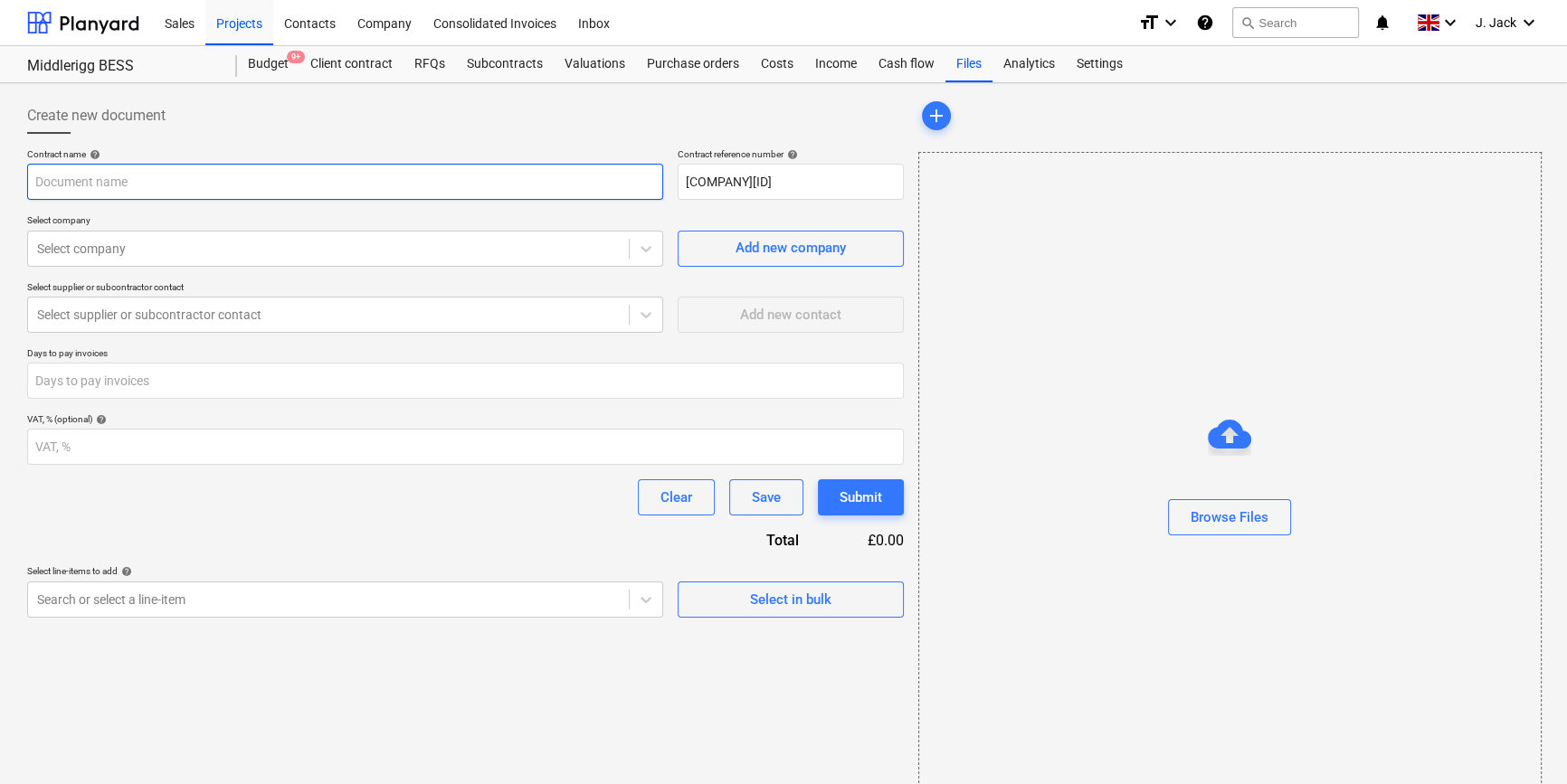click at bounding box center [345, 182] 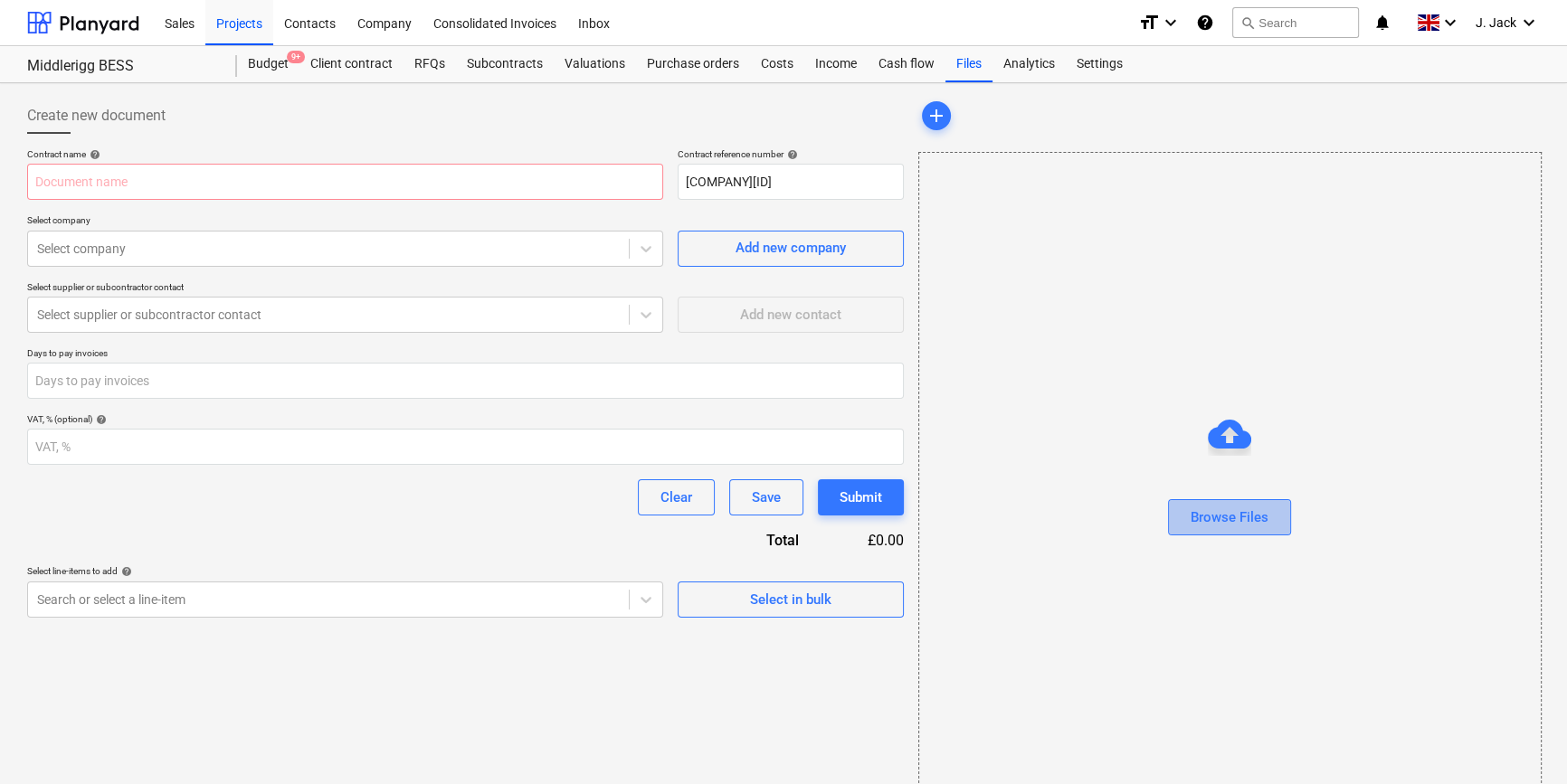 click on "Browse Files" at bounding box center [1230, 517] 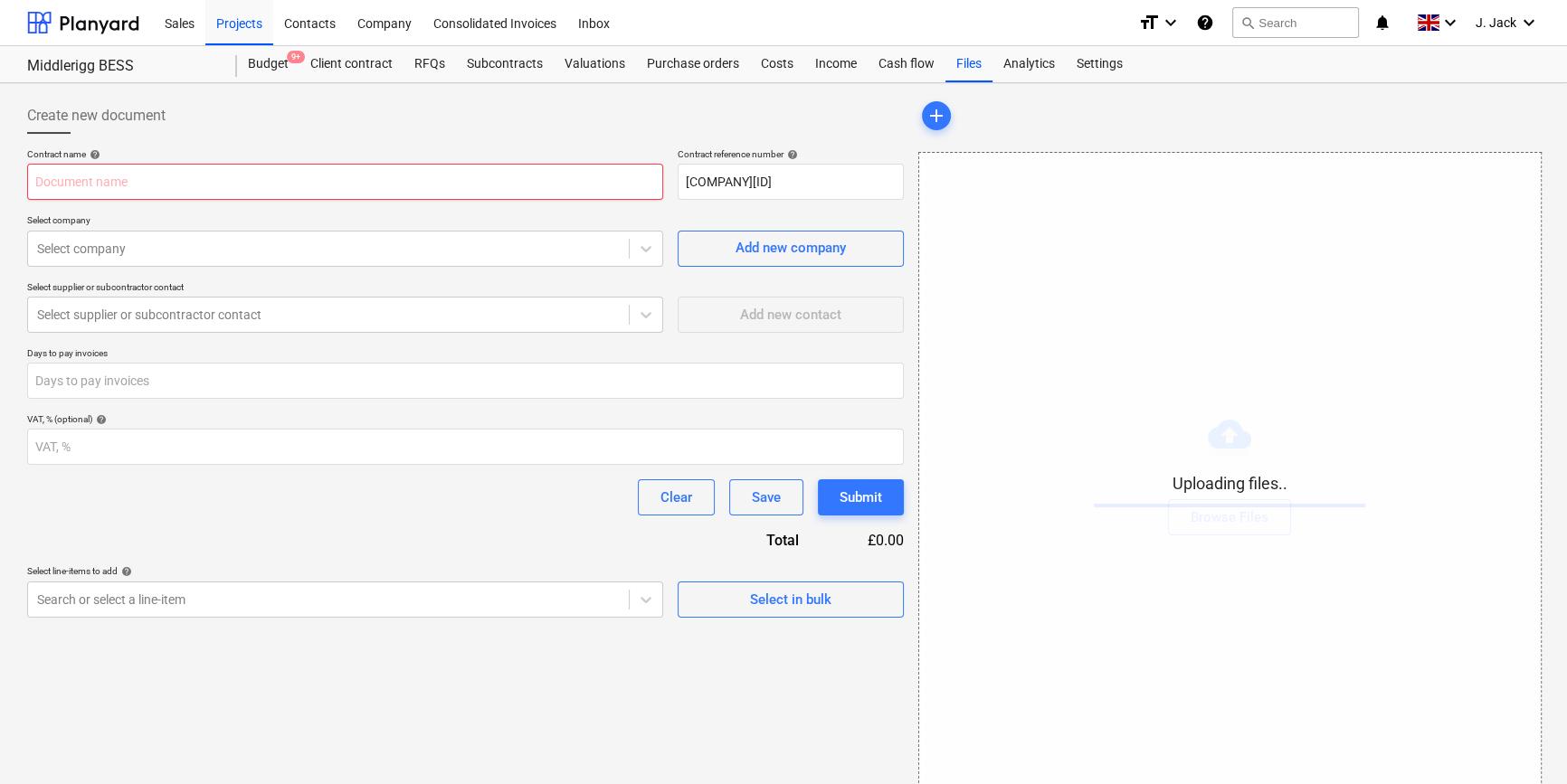 click at bounding box center [345, 182] 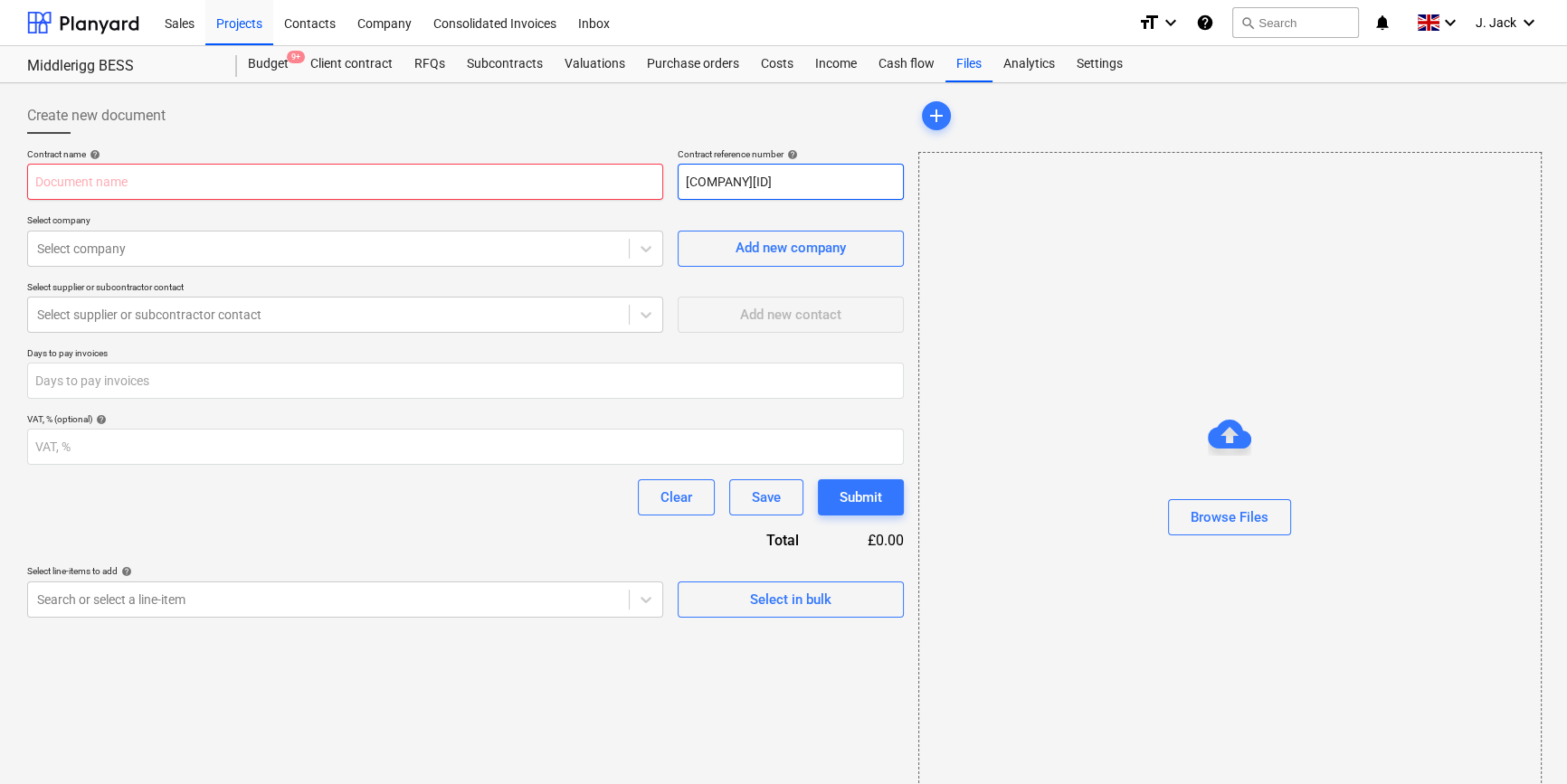 type on "[NAME]_Re Q Partial capacity Planning submitted.msg" 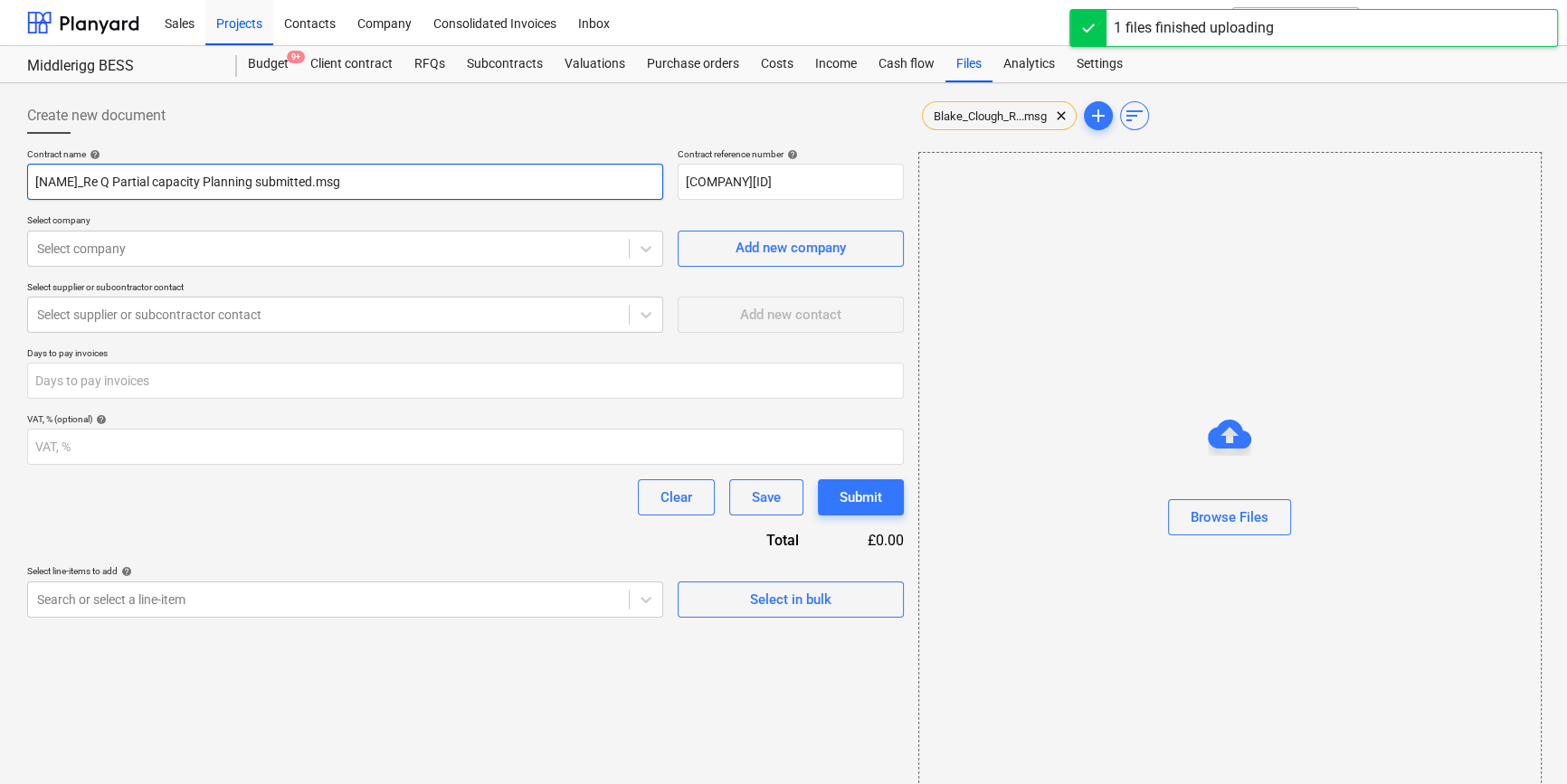 drag, startPoint x: 430, startPoint y: 176, endPoint x: 17, endPoint y: 168, distance: 413.0775 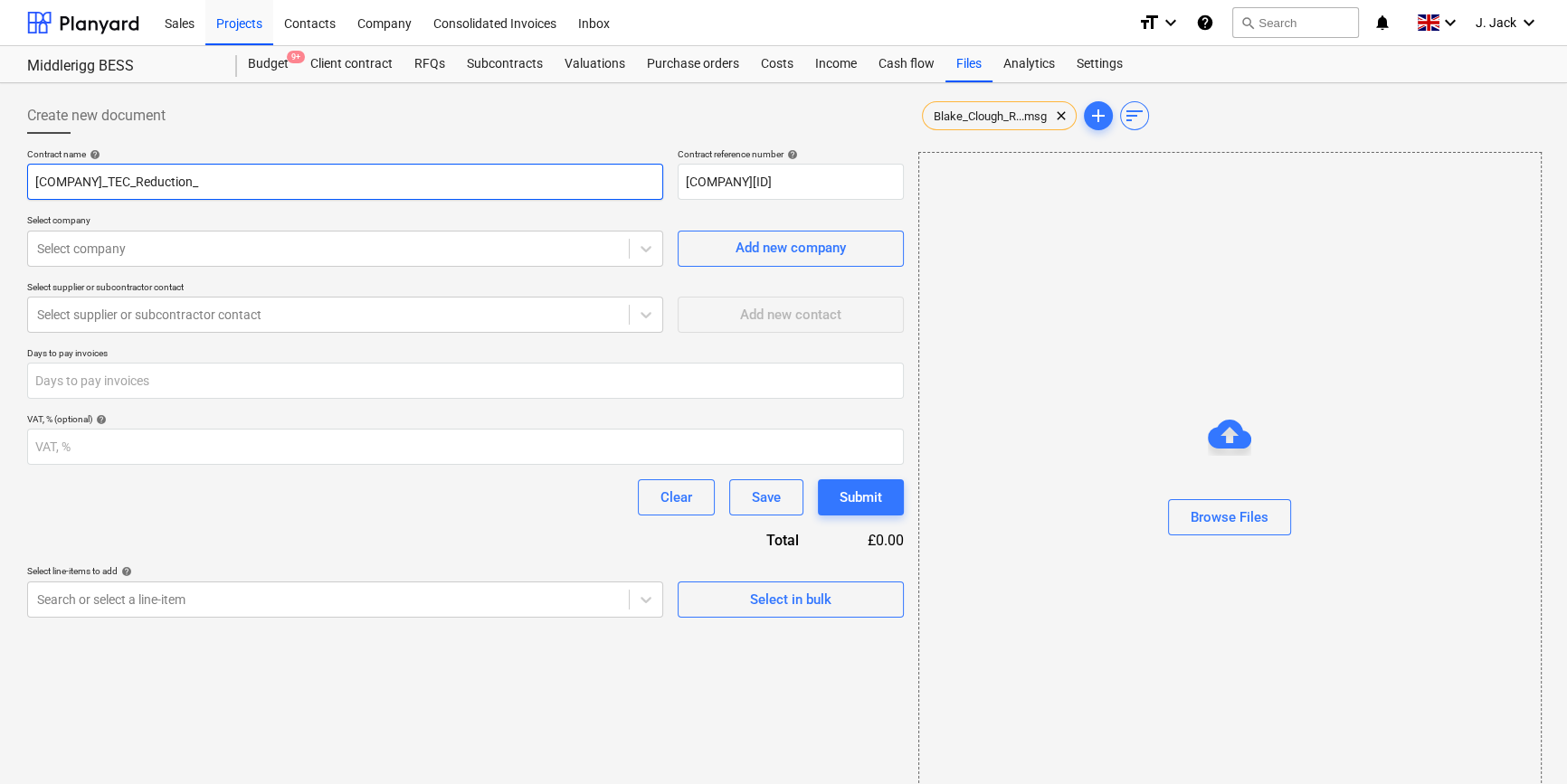 click on "[COMPANY]_TEC_Reduction_" at bounding box center (345, 182) 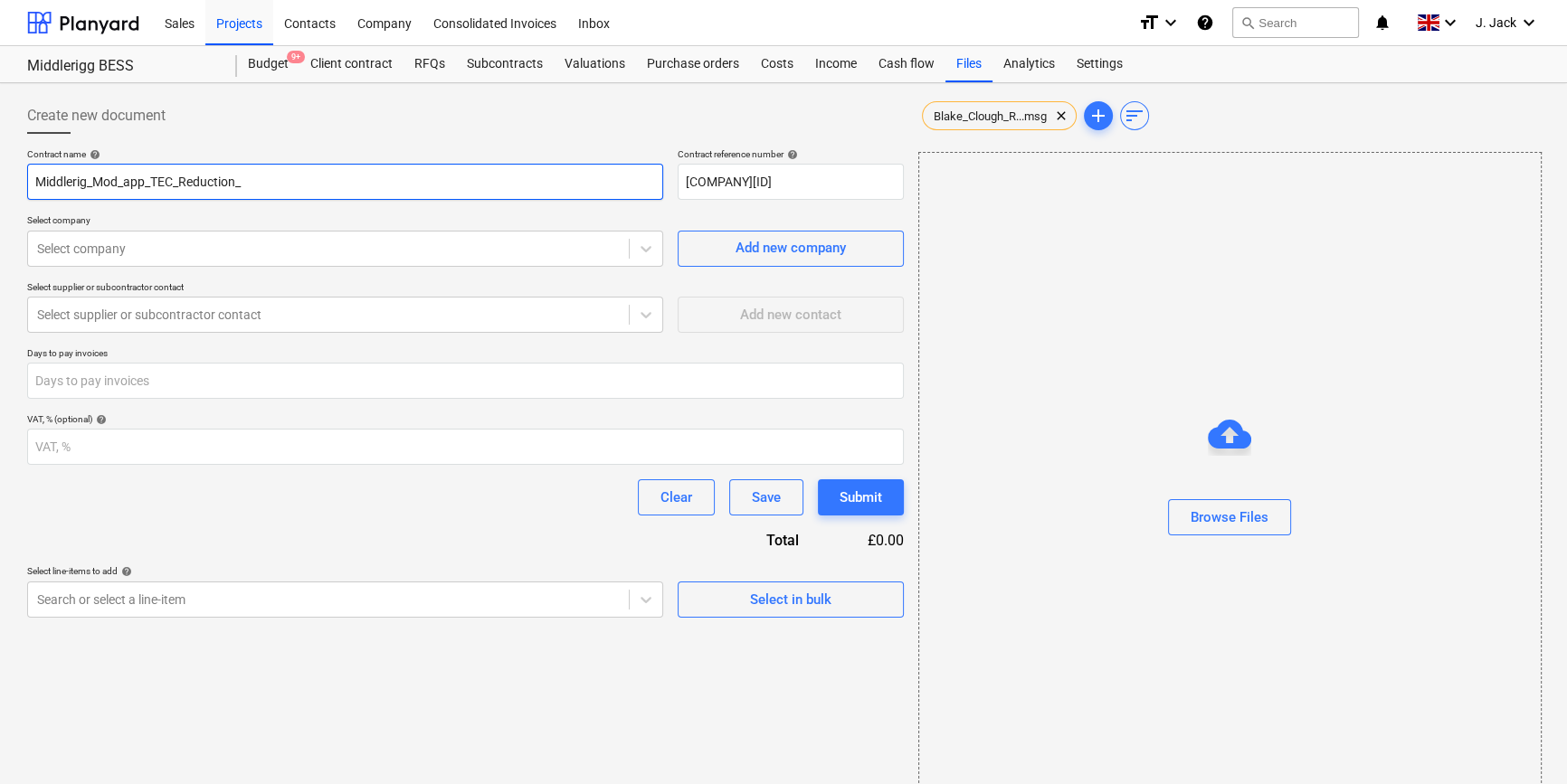 click on "Middlerig_Mod_app_TEC_Reduction_" at bounding box center (345, 182) 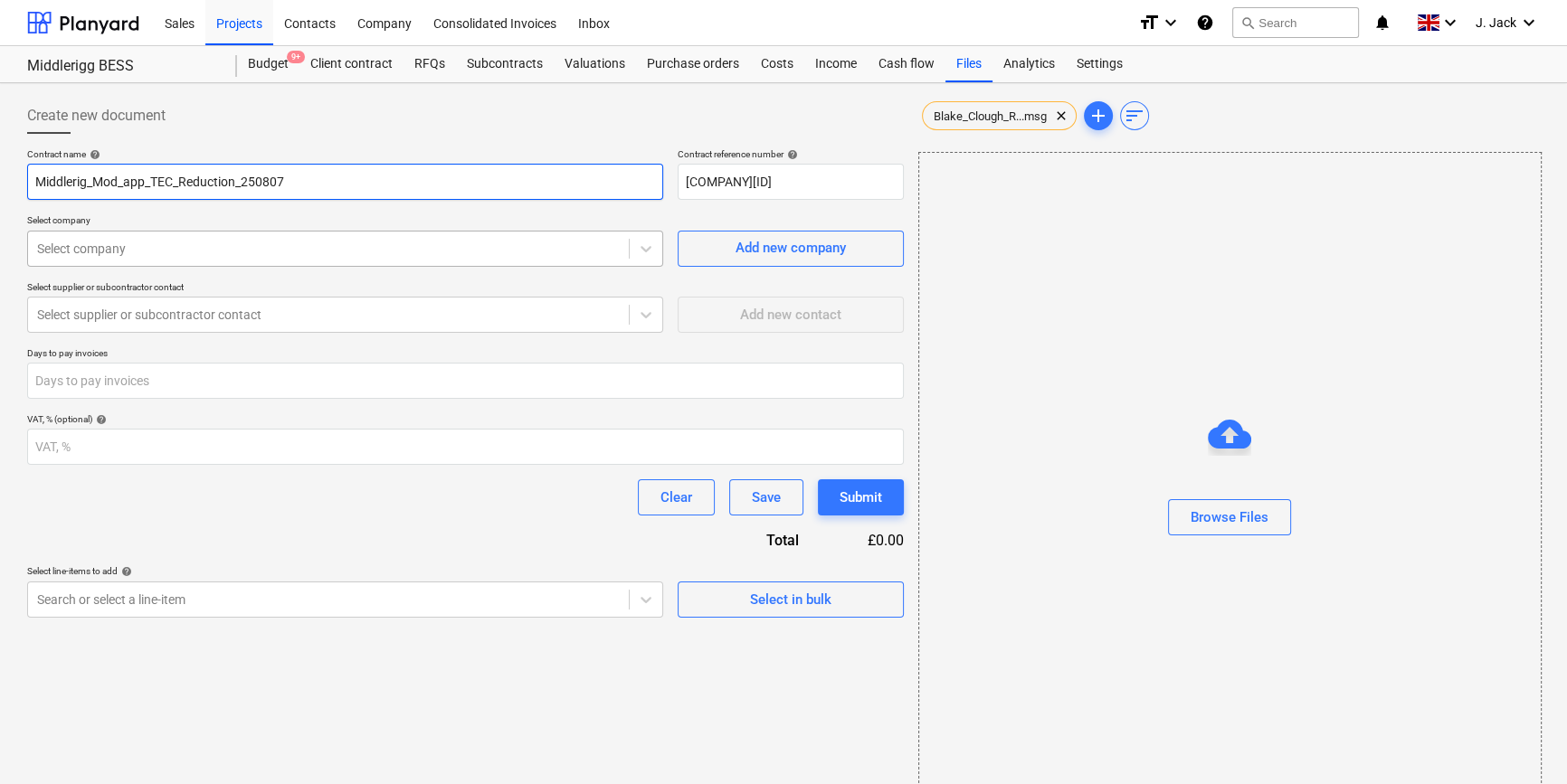 type on "Middlerig_Mod_app_TEC_Reduction_250807" 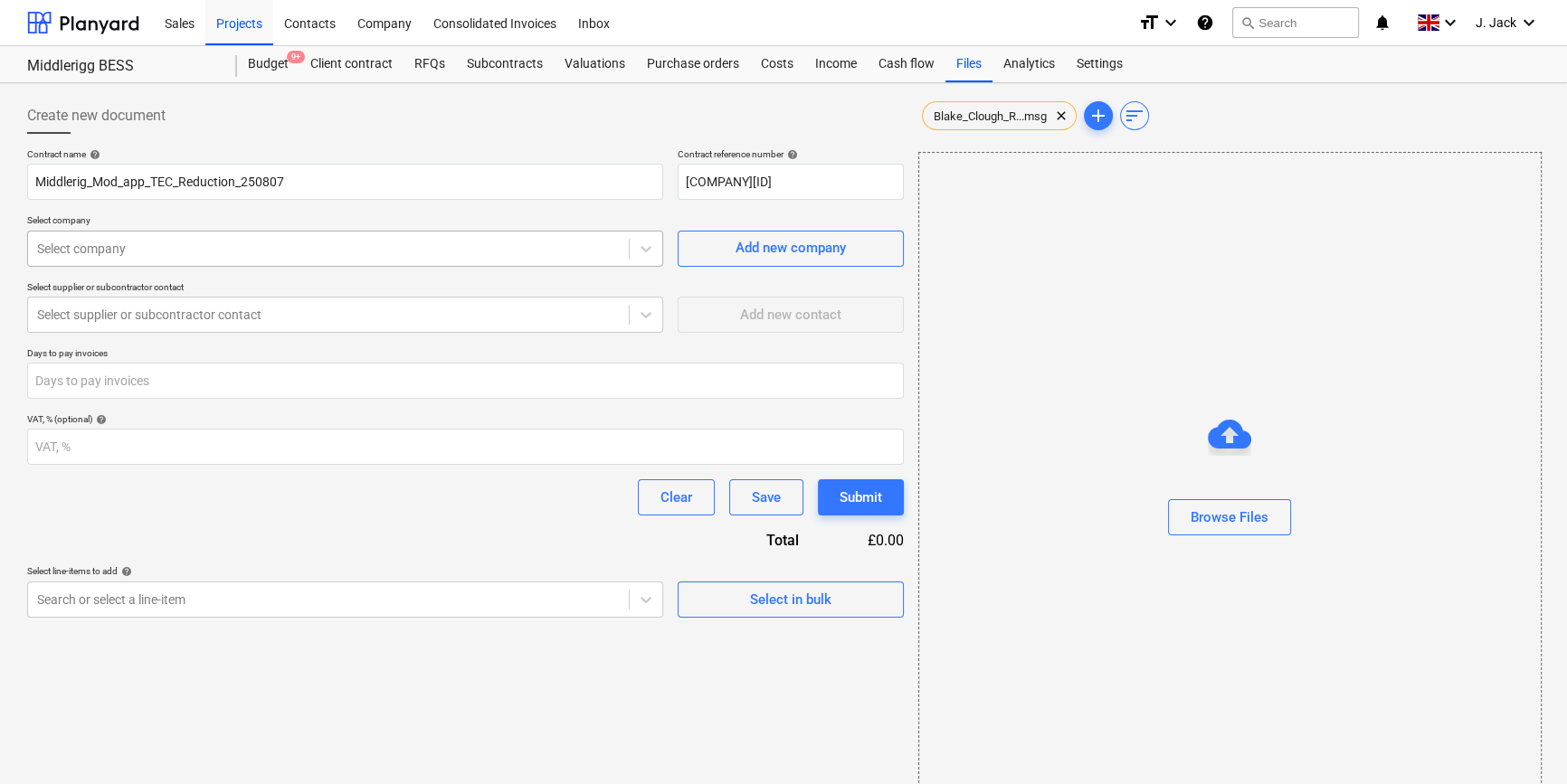 click at bounding box center (328, 249) 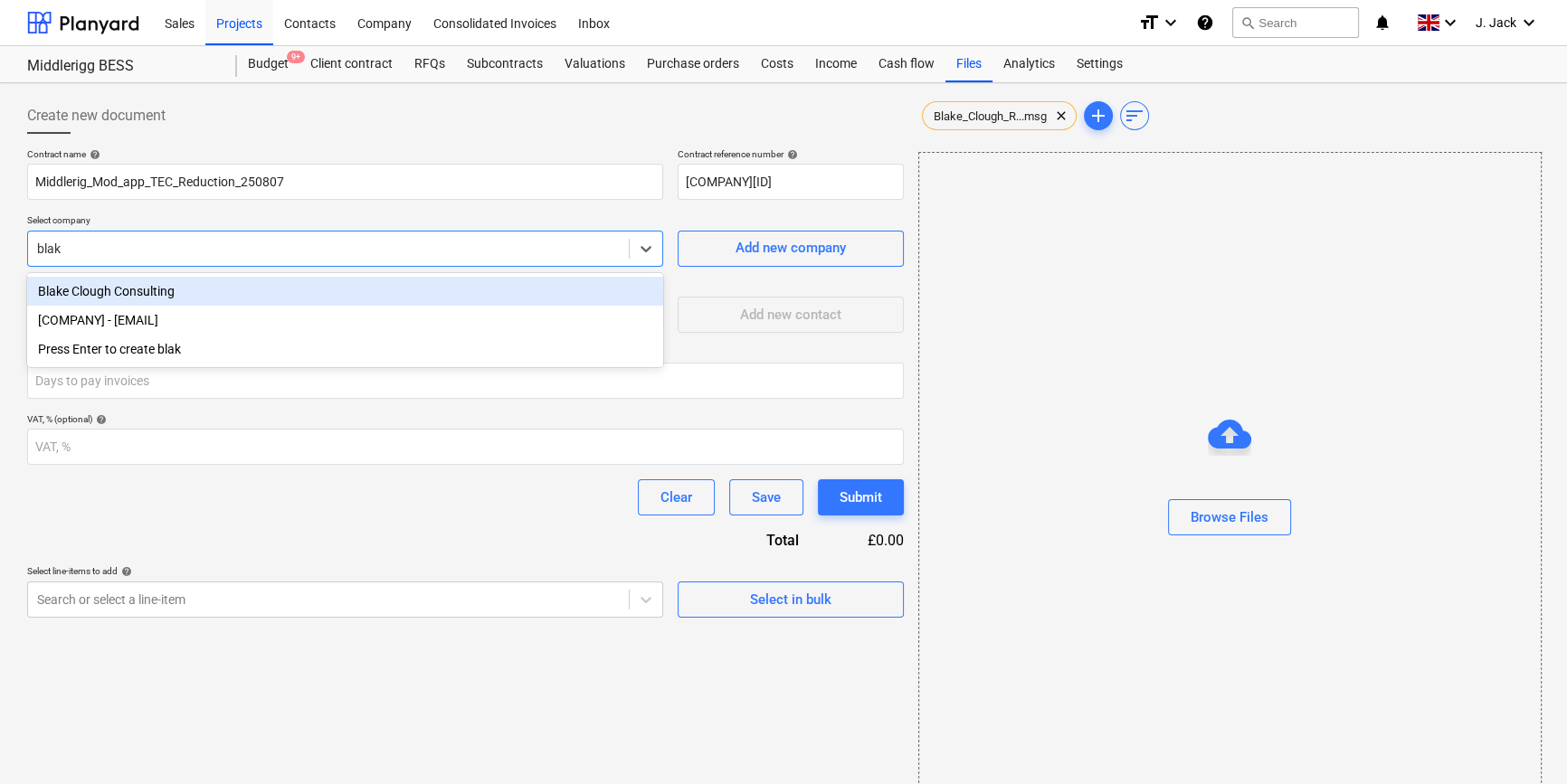 type on "blake" 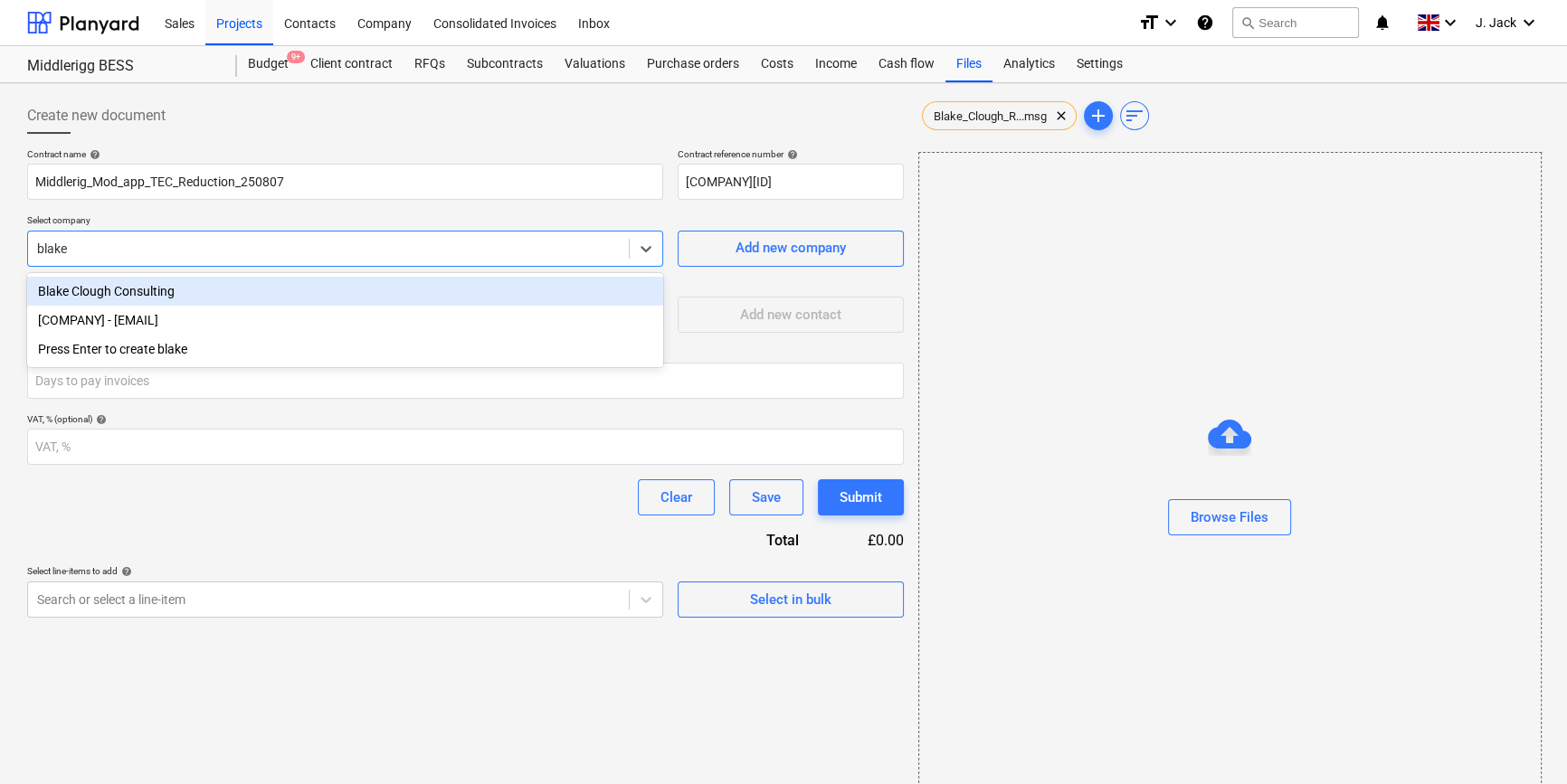 click on "Blake Clough Consulting" at bounding box center (345, 291) 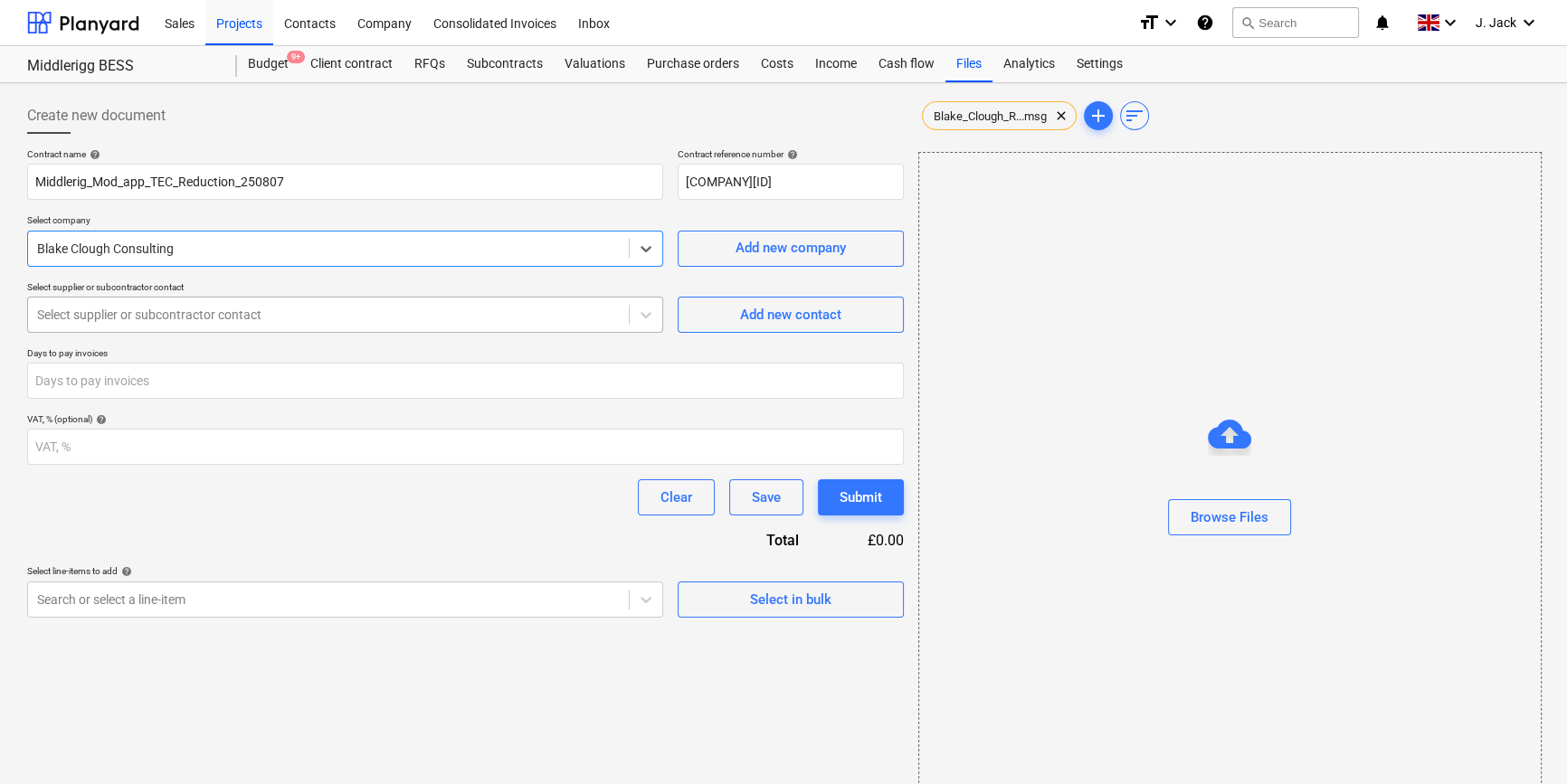 click at bounding box center (328, 315) 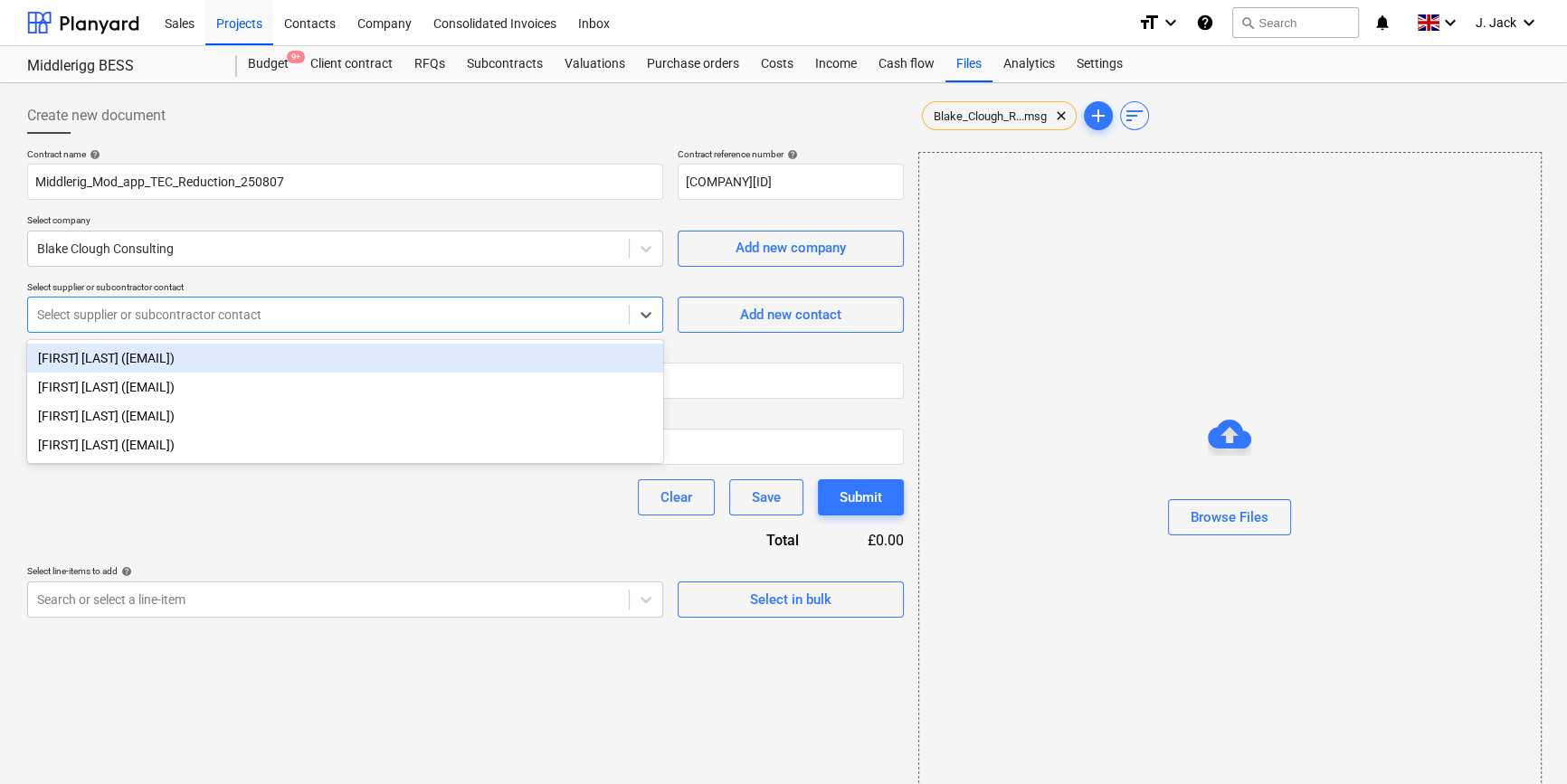 click on "[FIRST] [LAST] ([EMAIL])" at bounding box center (345, 358) 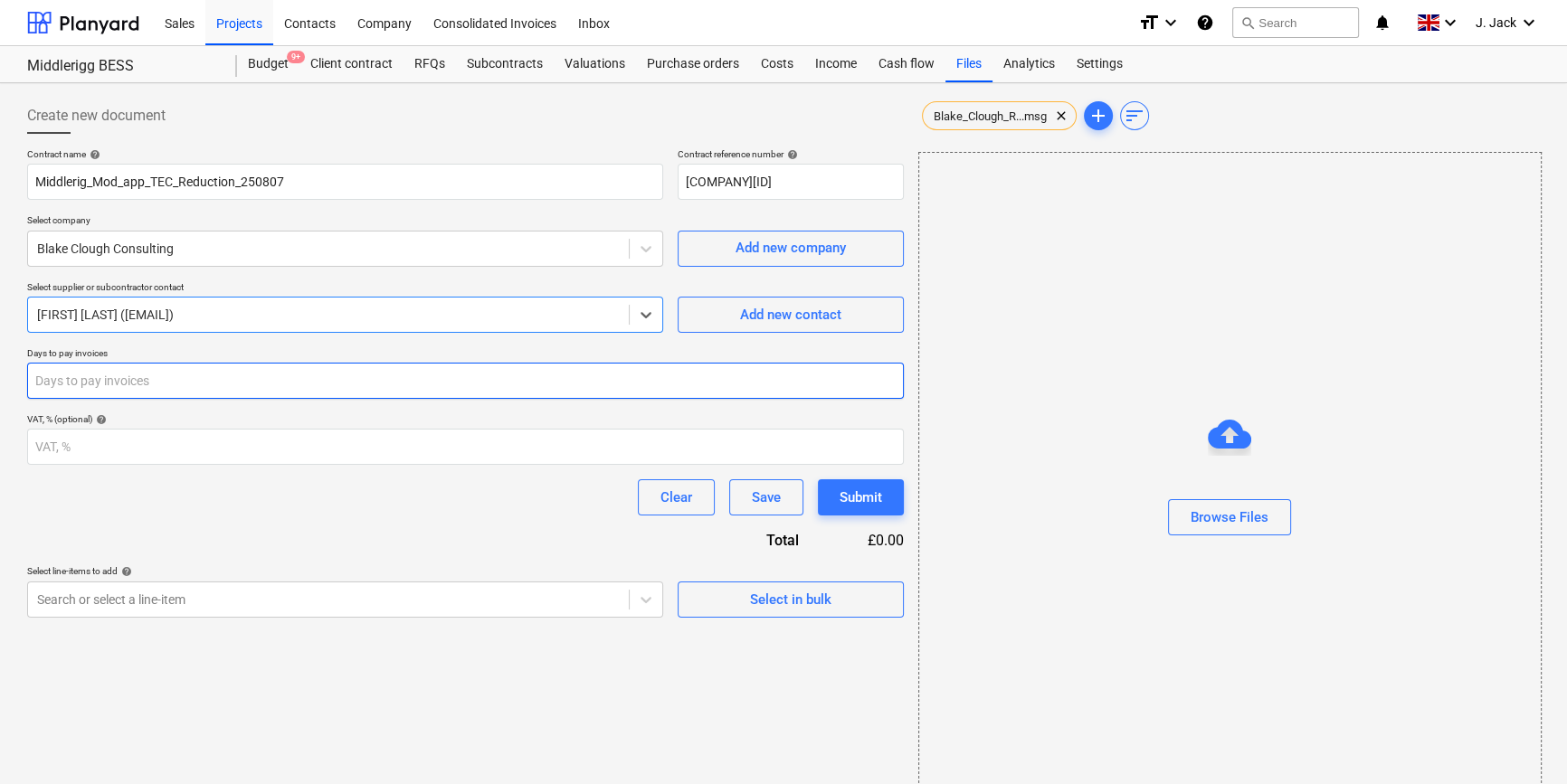 click at bounding box center [465, 381] 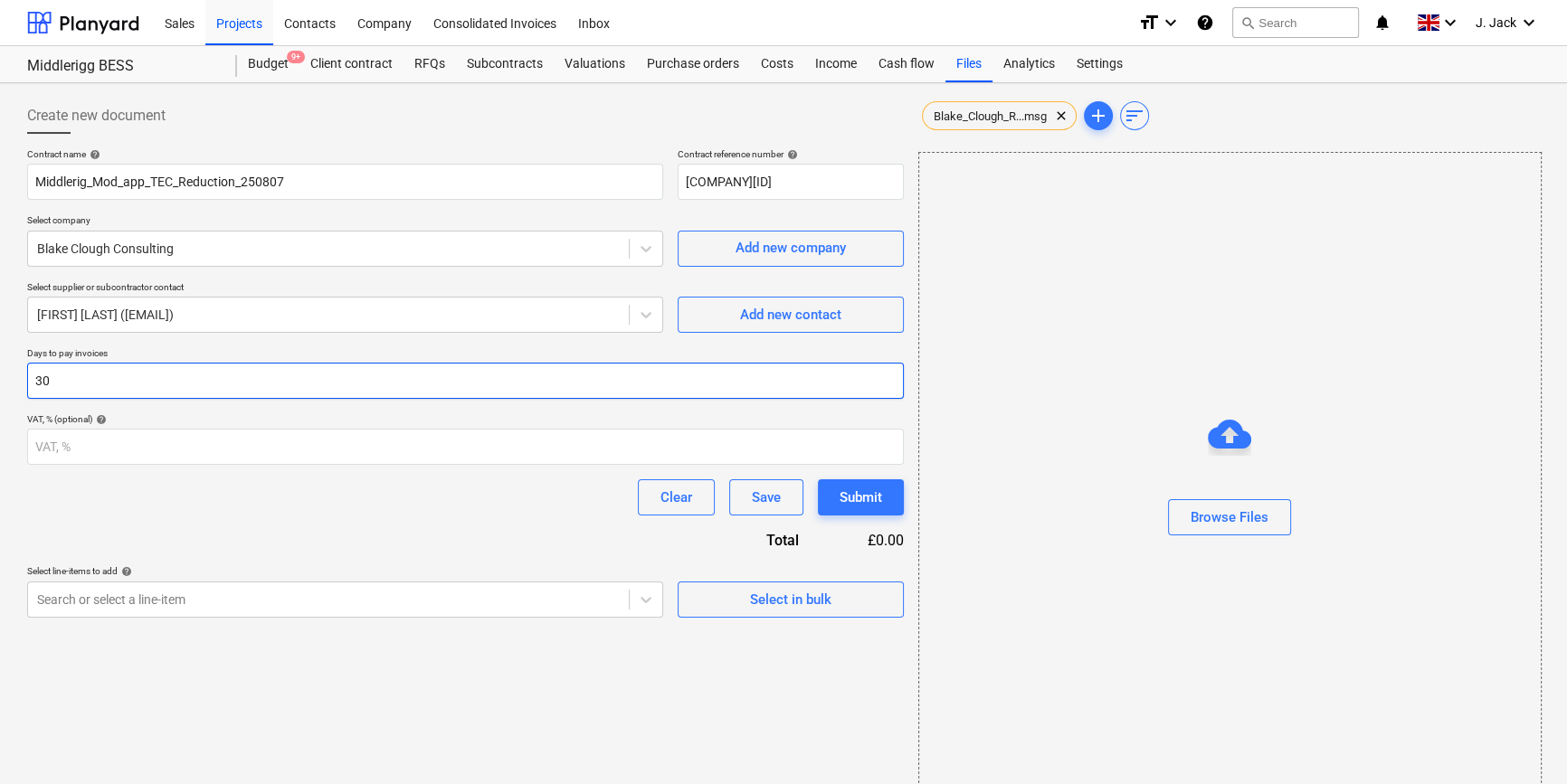 type on "30" 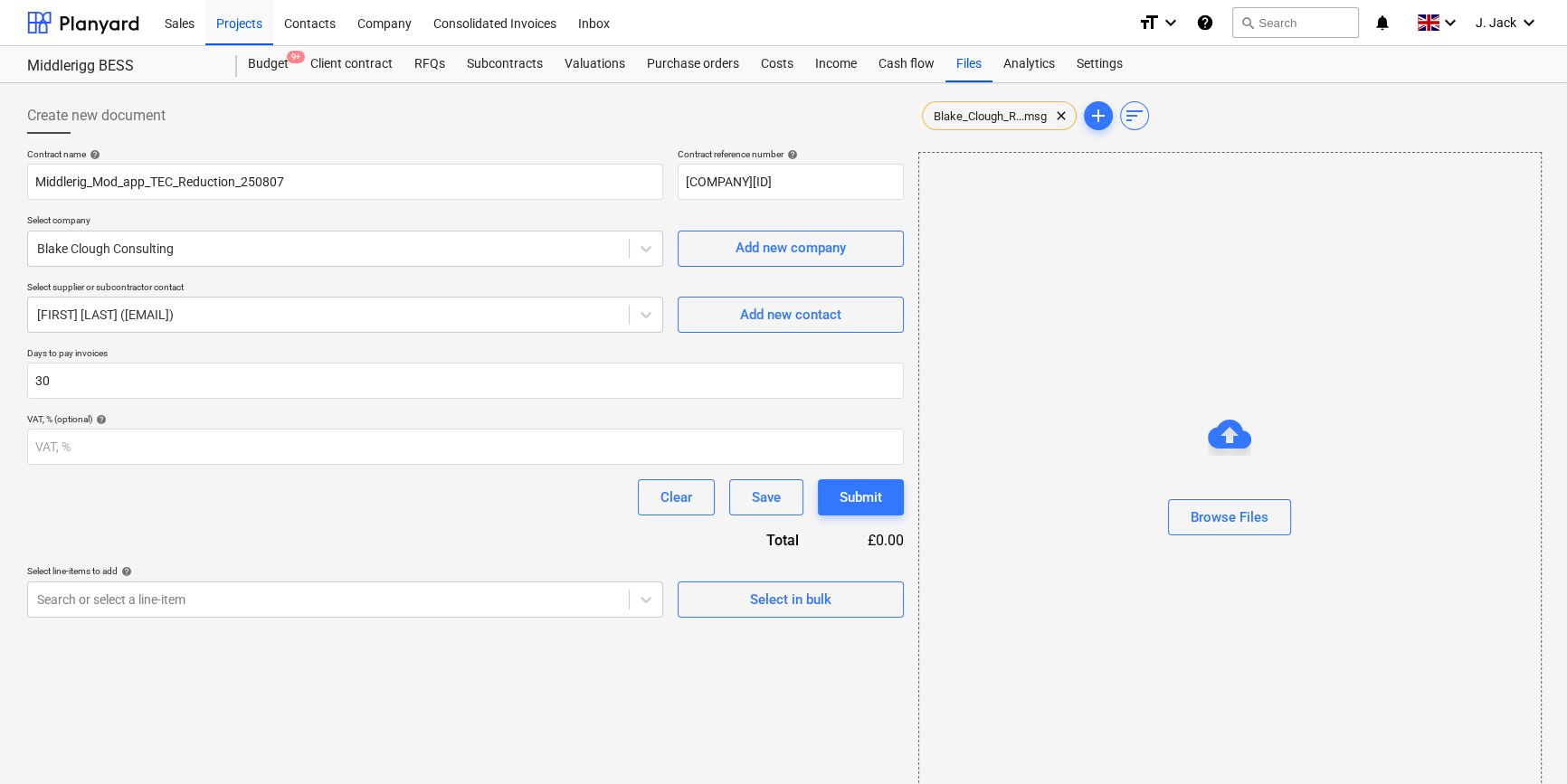 click on "Clear Save Submit" at bounding box center [465, 497] 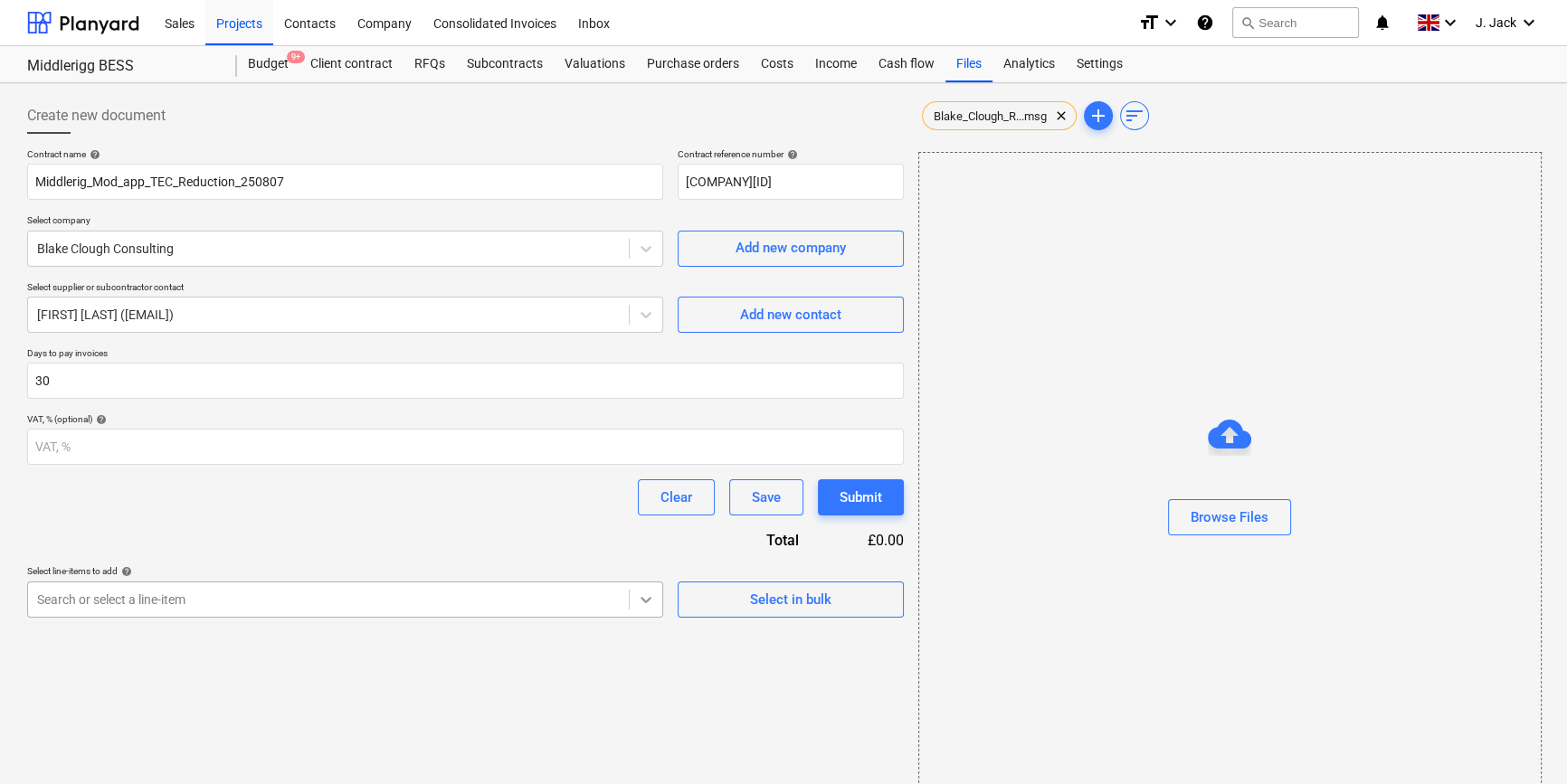 click on "Sales Projects Contacts Company Consolidated Invoices Inbox format_size keyboard_arrow_down help search Search notifications 0 keyboard_arrow_down [INITIAL]. [LAST] keyboard_arrow_down [NAME] BESS Budget 9+ Client contract RFQs Subcontracts Valuations Purchase orders Costs Income Cash flow Files Analytics Settings Create new document Contract name help [NAME]_Mod_app_TEC_Reduction_[NUMBER]07 Contract reference number help [NAME]23-SO-[NUMBER] Select company [COMPANY_NAME]   Add new company Select supplier or subcontractor contact [FIRST] [LAST] ([EMAIL]) Add new contact Days to pay invoices 30 VAT, % (optional) help Clear Save Submit Total £0.00 Select line-items to add help Search or select a line-item Select in bulk [NAME]_R...msg clear add sort Browse Files" at bounding box center [784, 392] 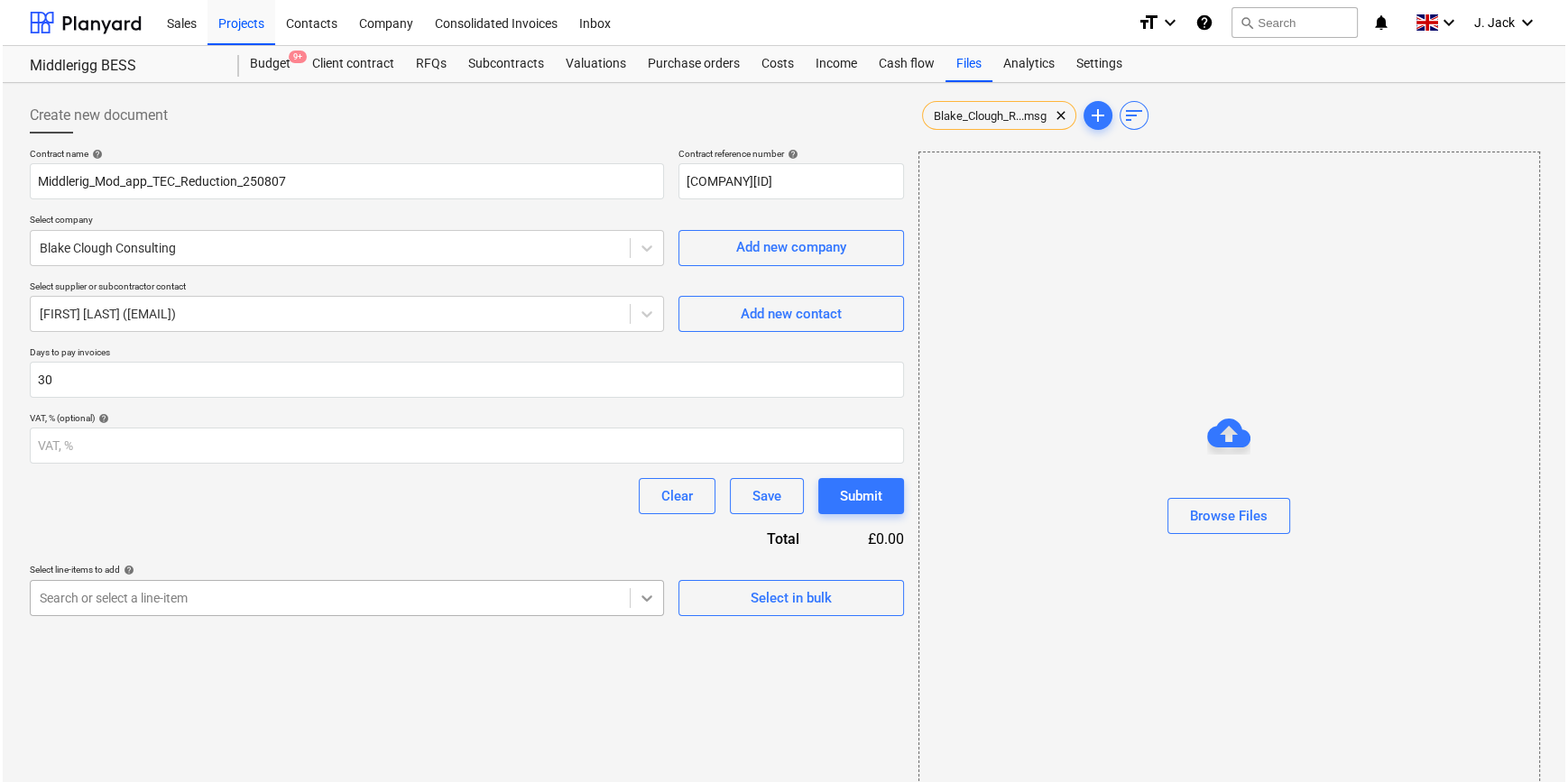 scroll, scrollTop: 39, scrollLeft: 0, axis: vertical 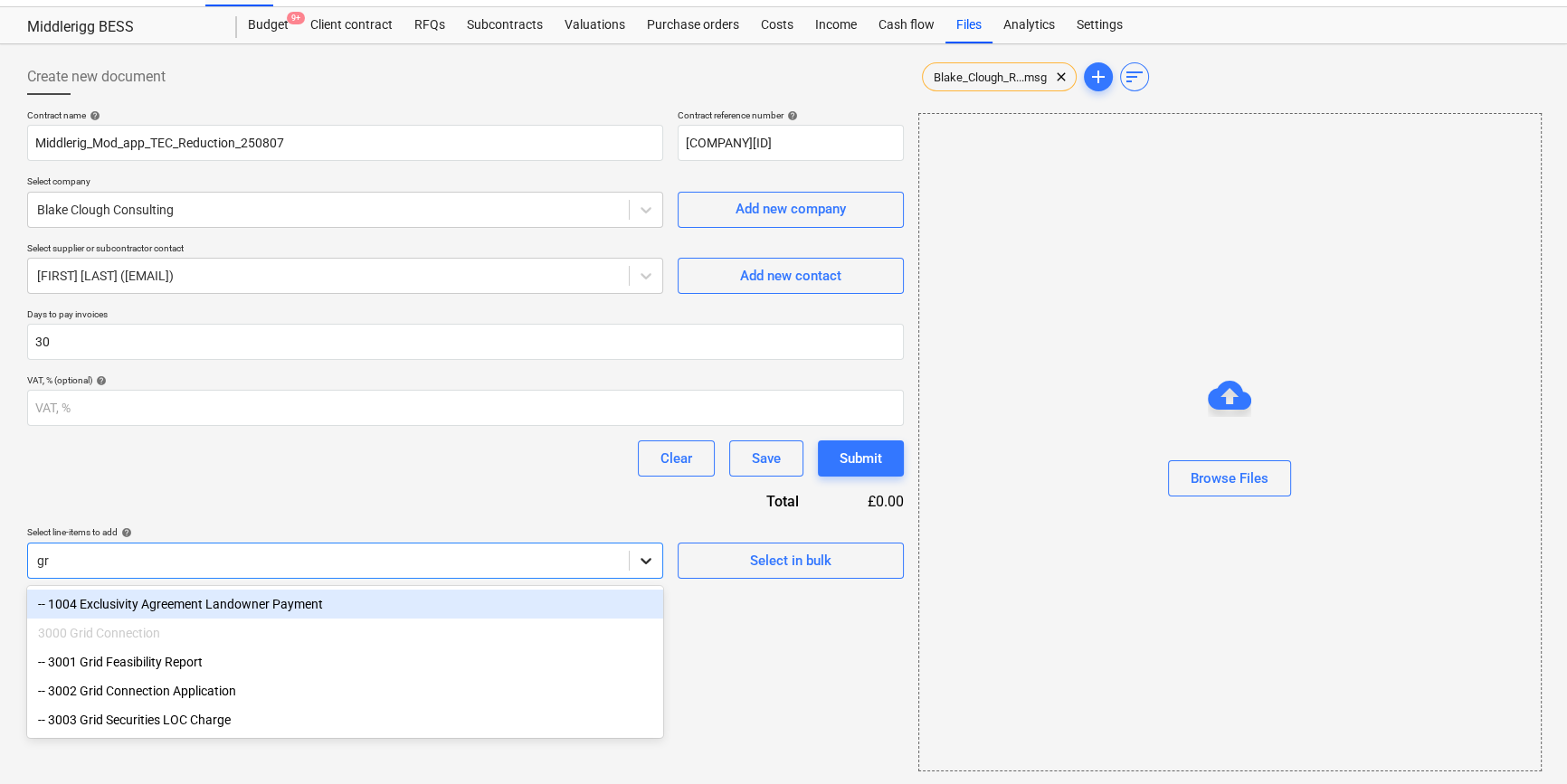 type on "gri" 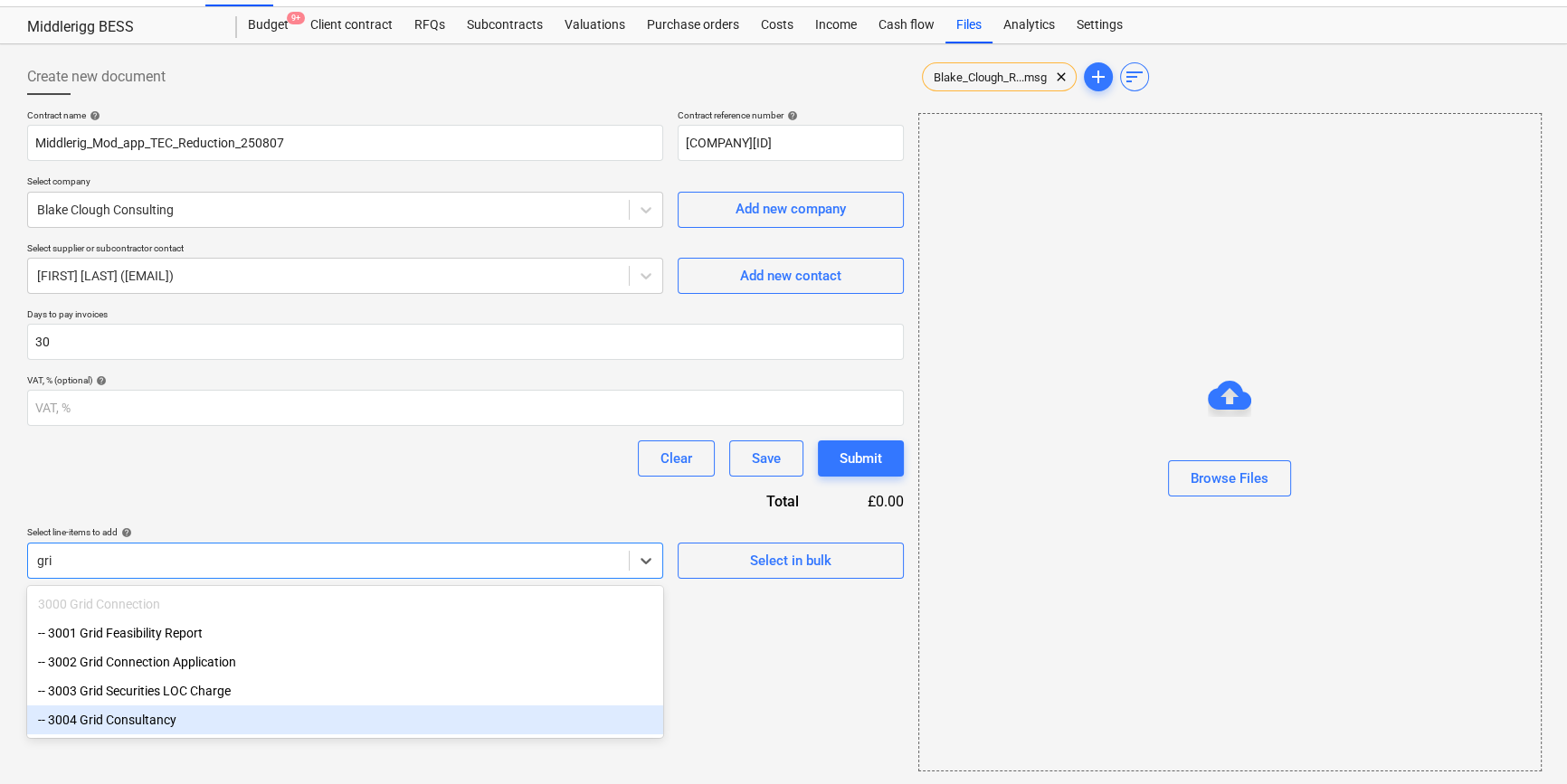 click on "--  3004 Grid Consultancy" at bounding box center [345, 720] 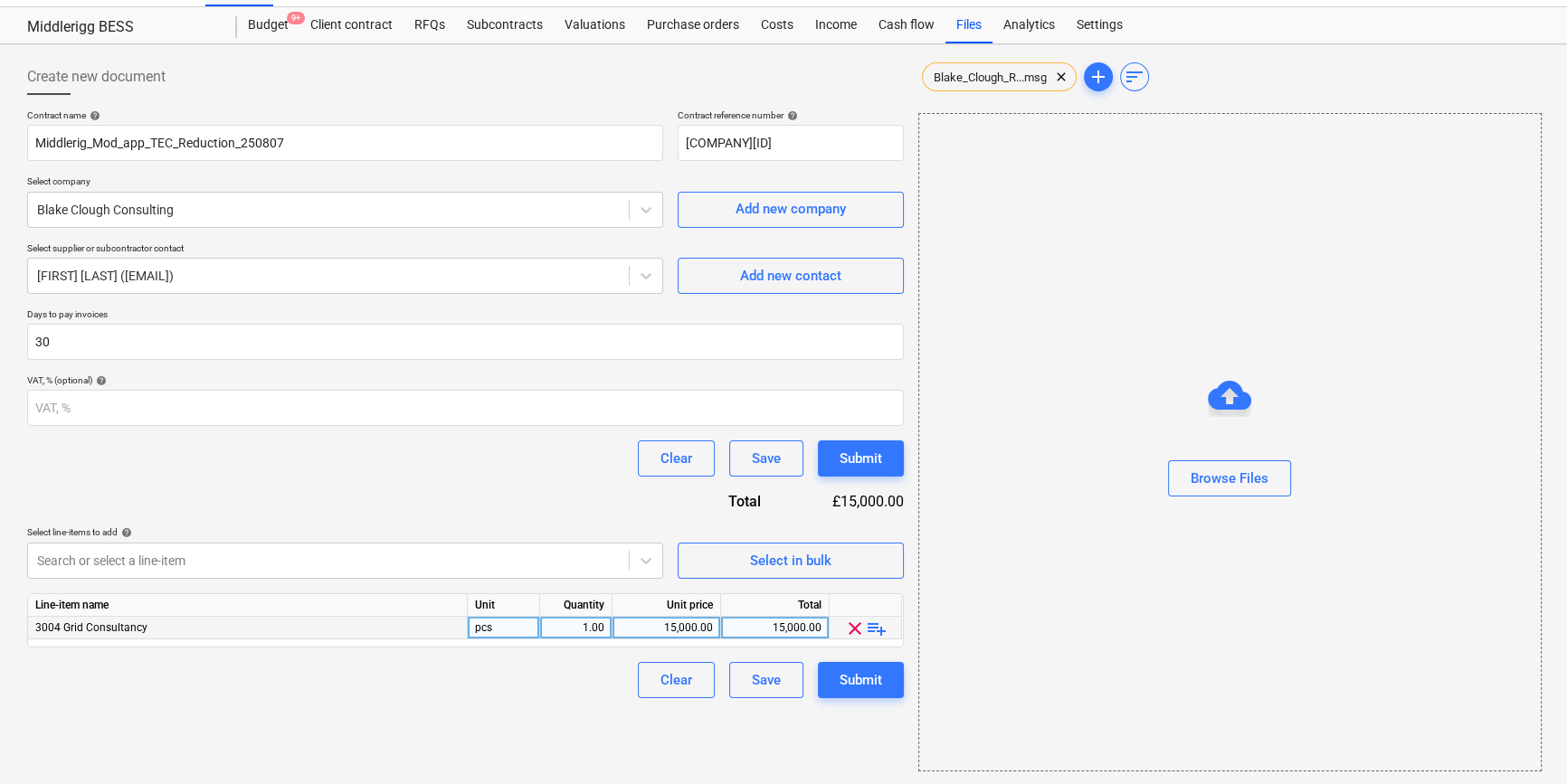 click on "15,000.00" at bounding box center [666, 628] 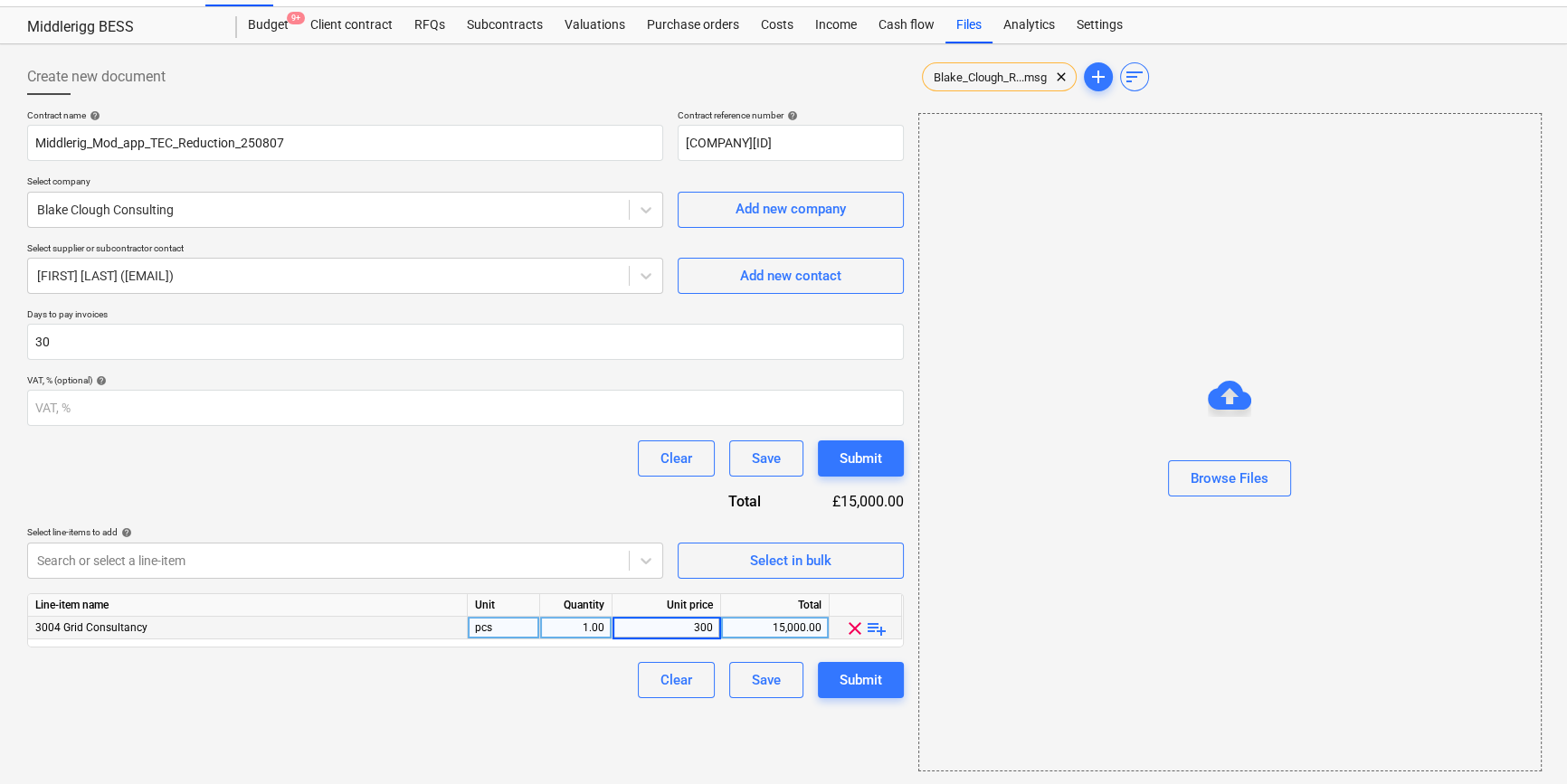 type on "3000" 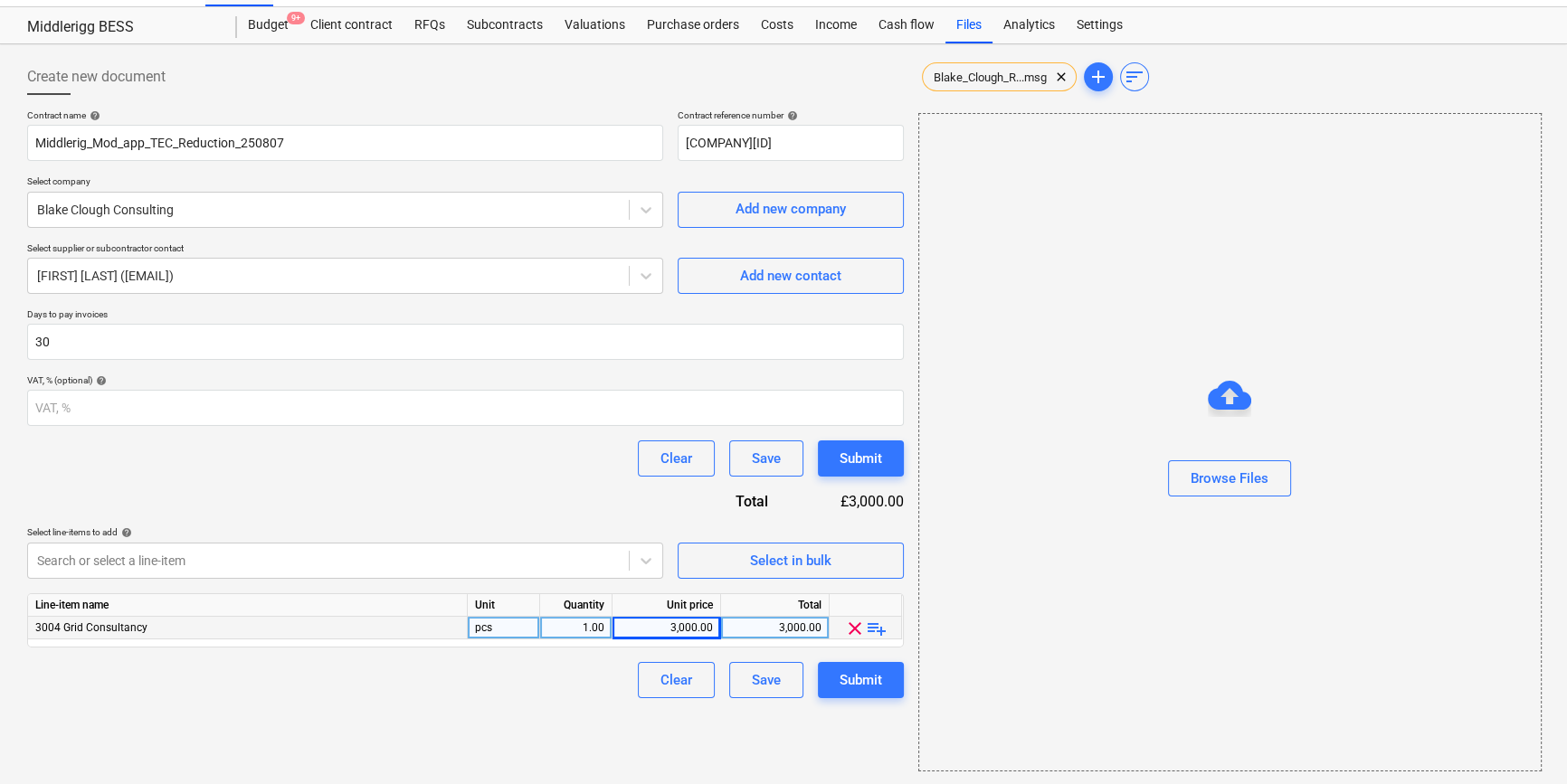 click on "Clear Save Submit" at bounding box center [465, 680] 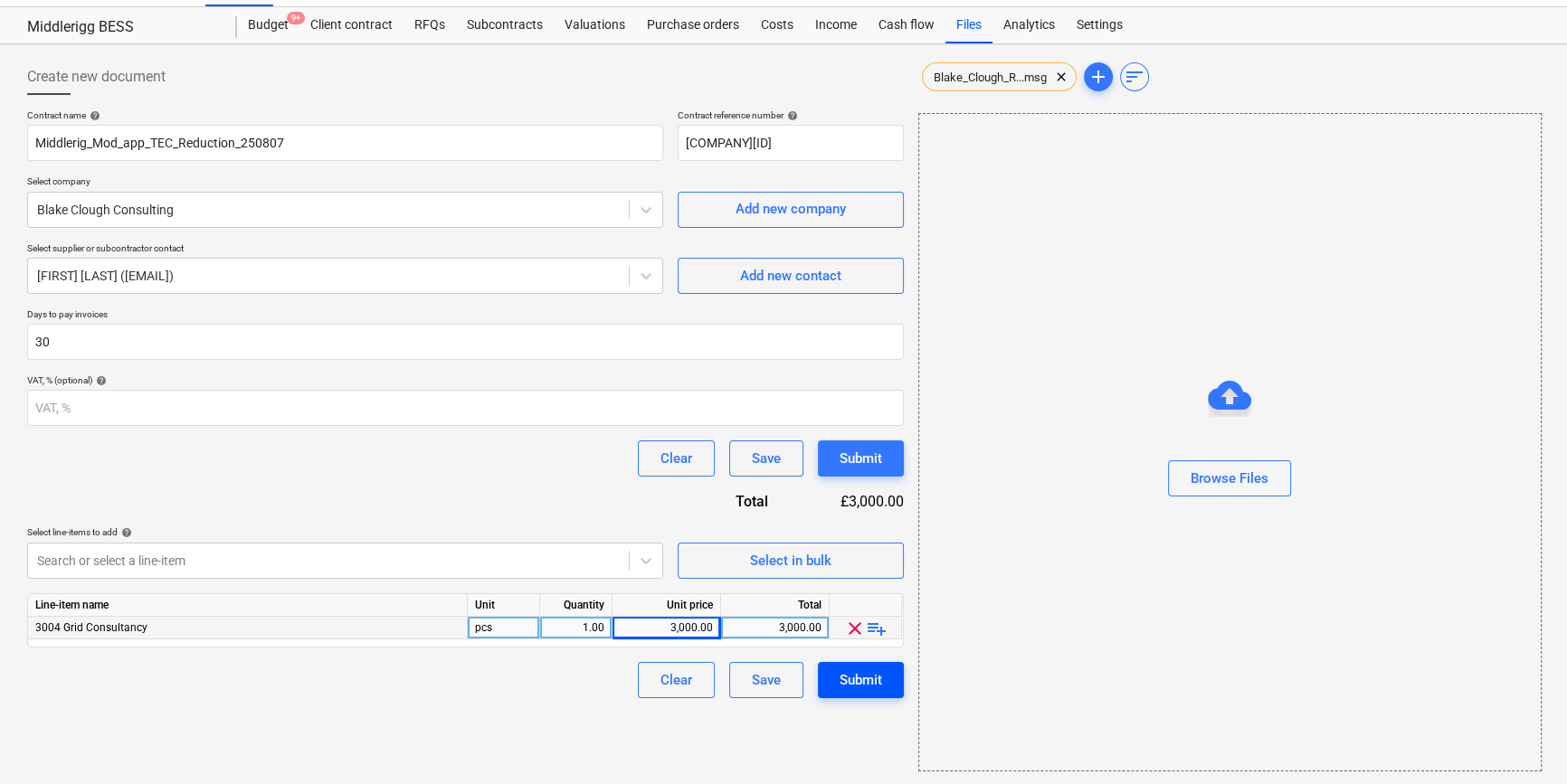 click on "Submit" at bounding box center (860, 680) 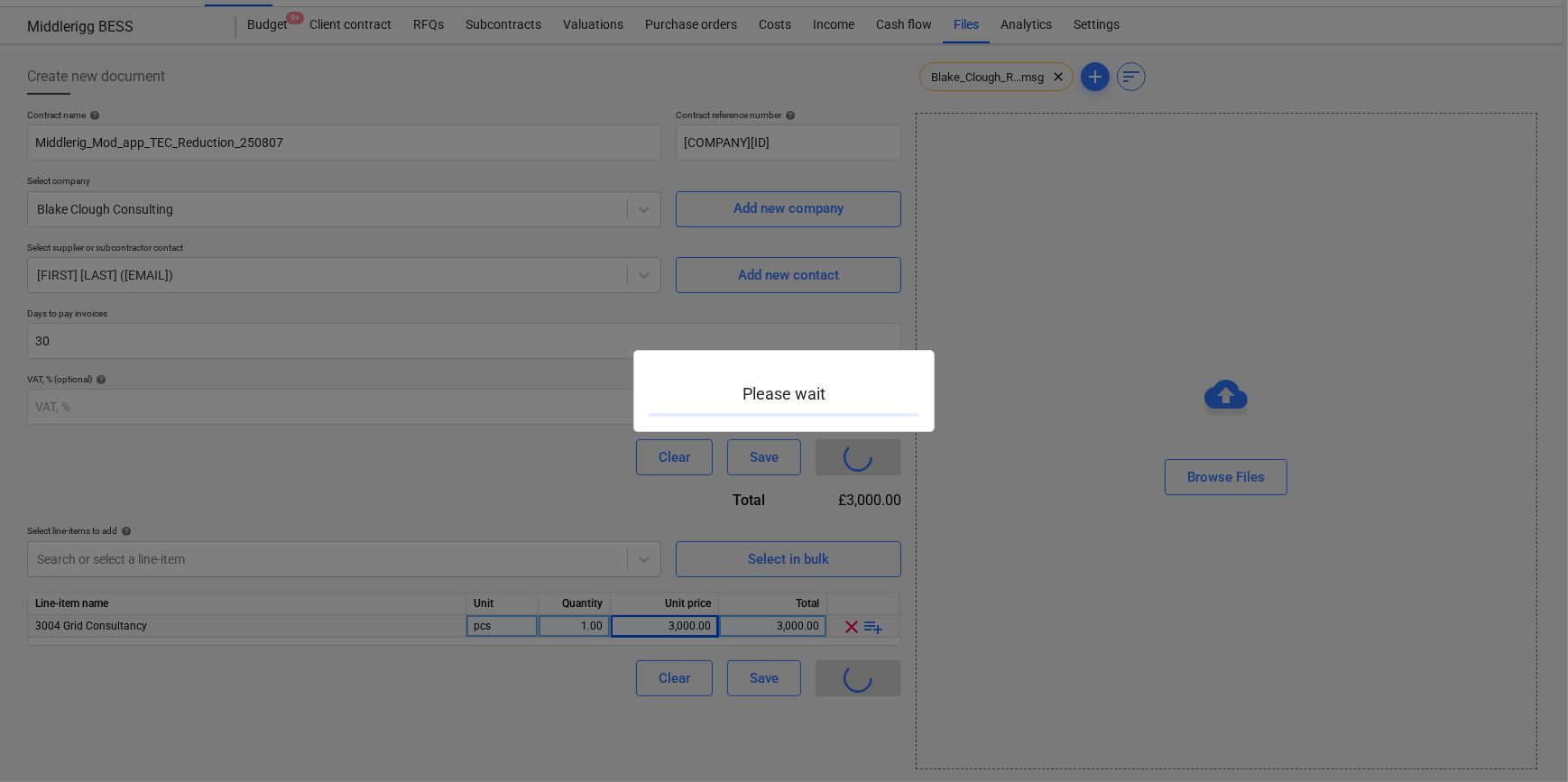 type 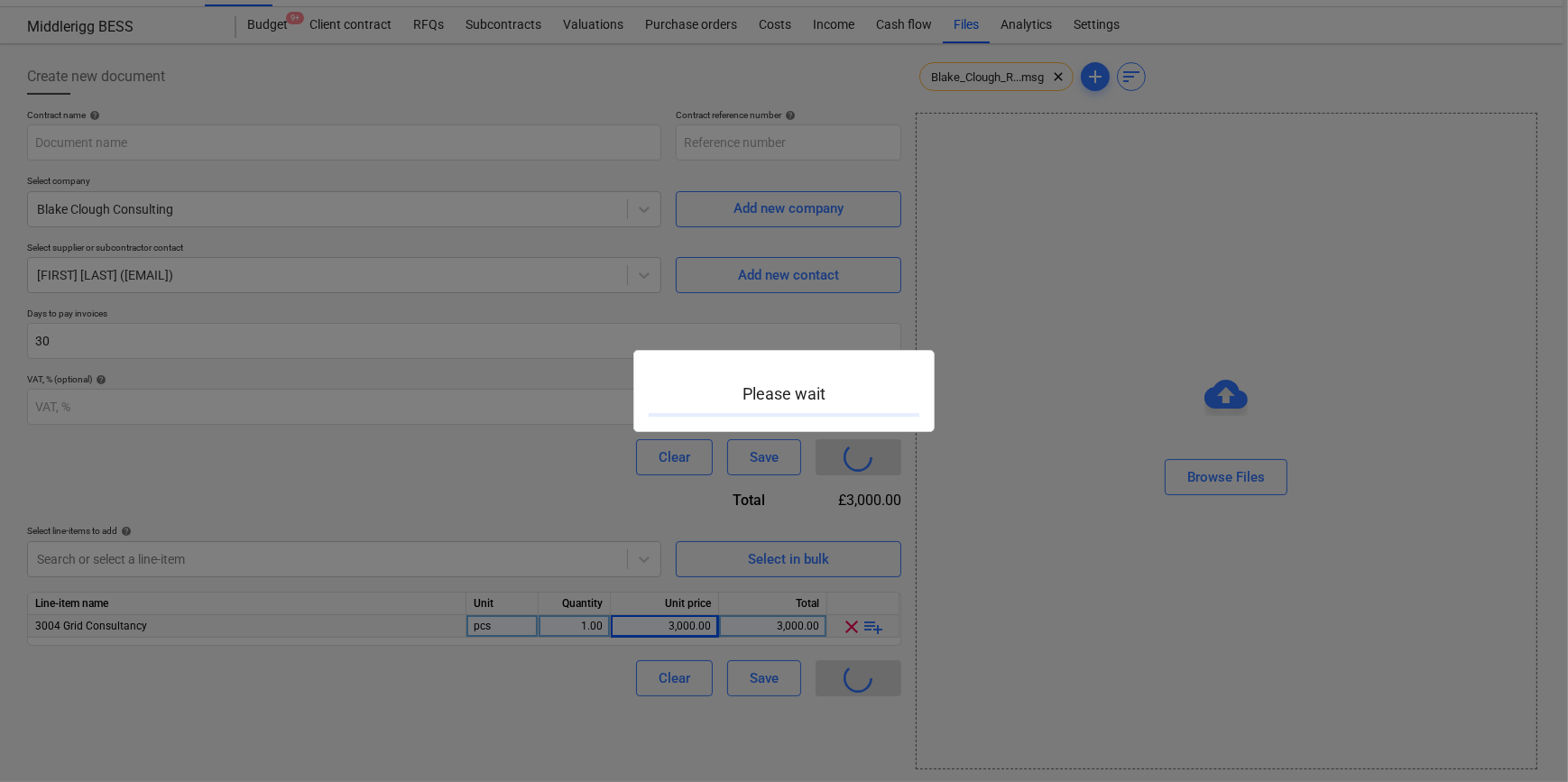 type on "[COMPANY][ID]" 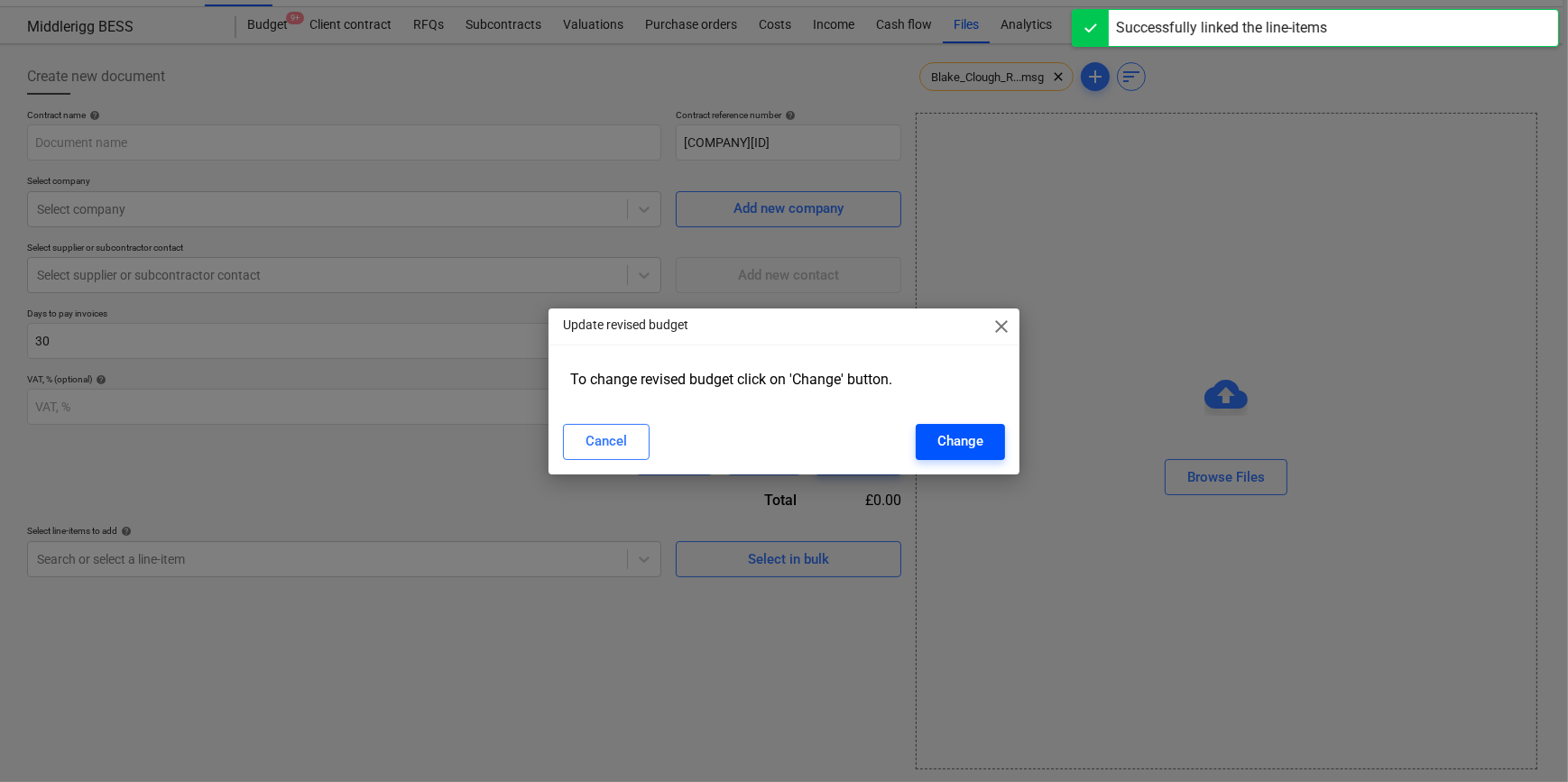 click on "Change" at bounding box center (960, 441) 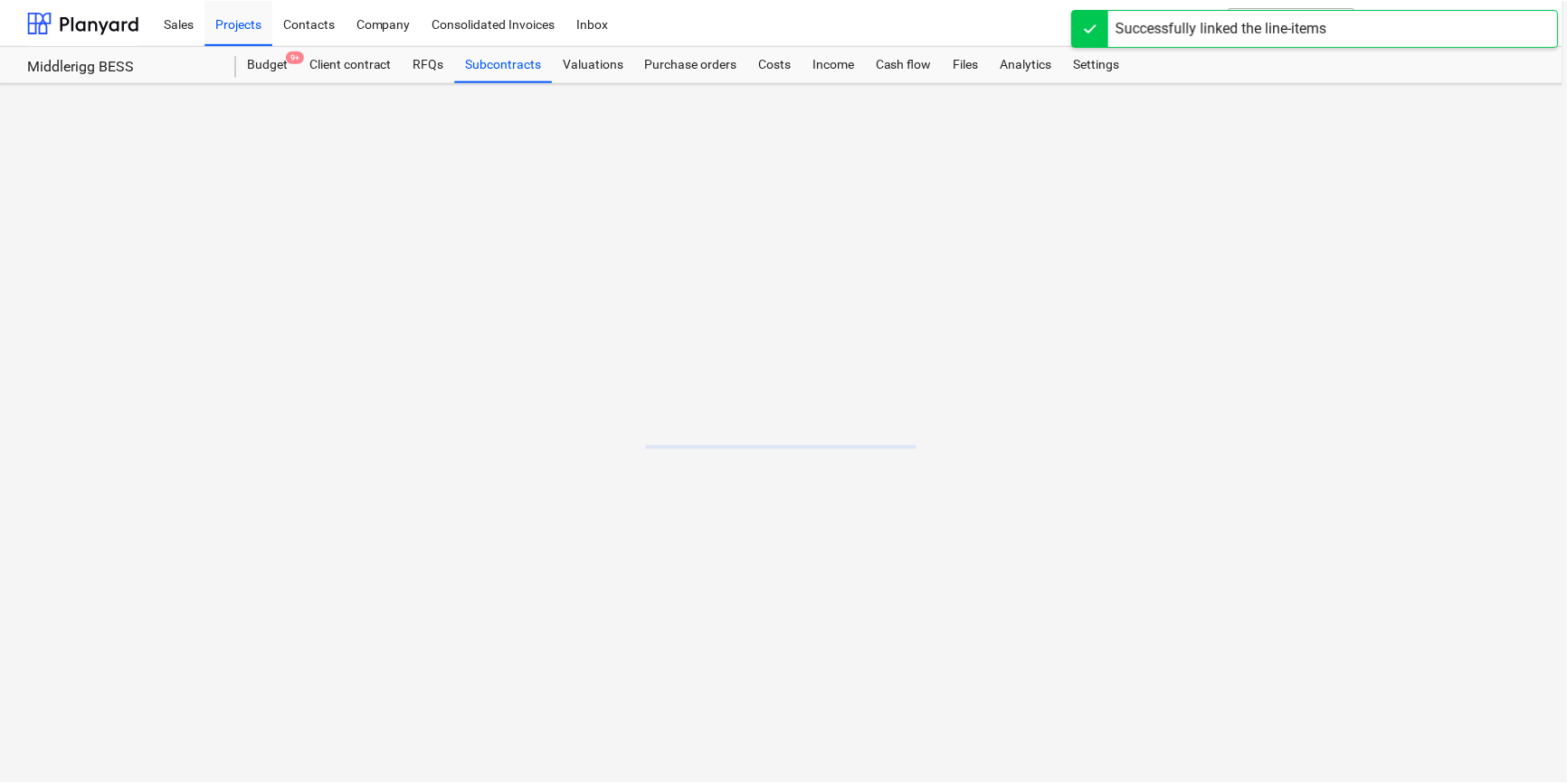 scroll, scrollTop: 0, scrollLeft: 0, axis: both 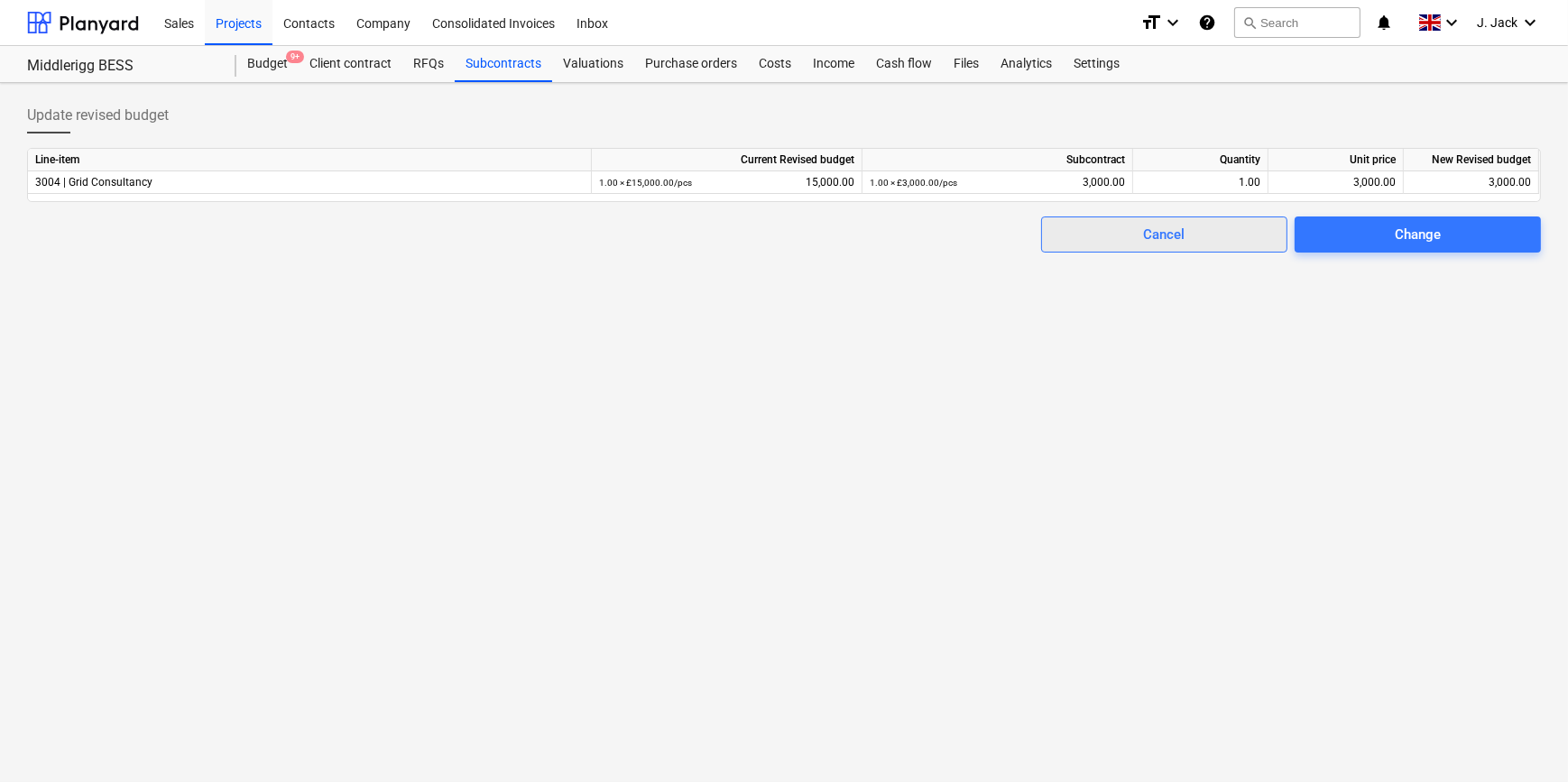 click on "Cancel" at bounding box center [1164, 235] 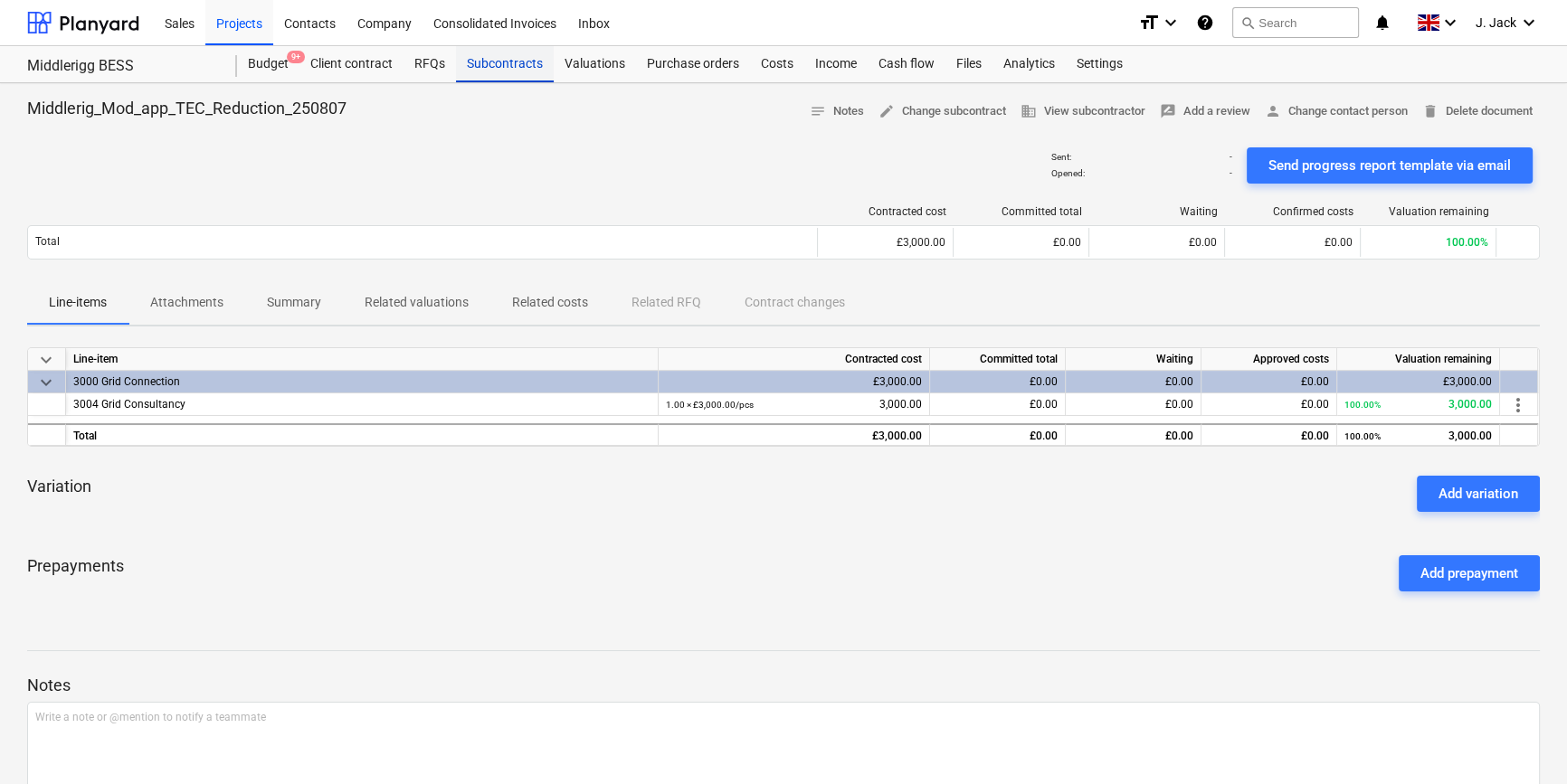click on "Subcontracts" at bounding box center (505, 64) 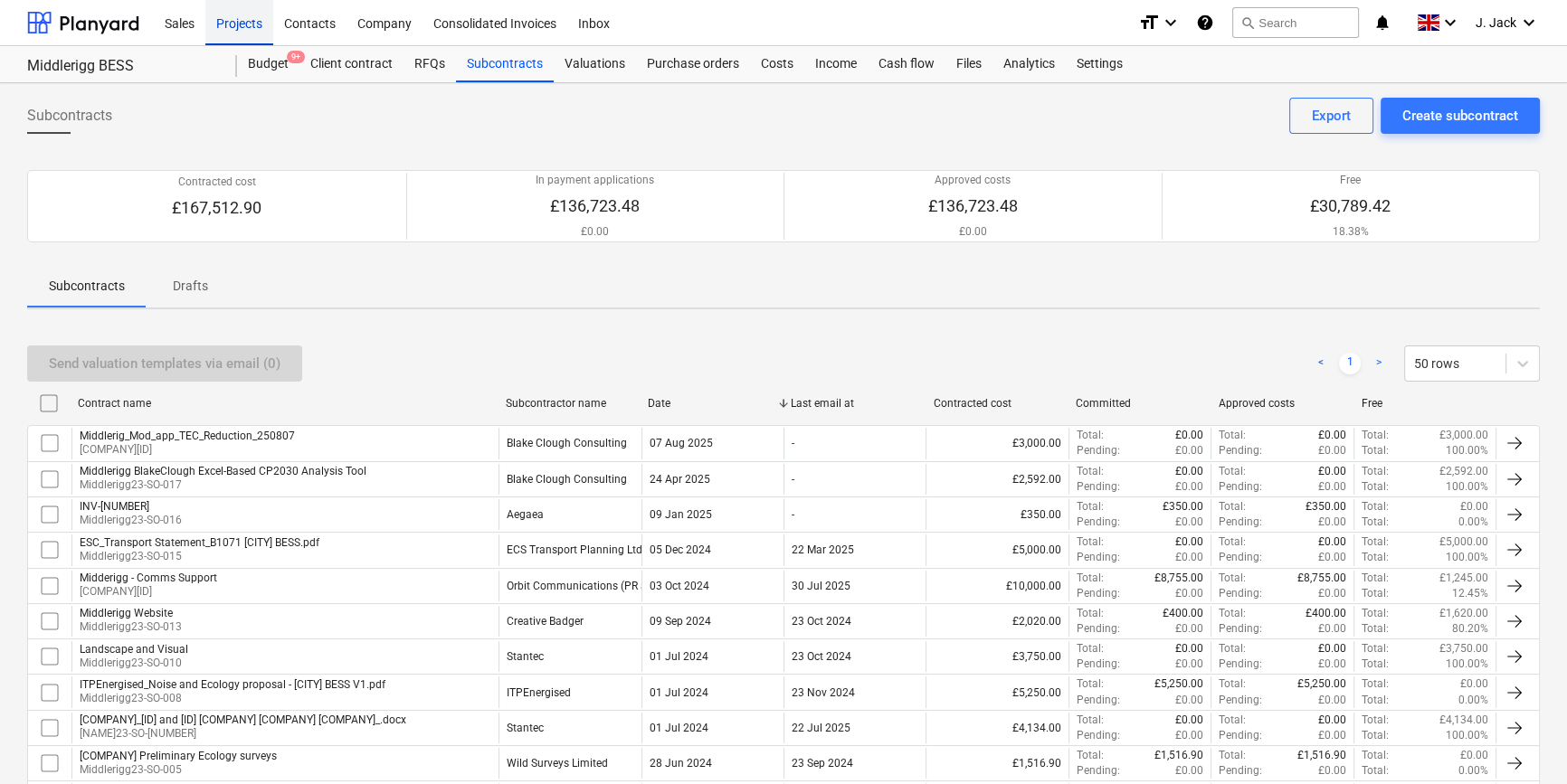 click on "Projects" at bounding box center (239, 22) 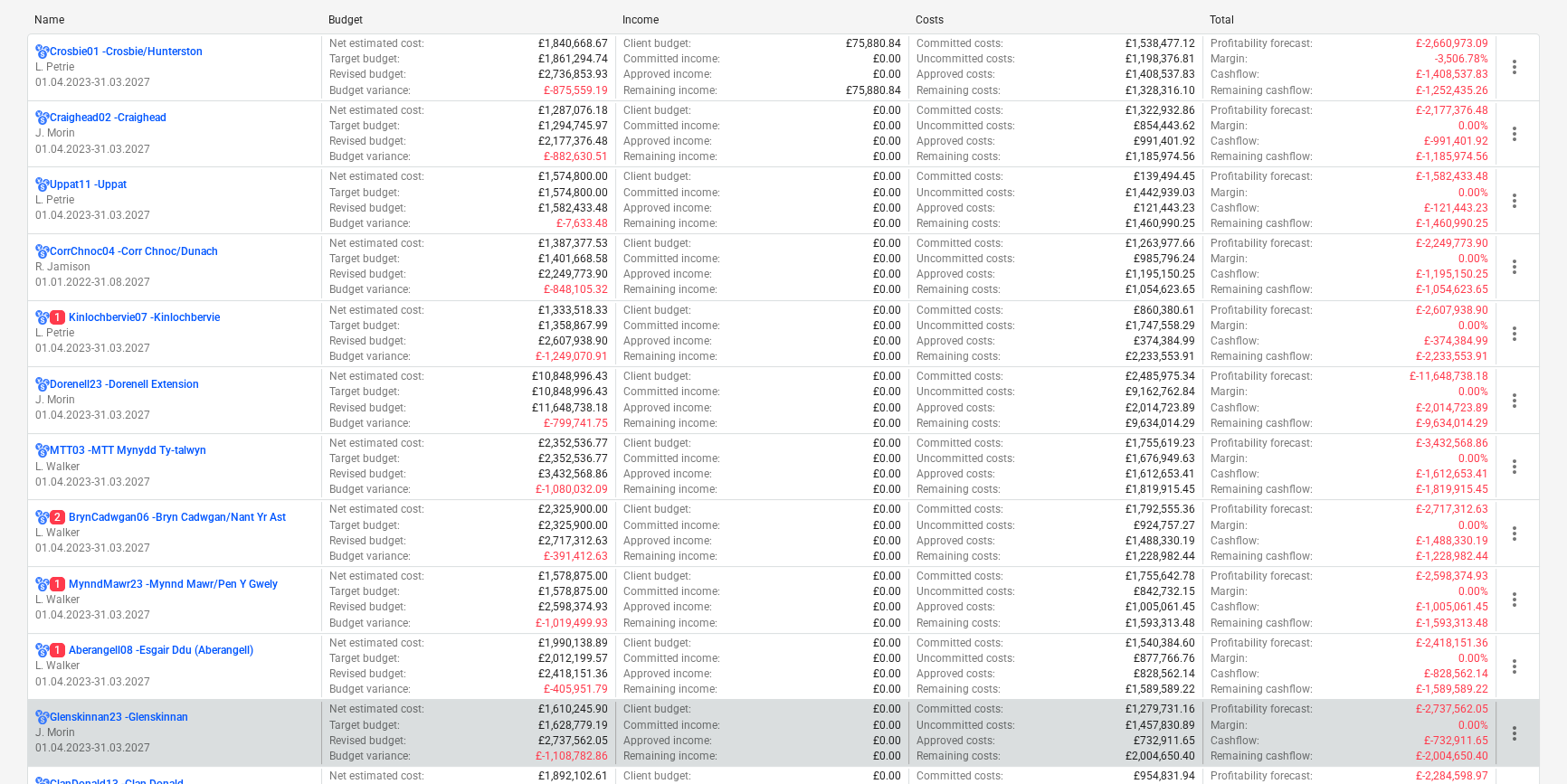 scroll, scrollTop: 246, scrollLeft: 0, axis: vertical 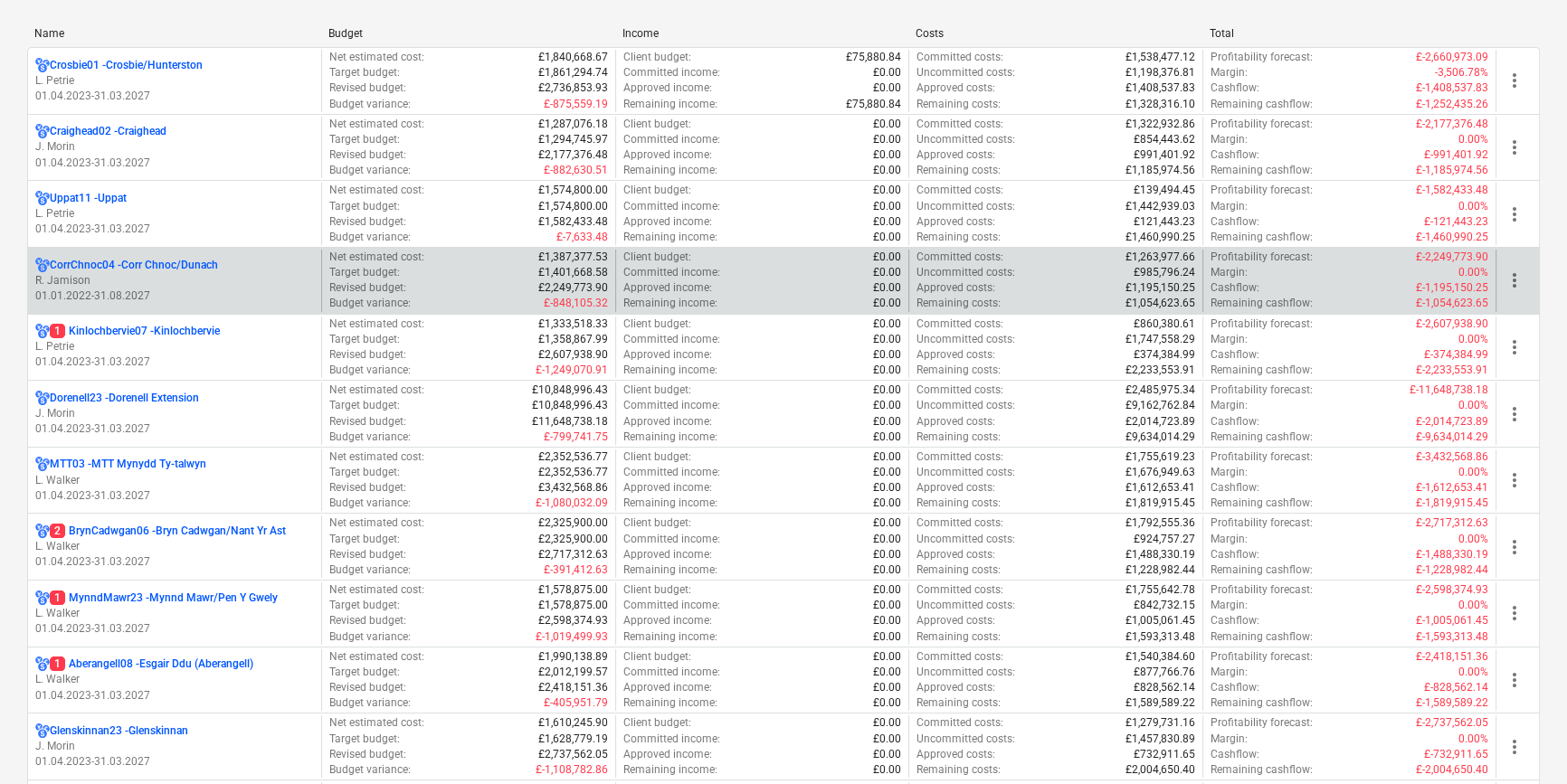click on "CorrChnoc04 -  Corr Chnoc/Dunach" at bounding box center (134, 265) 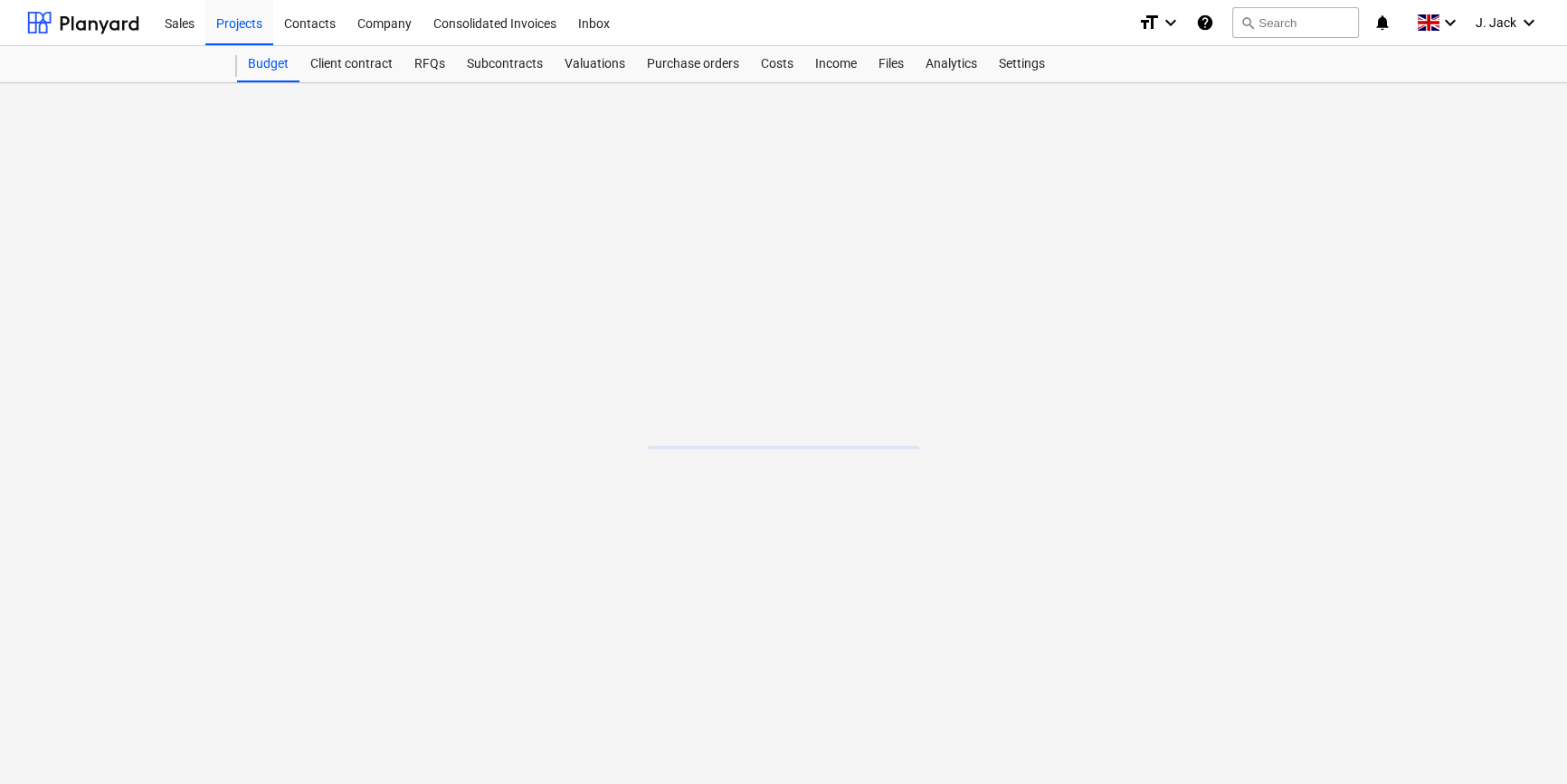 scroll, scrollTop: 0, scrollLeft: 0, axis: both 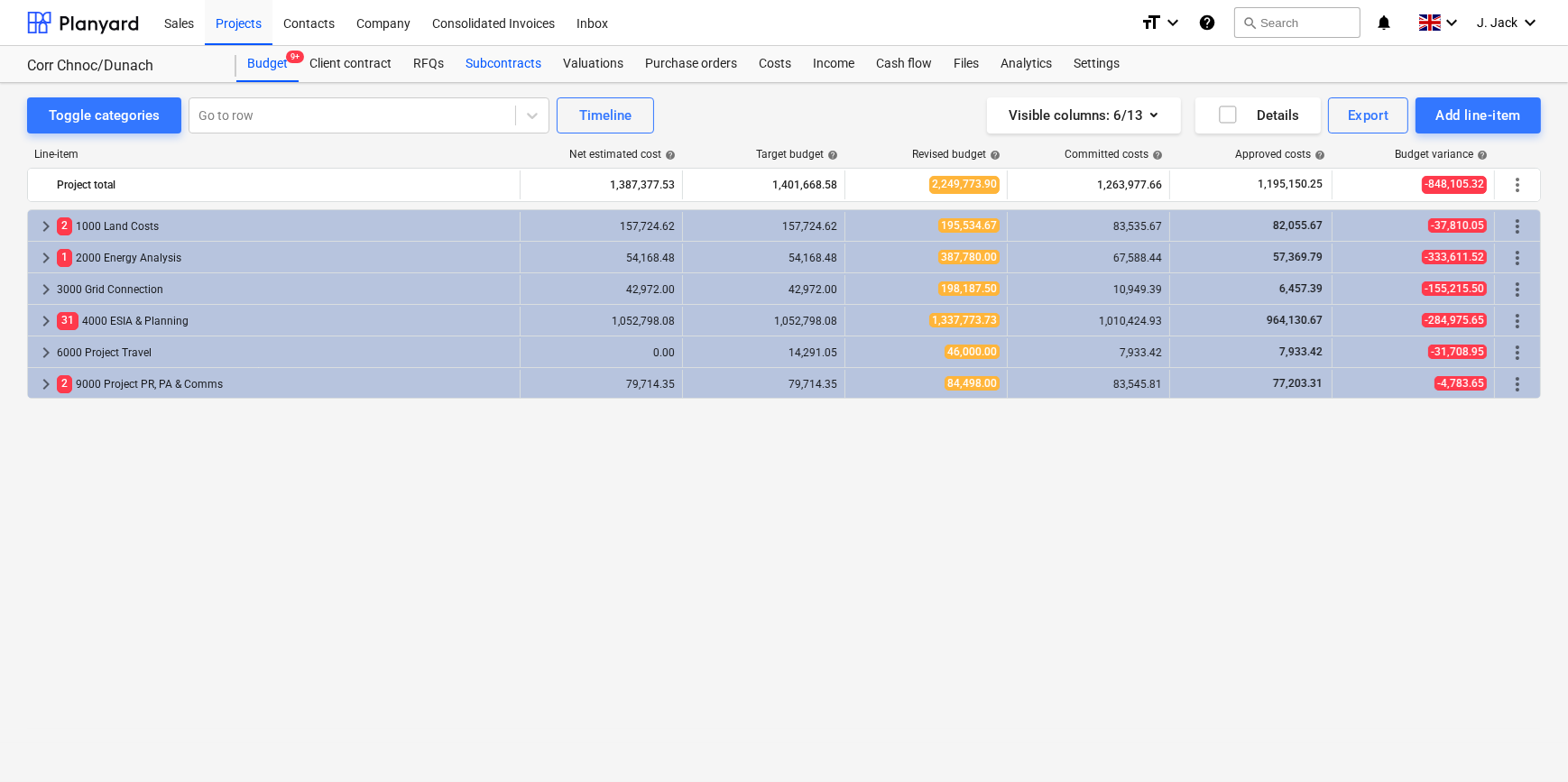 click on "Subcontracts" at bounding box center (503, 64) 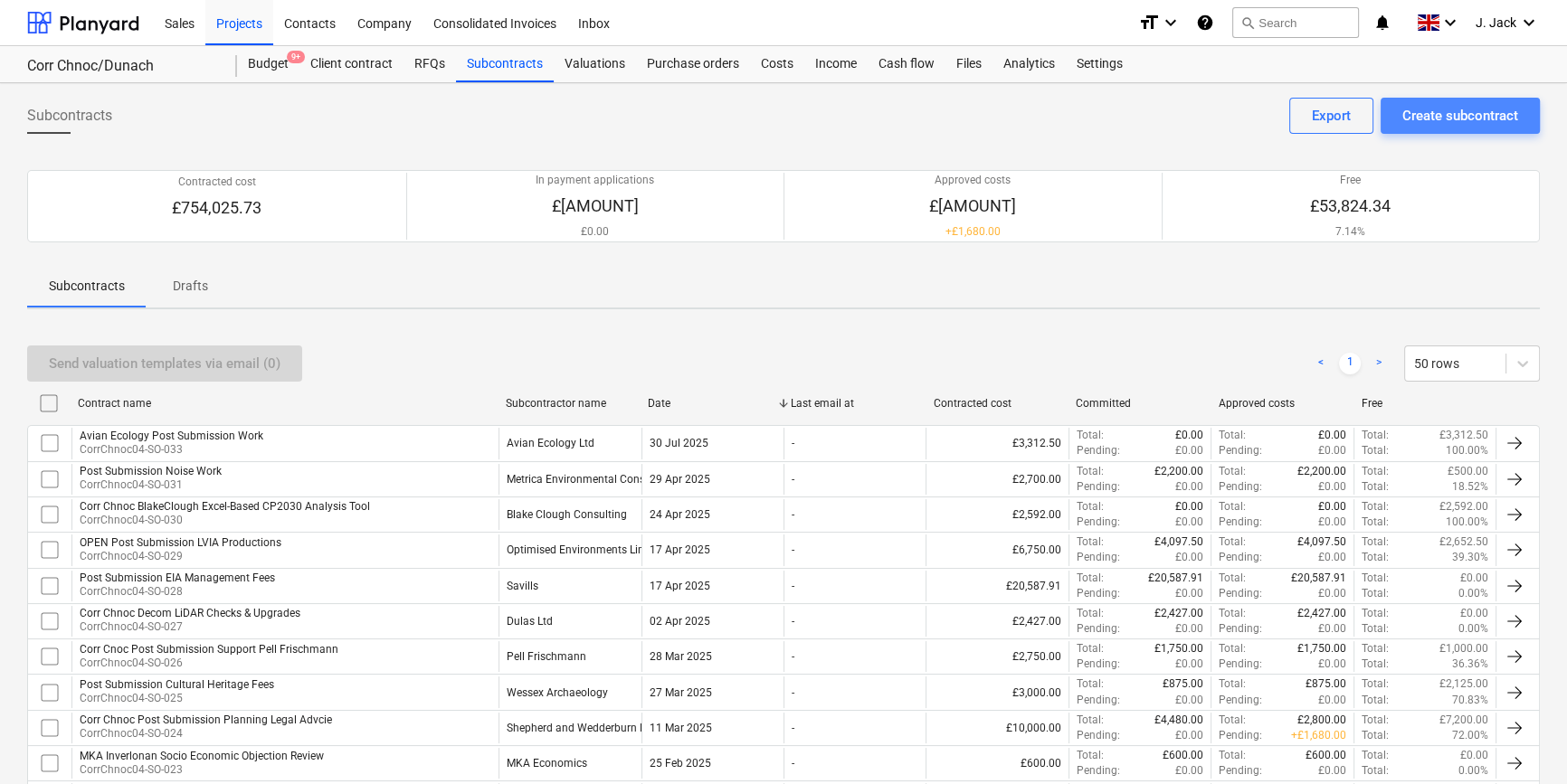 click on "Create subcontract" at bounding box center [1460, 116] 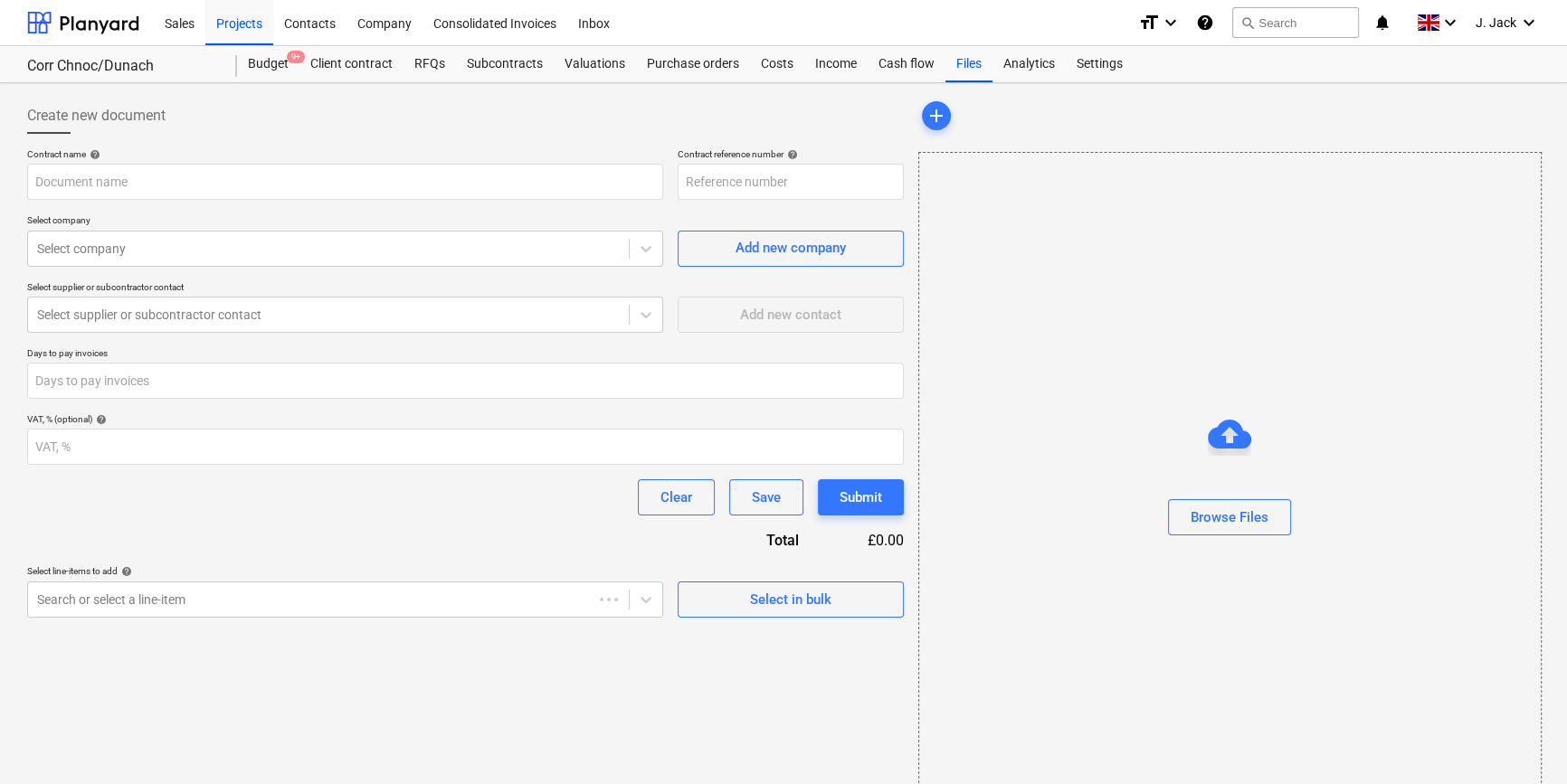 type on "[COMPANY][ID]" 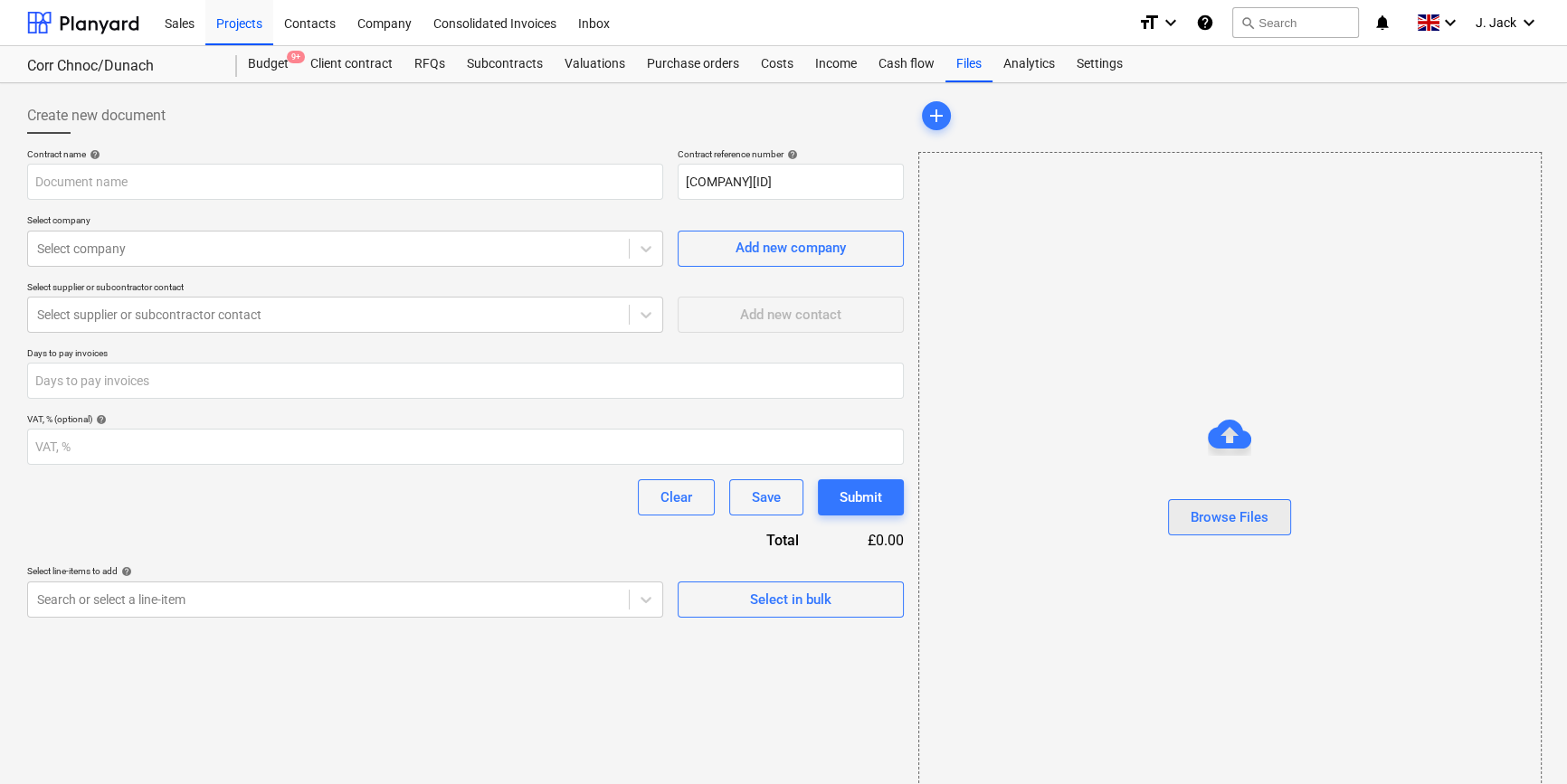 click on "Browse Files" at bounding box center (1230, 517) 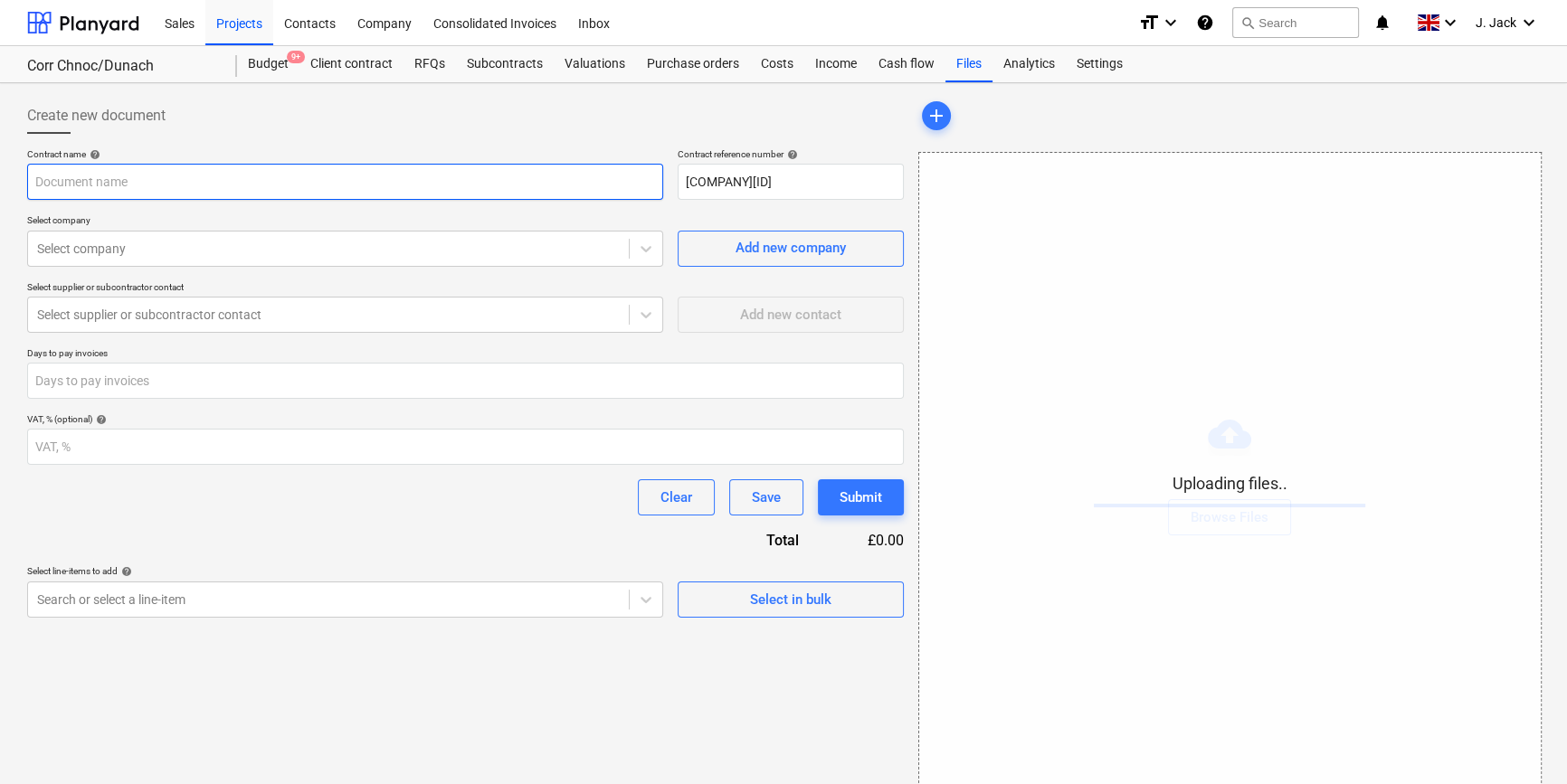 click at bounding box center [345, 182] 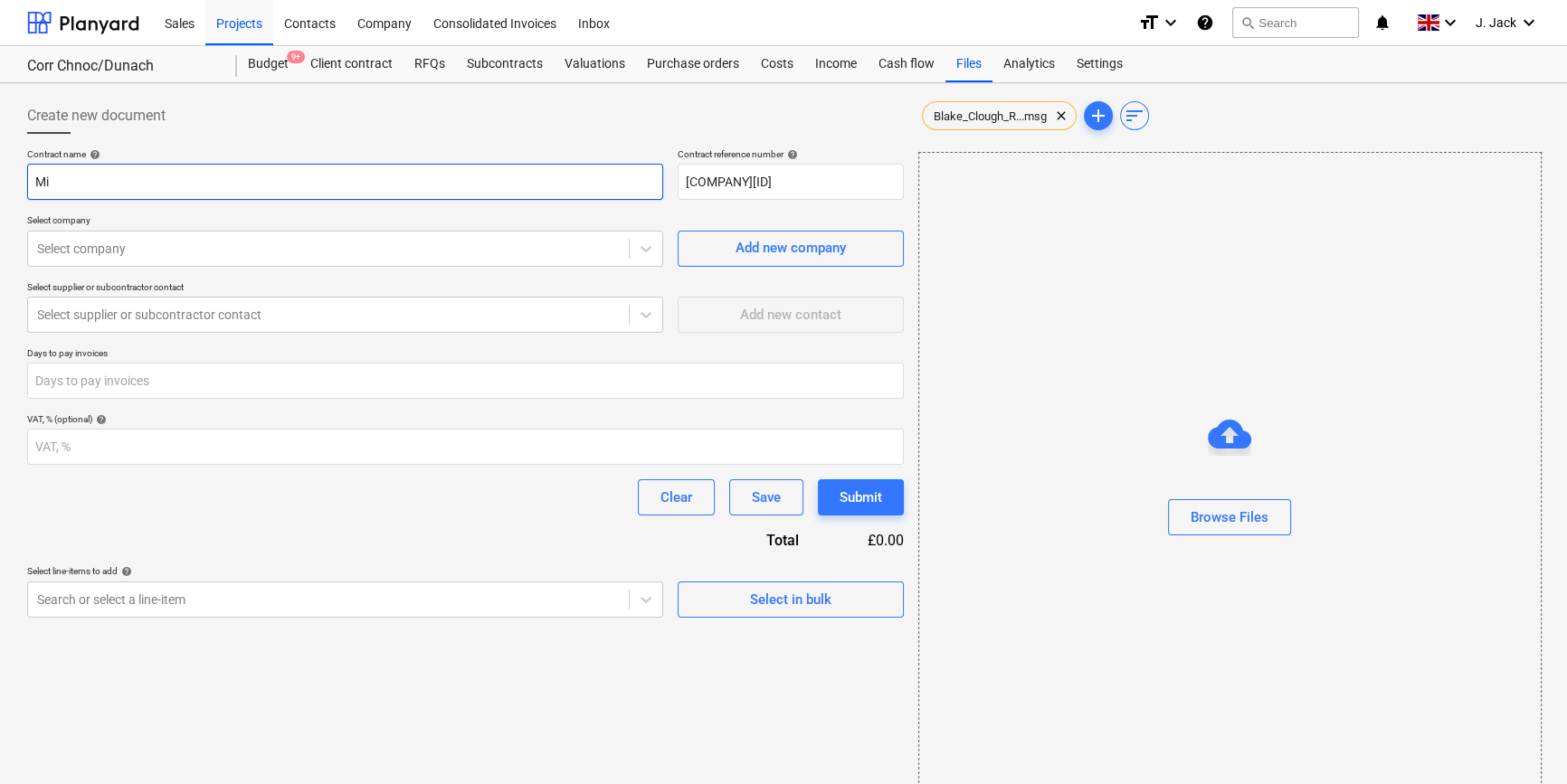 type on "M" 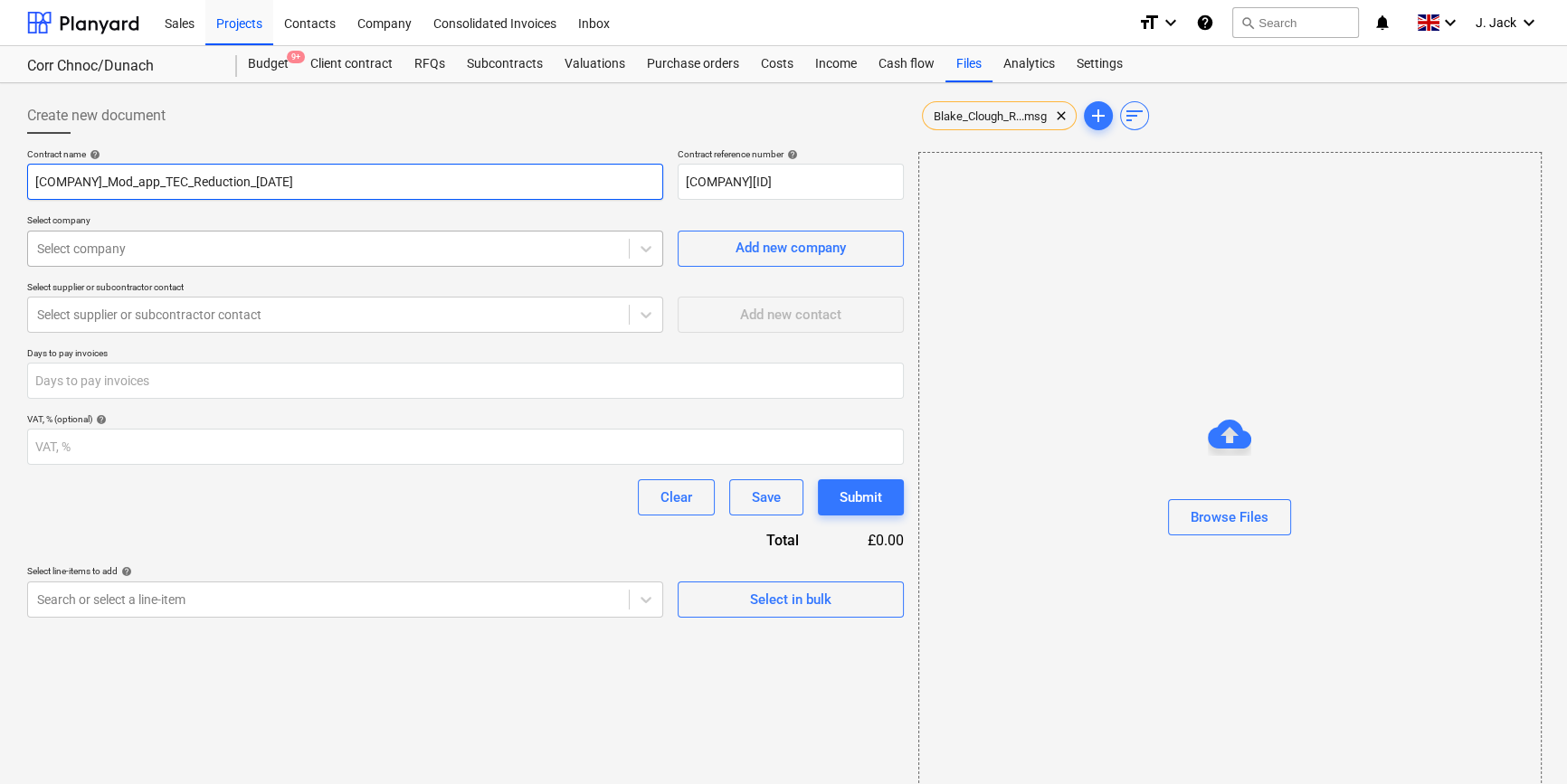 type on "[COMPANY]_Mod_app_TEC_Reduction_[DATE]" 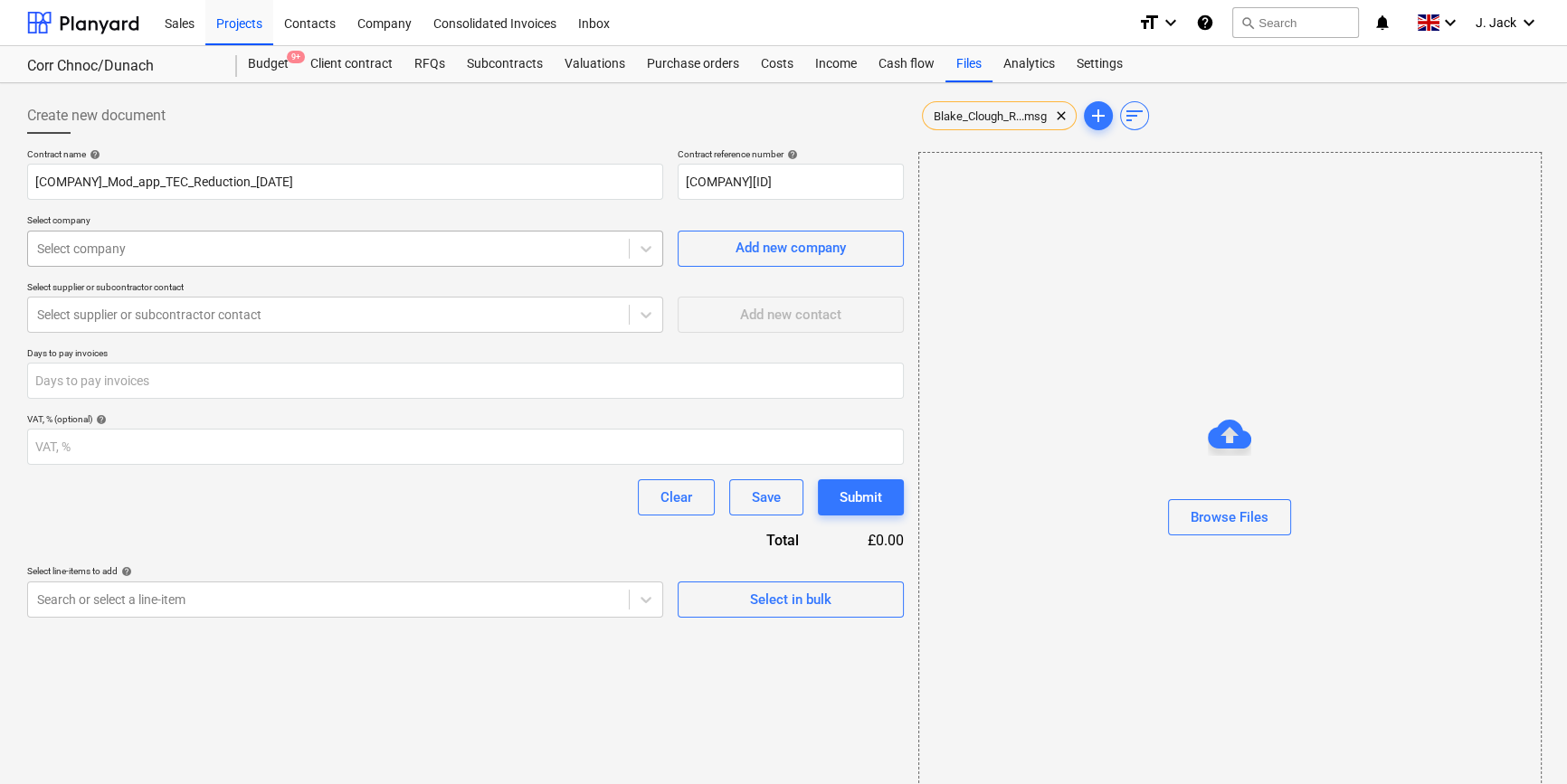 click on "Select company" at bounding box center (345, 249) 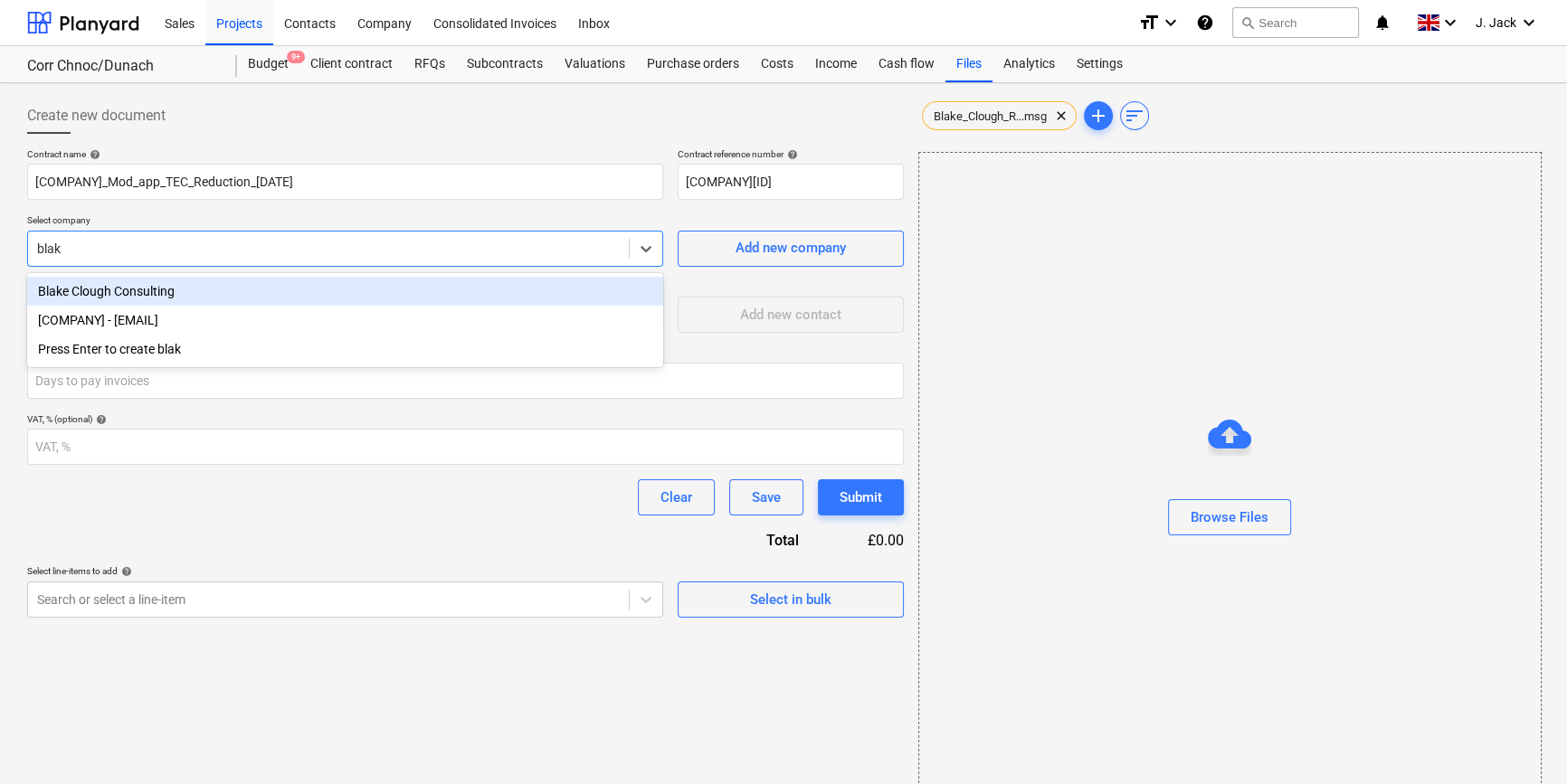 type on "blake" 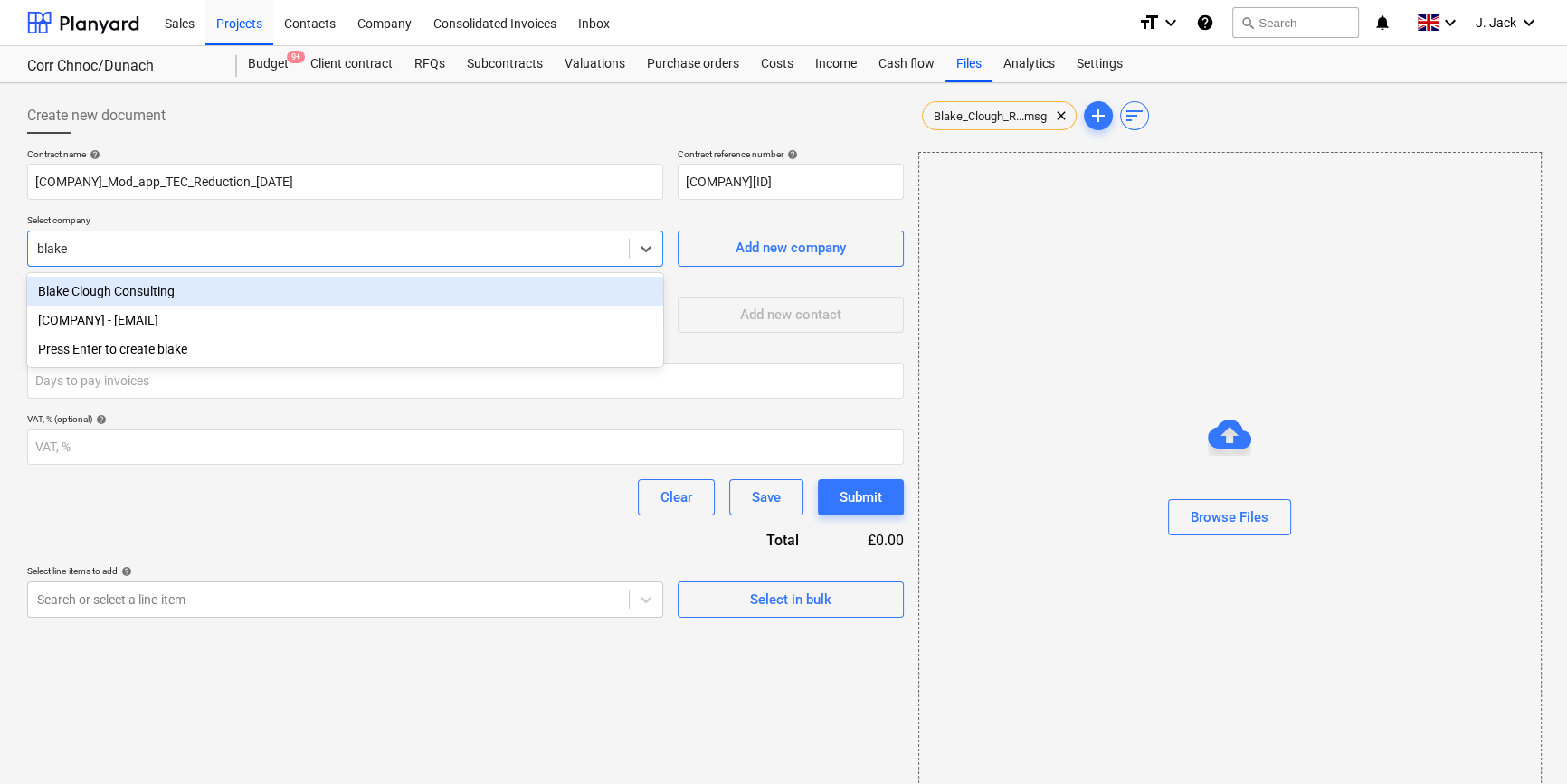 click on "Blake Clough Consulting" at bounding box center [345, 291] 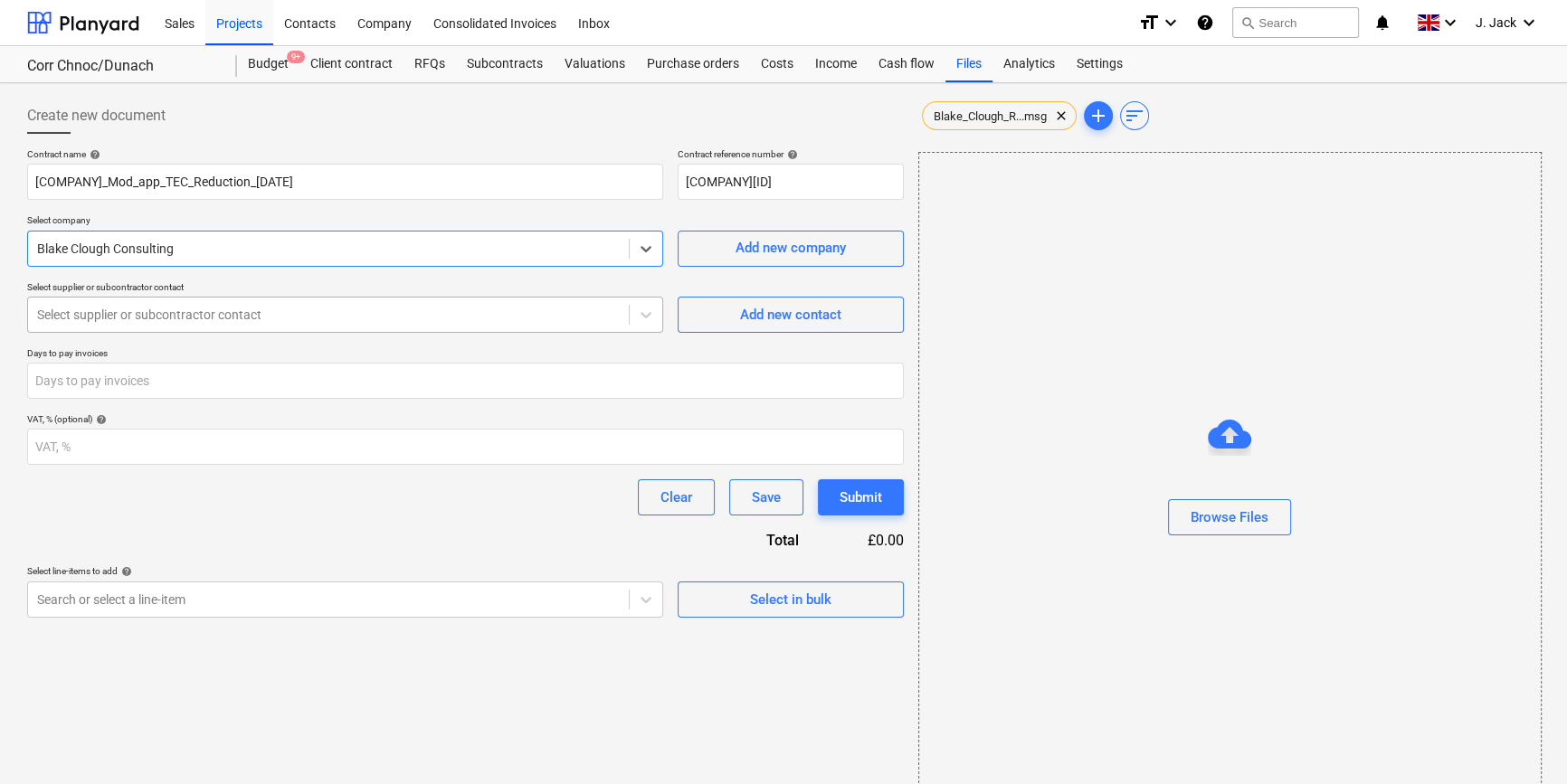 click at bounding box center [328, 315] 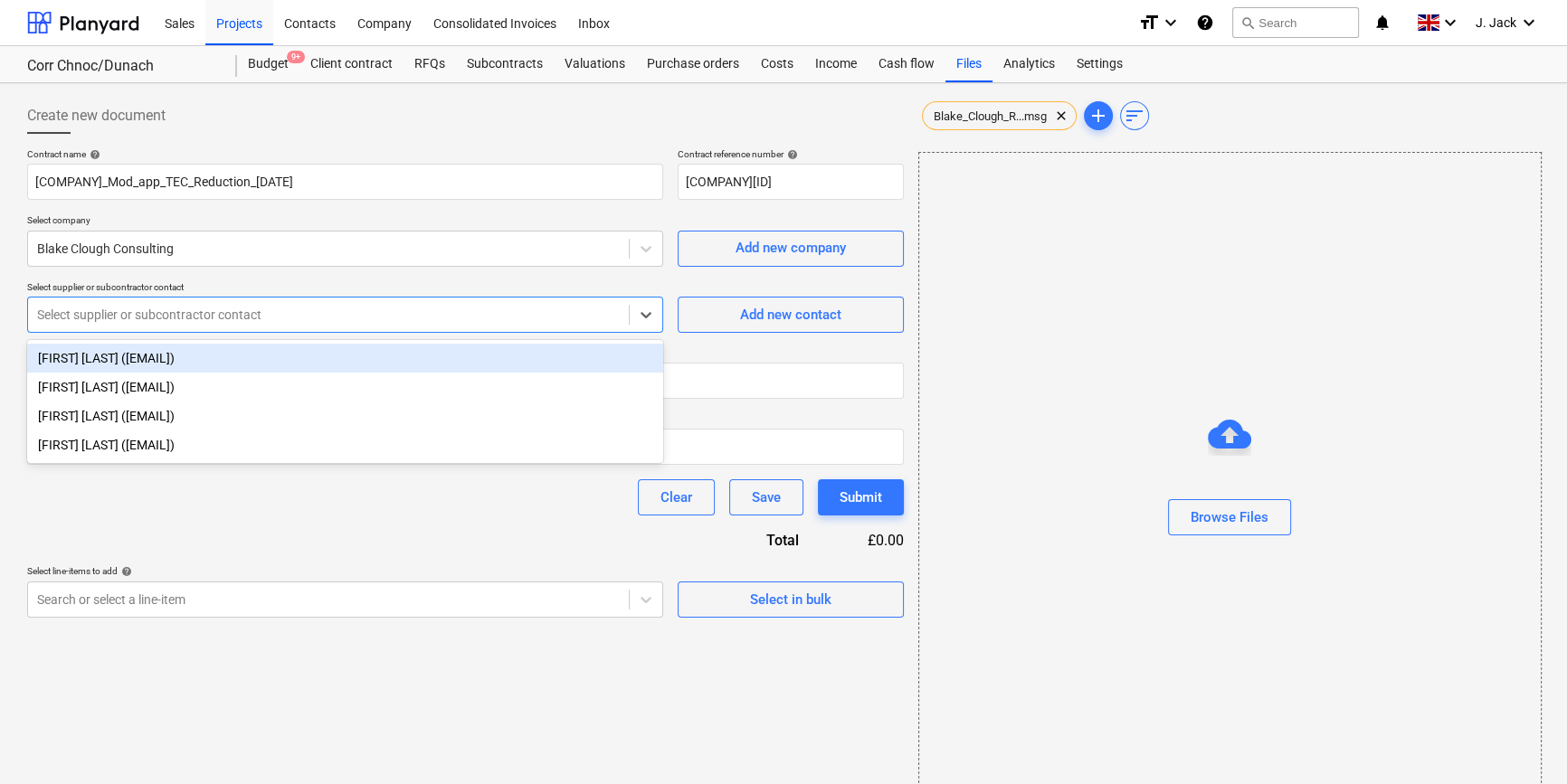 click on "[FIRST] [LAST] ([EMAIL])" at bounding box center (345, 358) 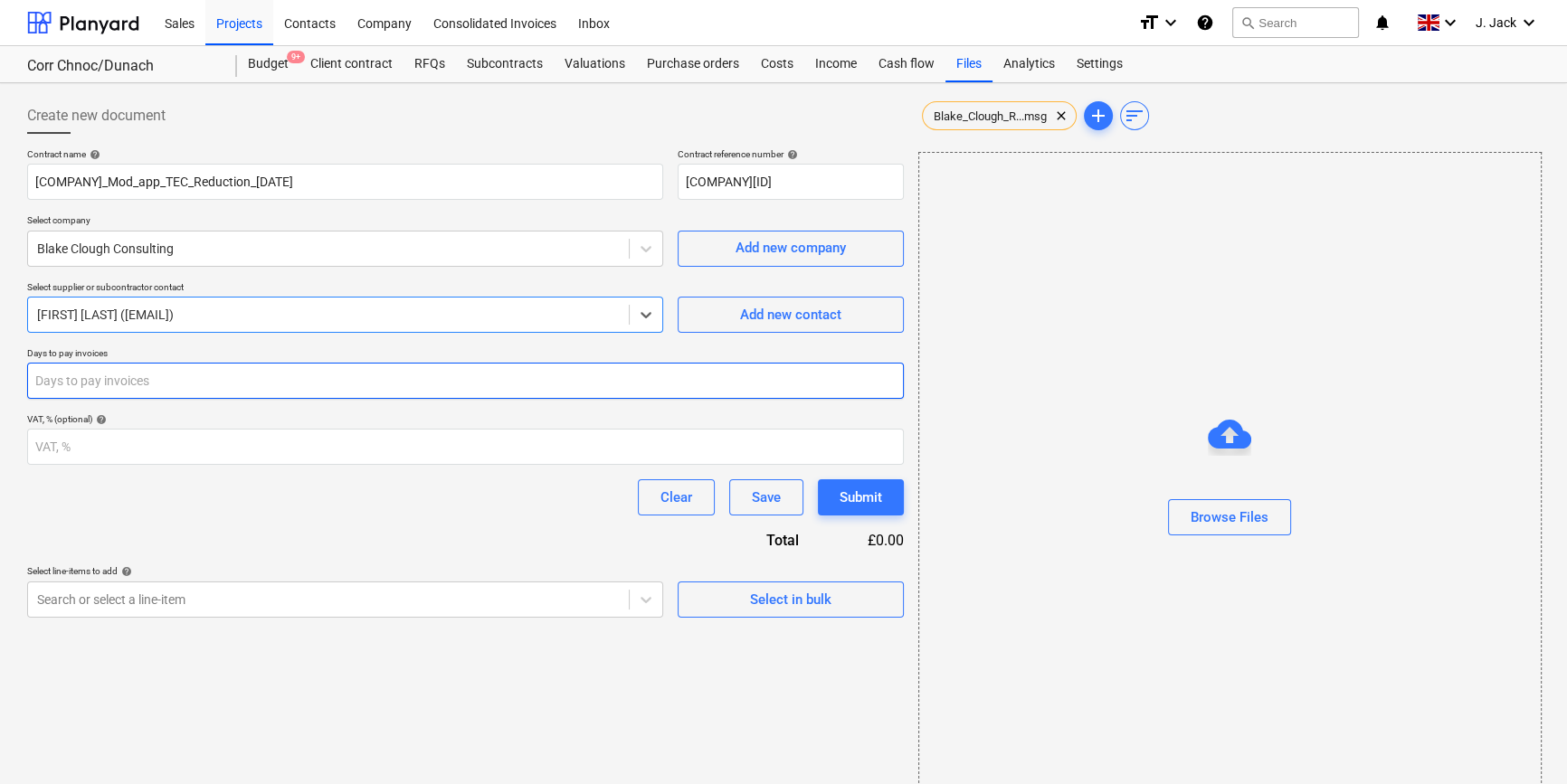 click at bounding box center [465, 381] 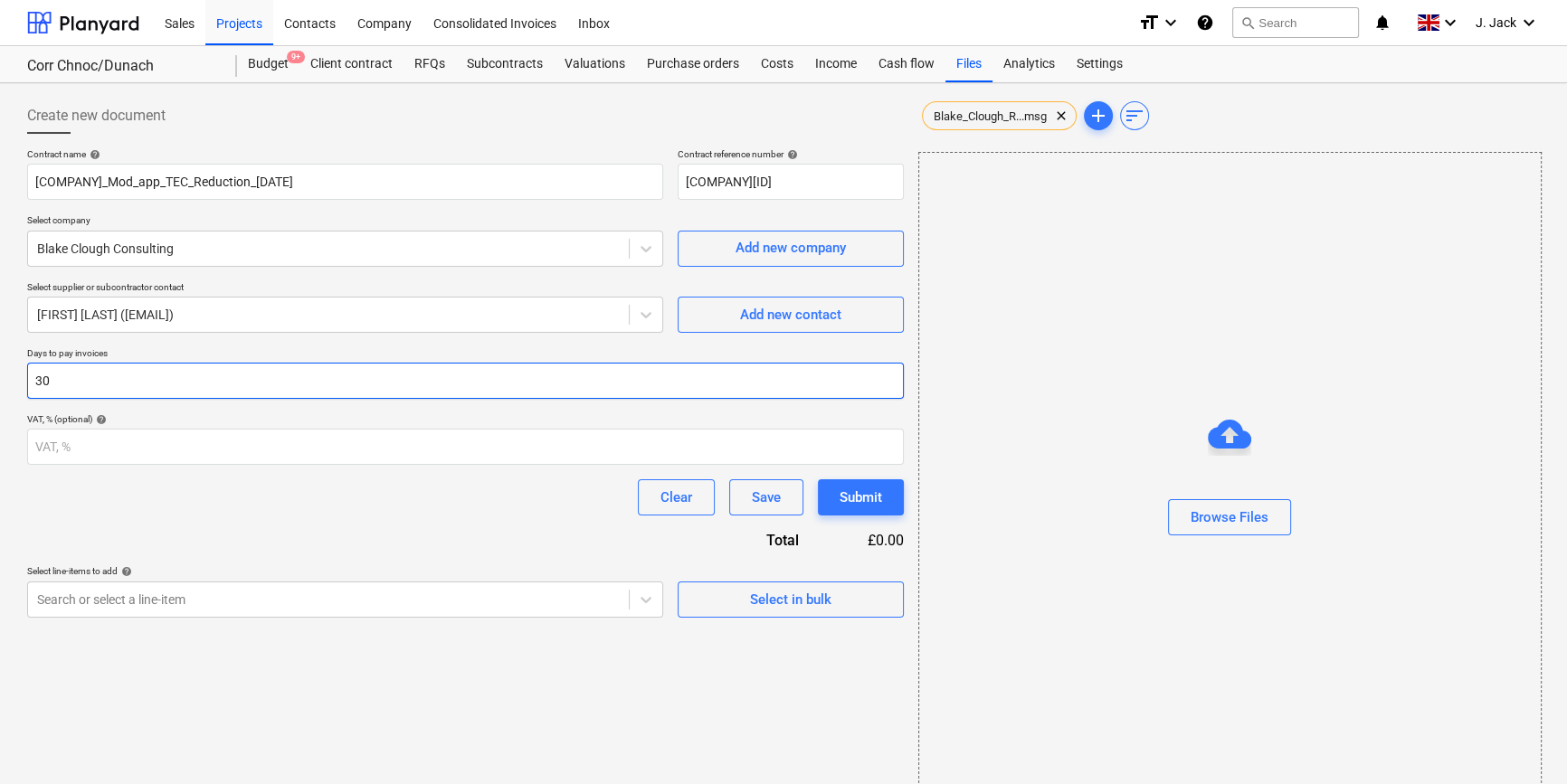 type on "30" 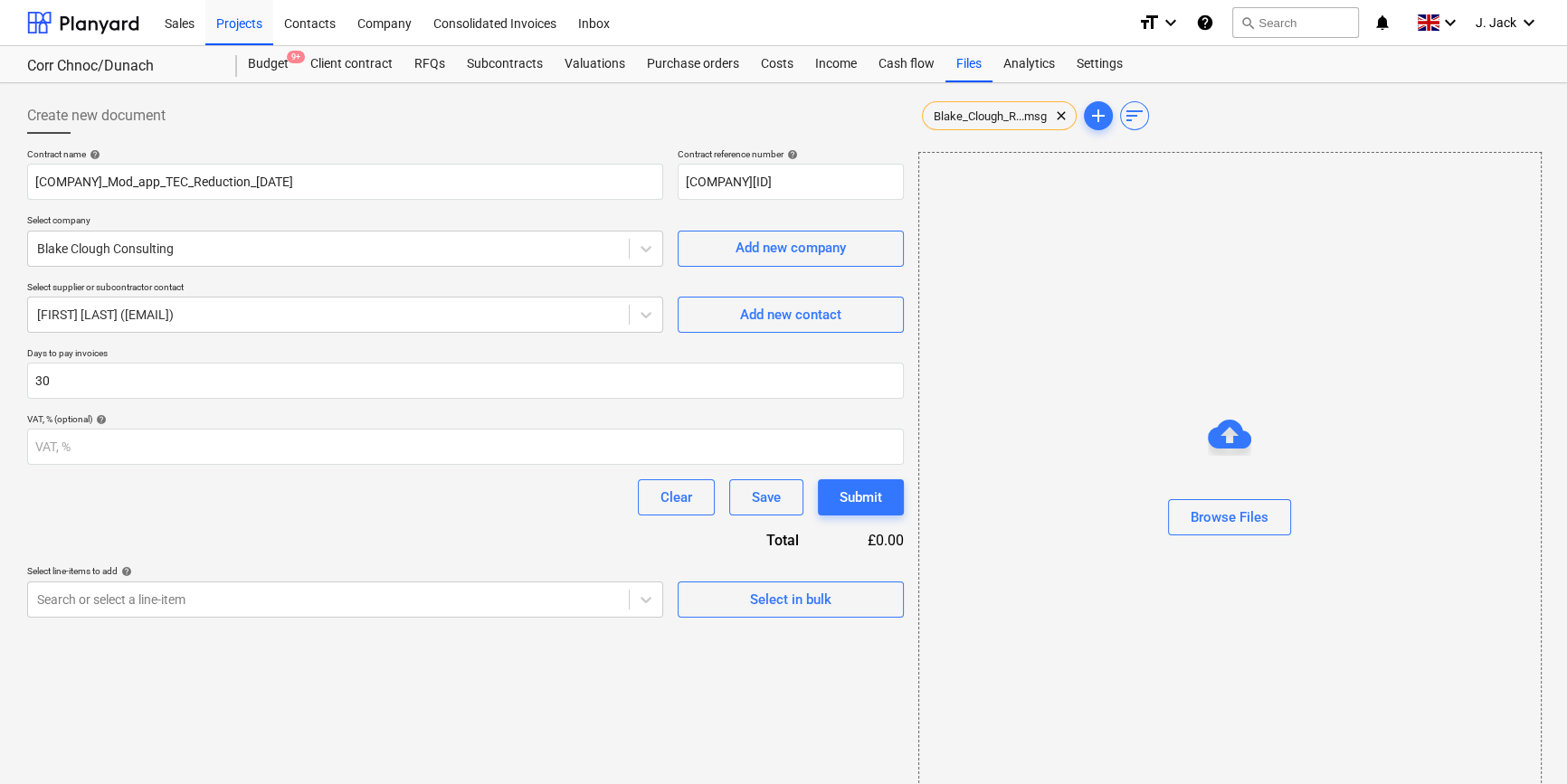 click on "Clear Save Submit" at bounding box center [465, 497] 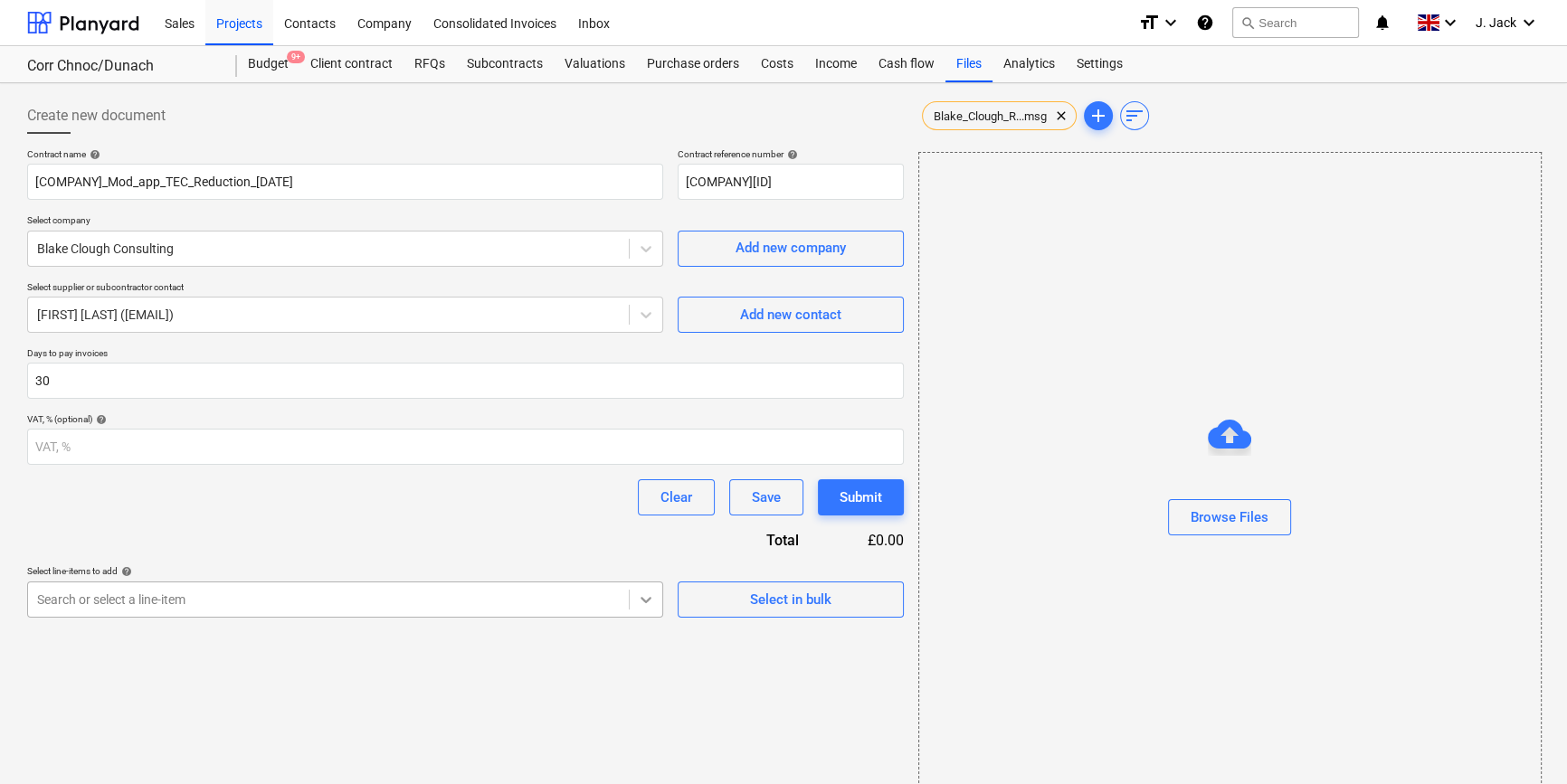 click on "Sales Projects Contacts Company Consolidated Invoices Inbox format_size keyboard_arrow_down help search Search notifications 0 keyboard_arrow_down [INITIALS]. [LAST] keyboard_arrow_down [COMPANY] / [COMPANY] Budget 9+ Client contract RFQs Subcontracts Valuations Purchase orders Costs Income Cash flow Files Analytics Settings Create new document Contract name help [COMPANY]_Mod_app_TEC_Reduction_[DATE] Contract reference number help [COMPANY][ID] Select company [COMPANY]   Add new company Select supplier or subcontractor contact [FIRST] [LAST] ([EMAIL]) Add new contact Days to pay invoices 30 VAT, % (optional) help Clear Save Submit Total £0.00 Select line-items to add help Search or select a line-item Select in bulk [COMPANY]_R...msg clear add sort Browse Files" at bounding box center [784, 392] 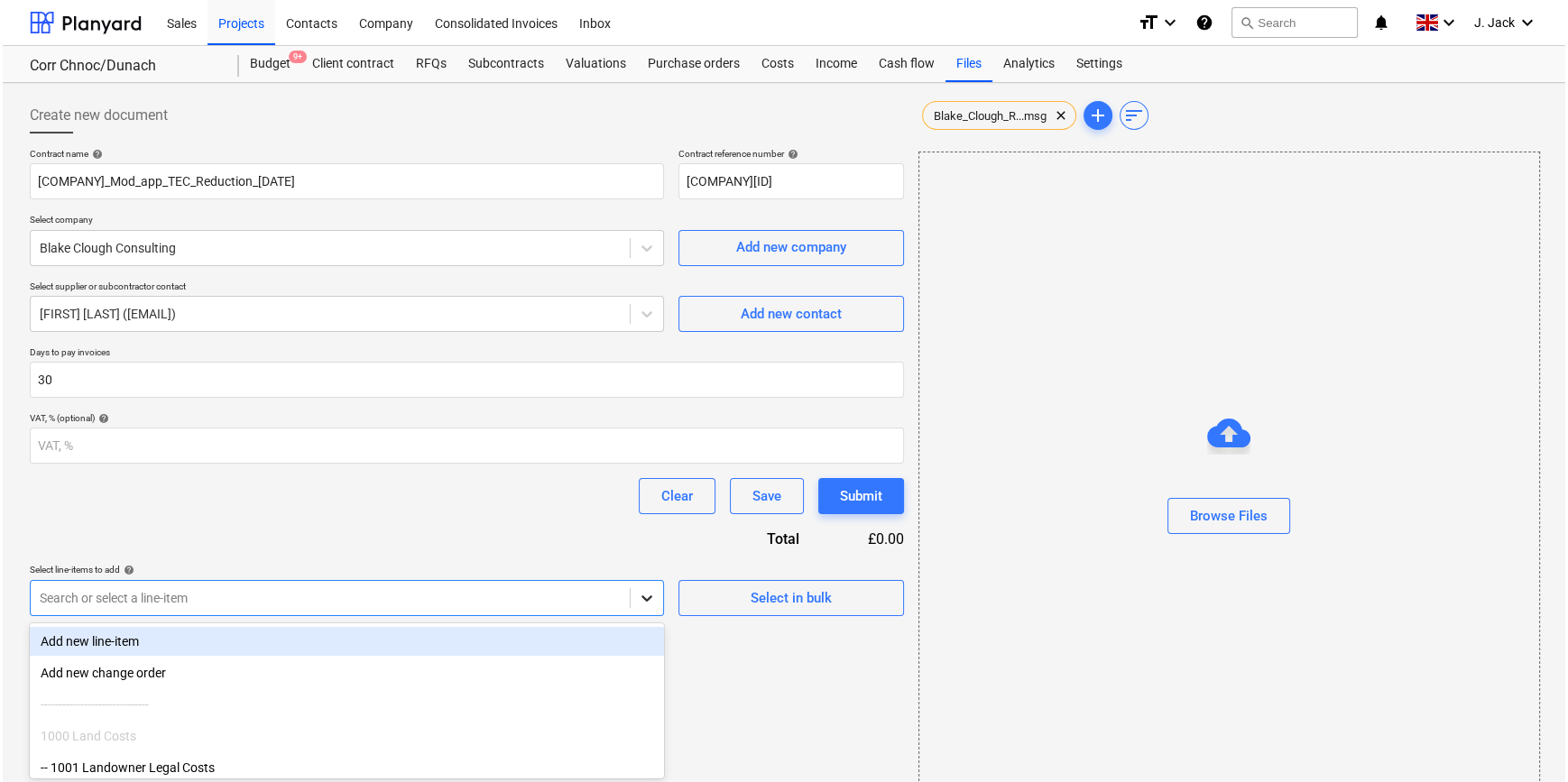 scroll, scrollTop: 39, scrollLeft: 0, axis: vertical 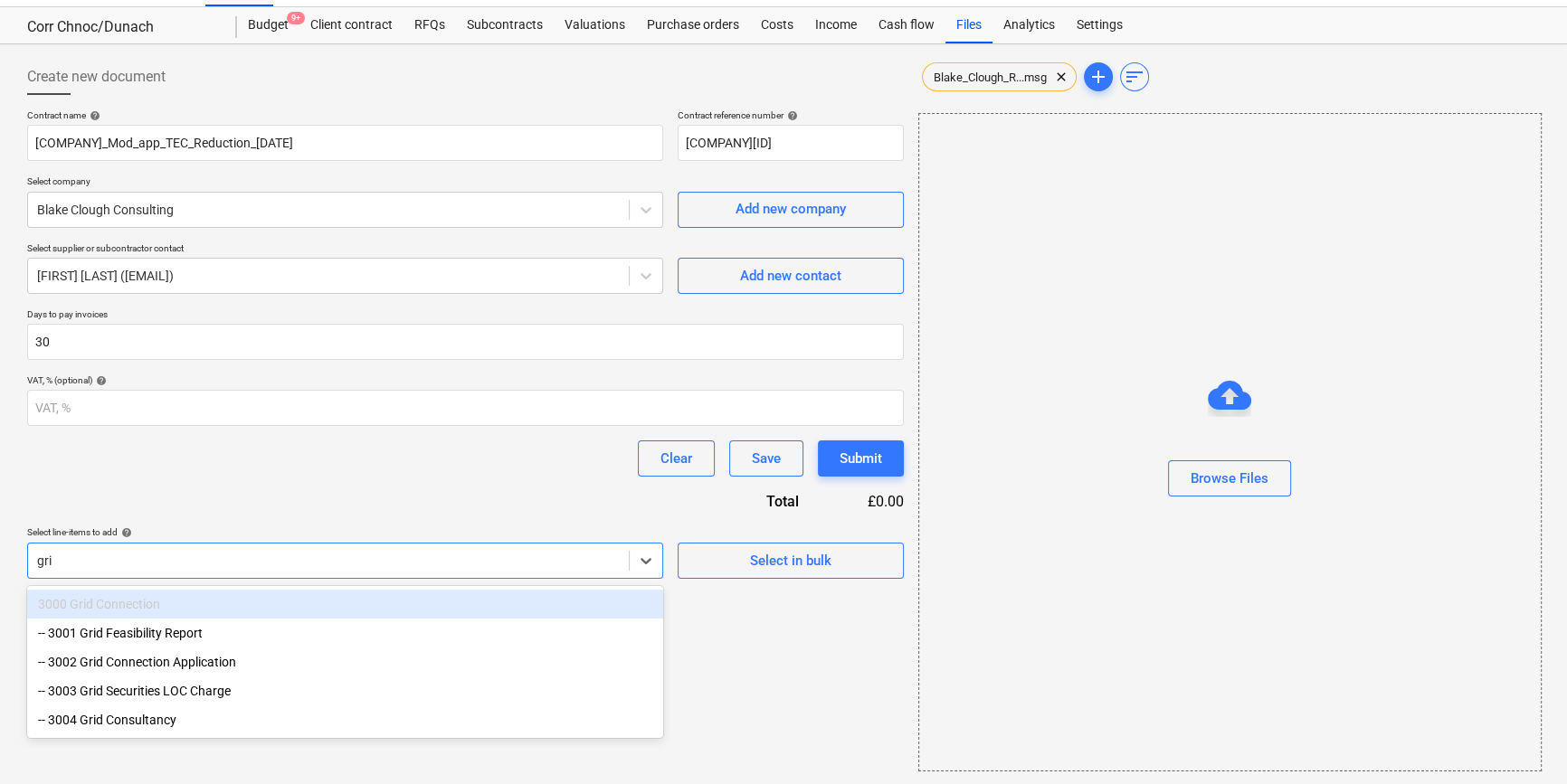 type on "grid" 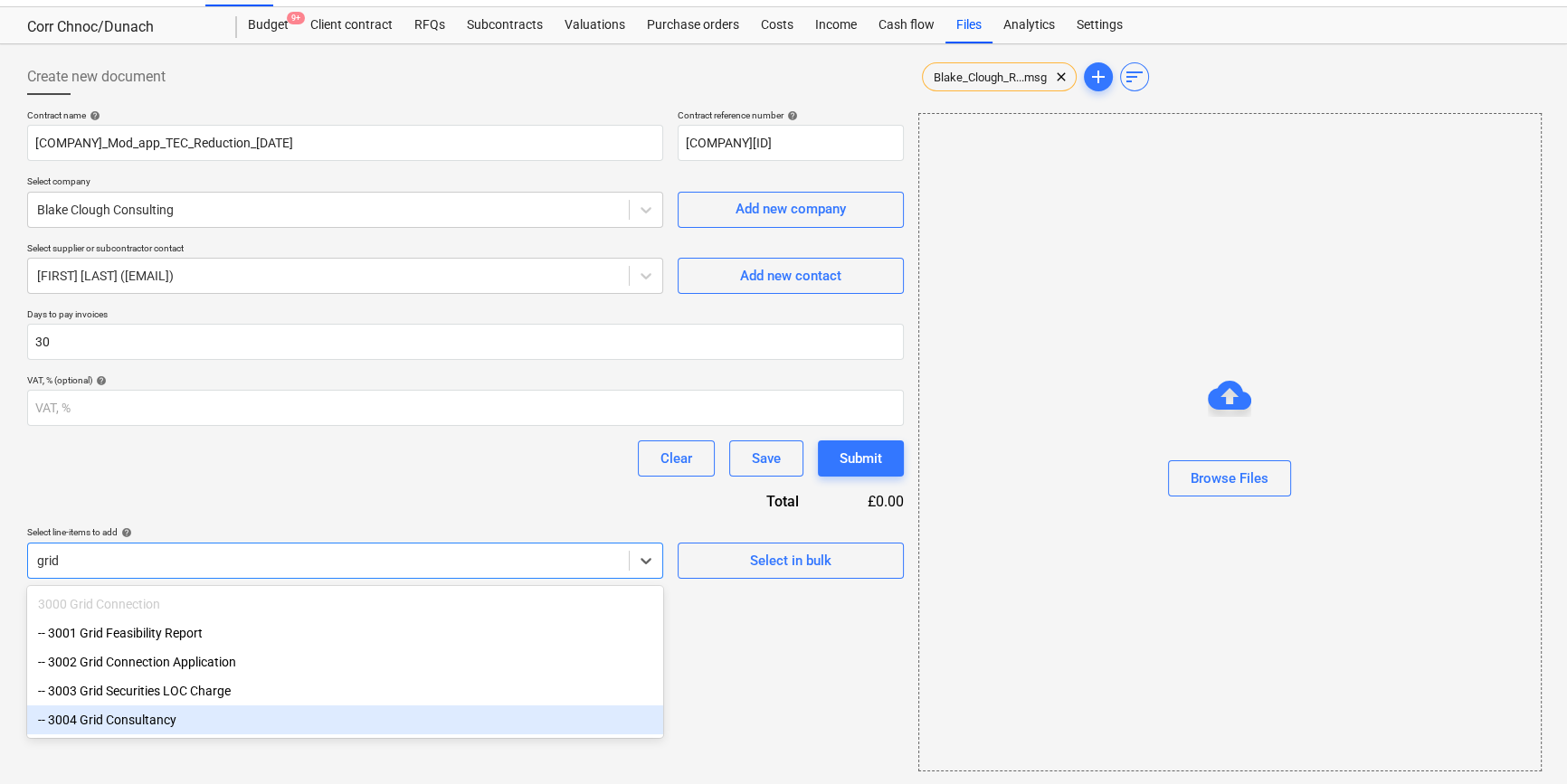 click on "--  3004 Grid Consultancy" at bounding box center [345, 720] 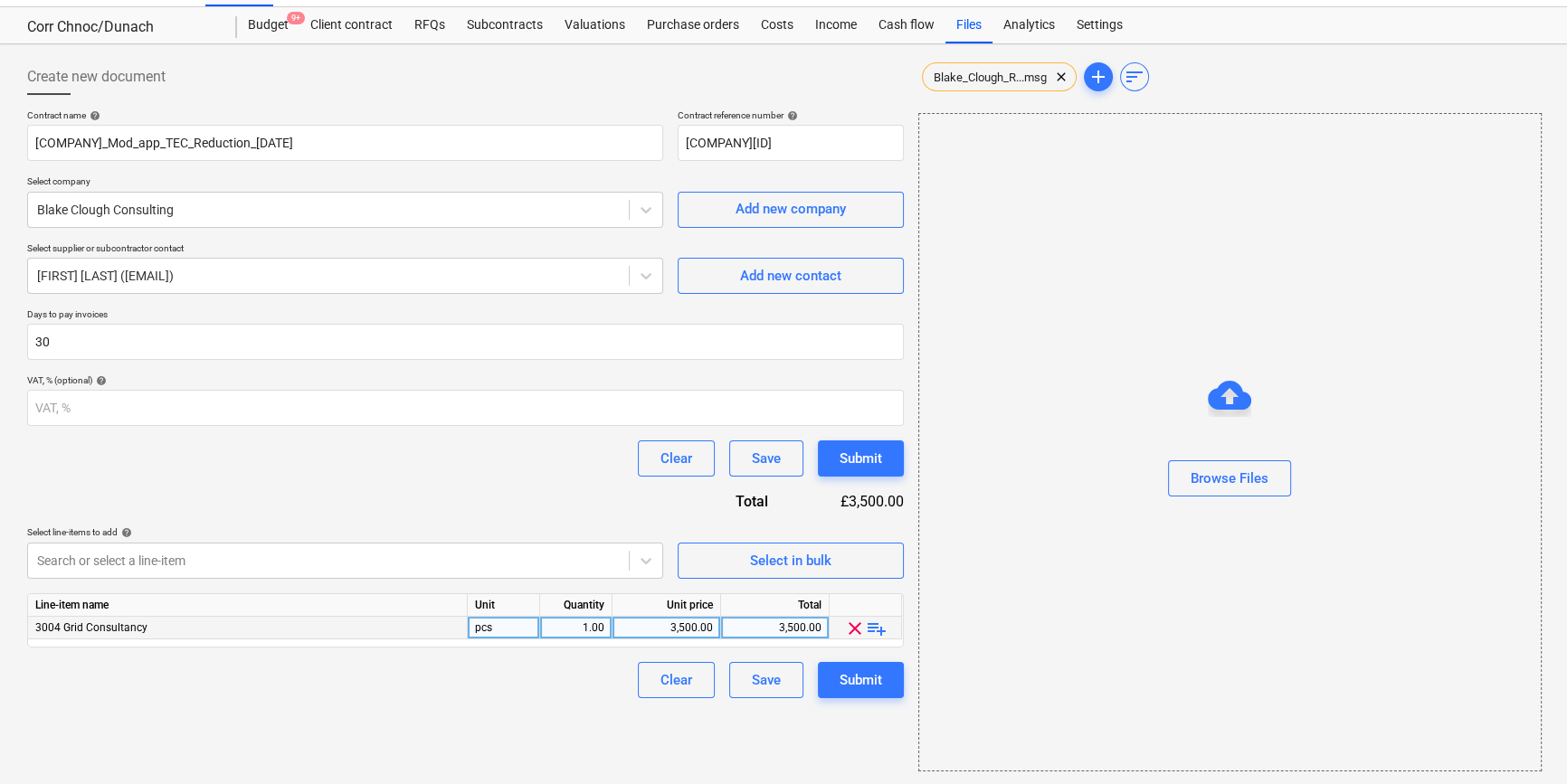 click on "3,500.00" at bounding box center [666, 628] 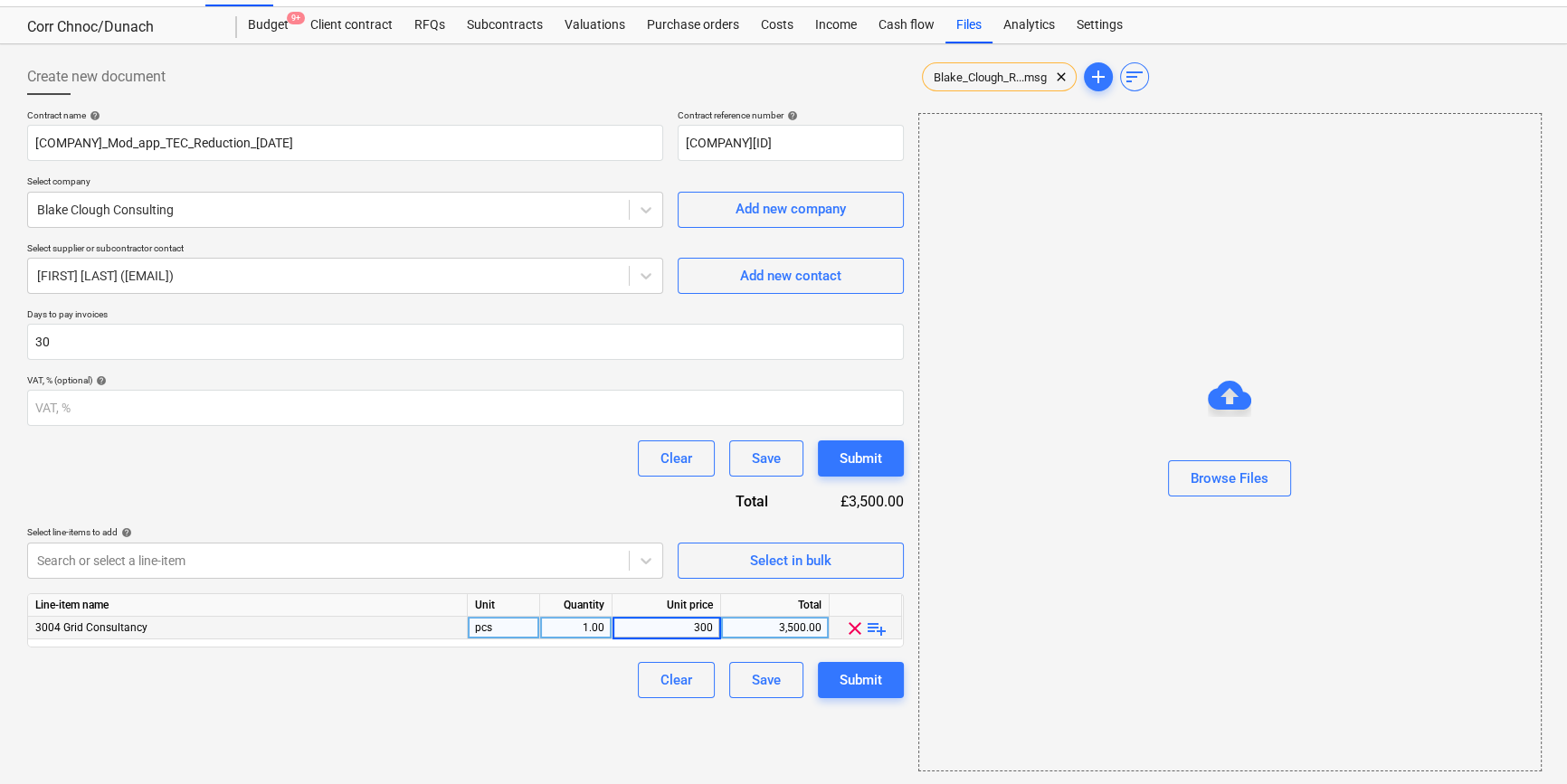 type on "3000" 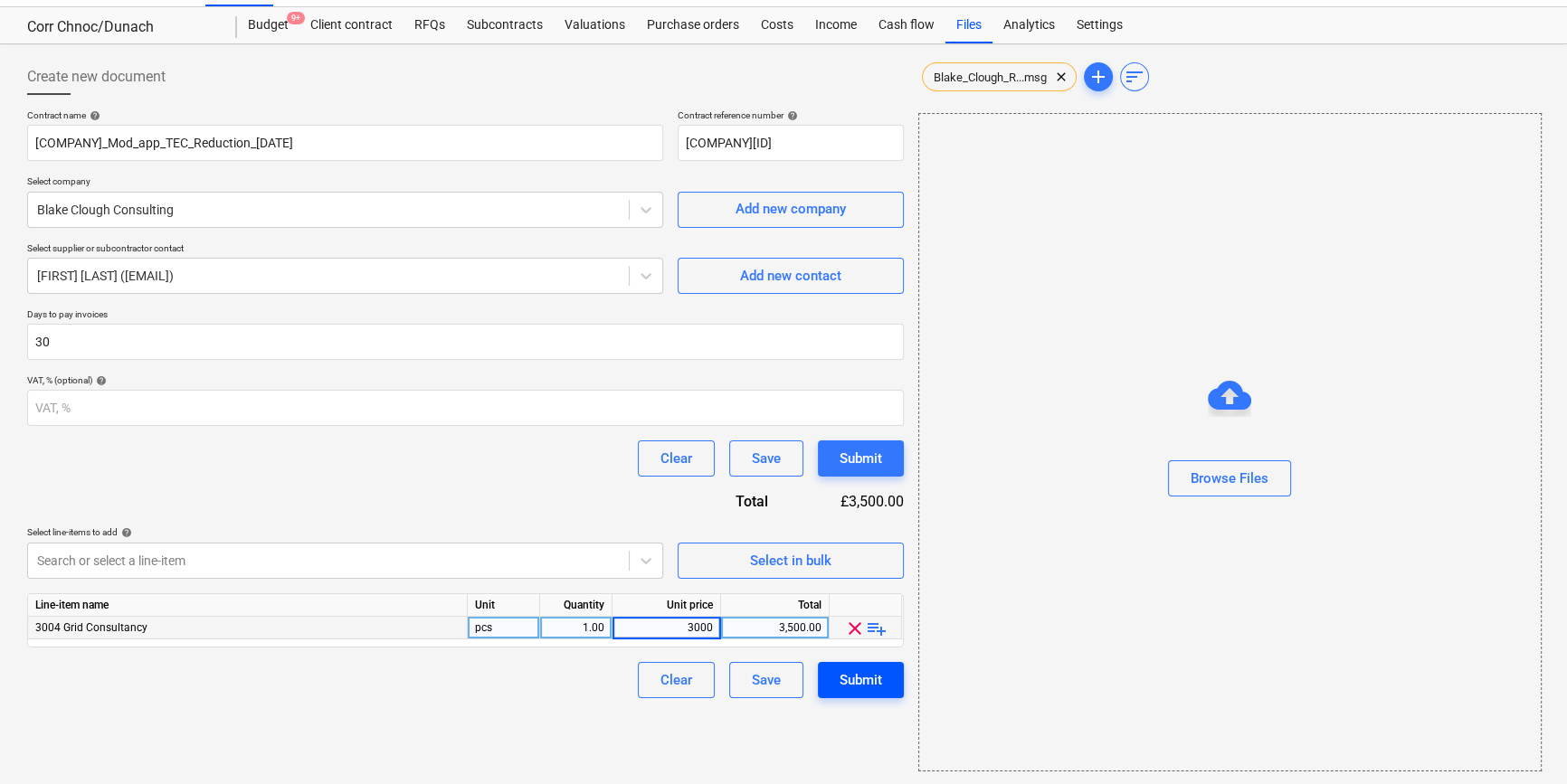 click on "Submit" at bounding box center [860, 680] 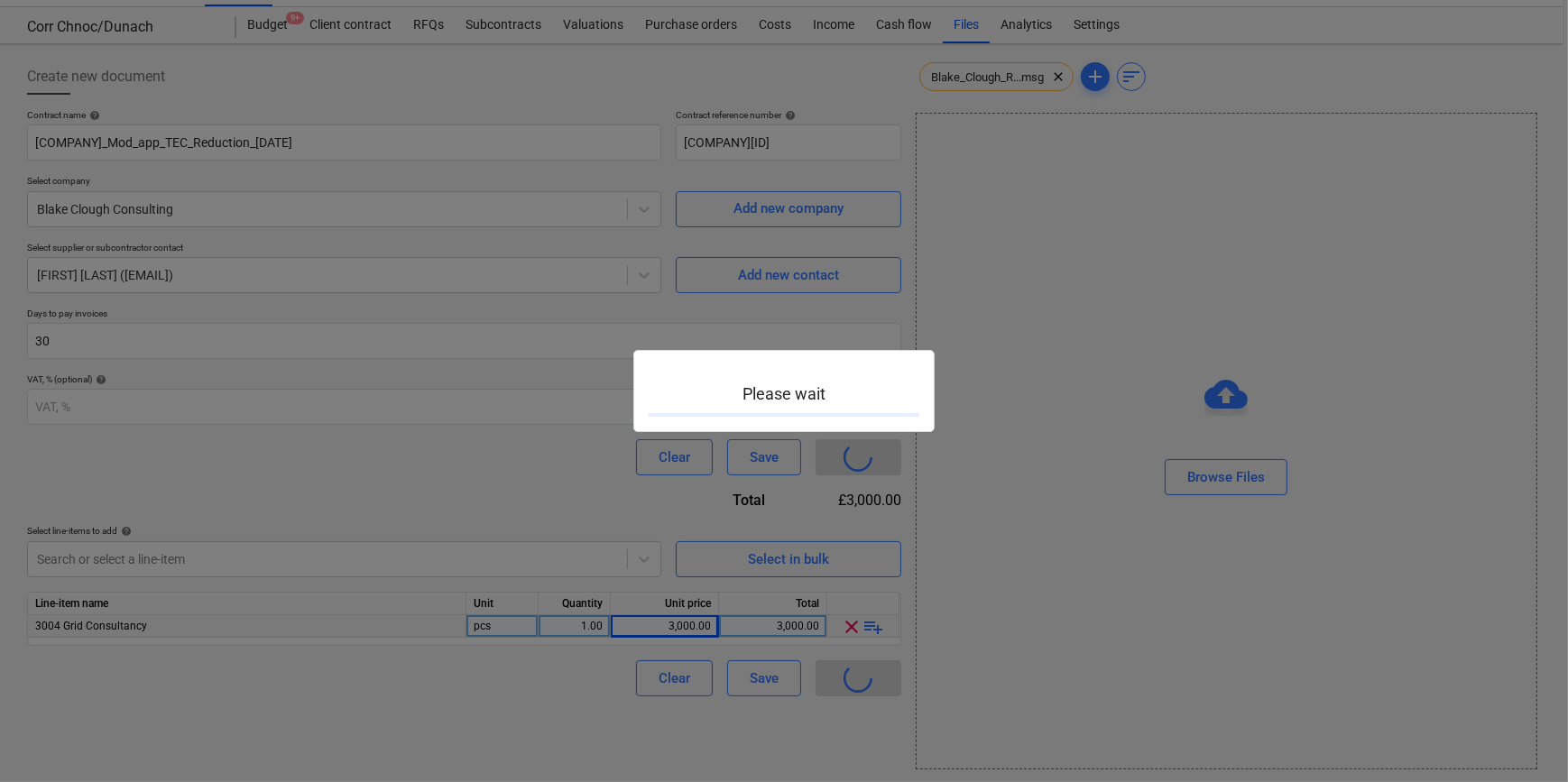 type 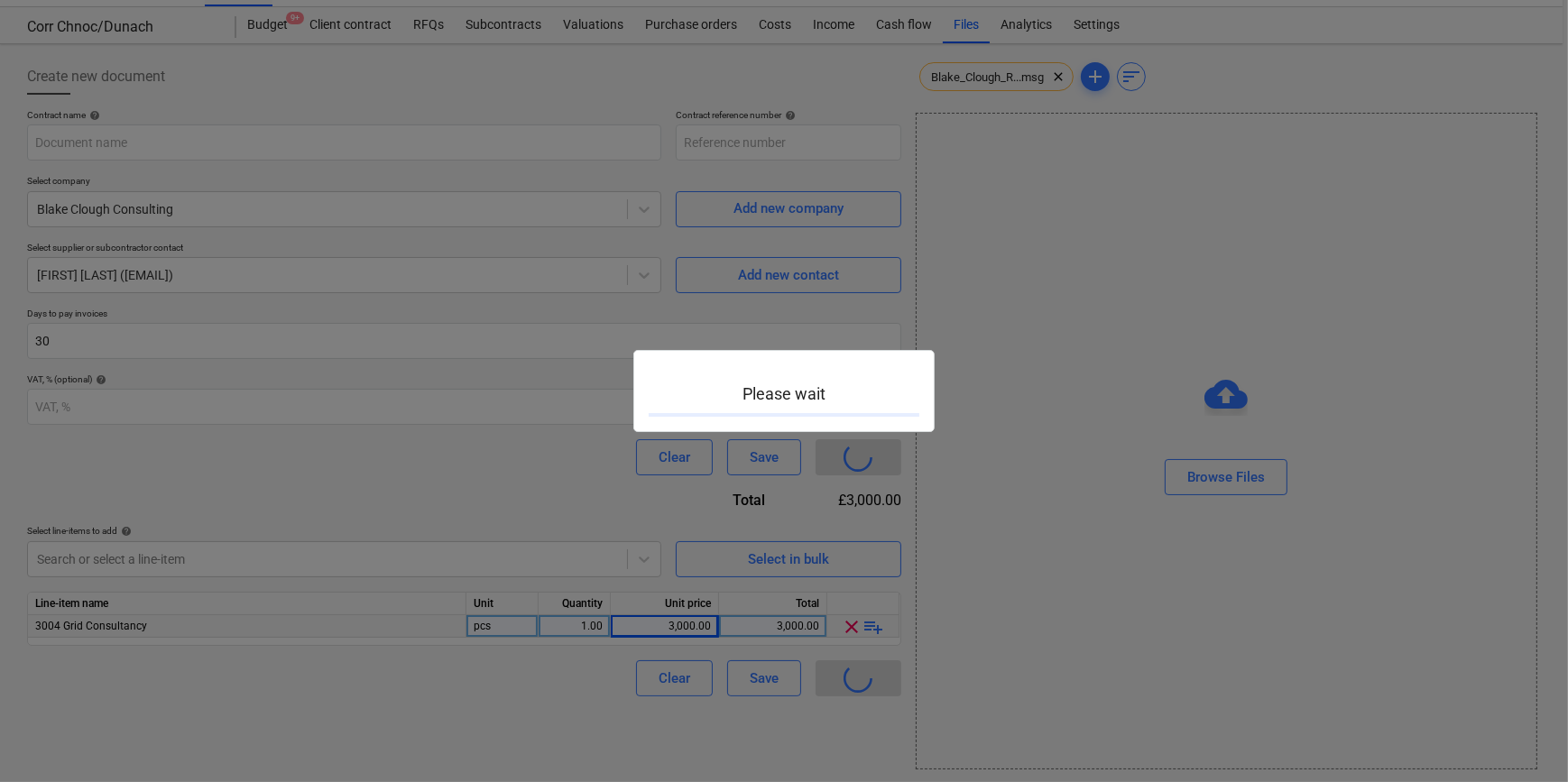 type on "[COMPANY][ID]" 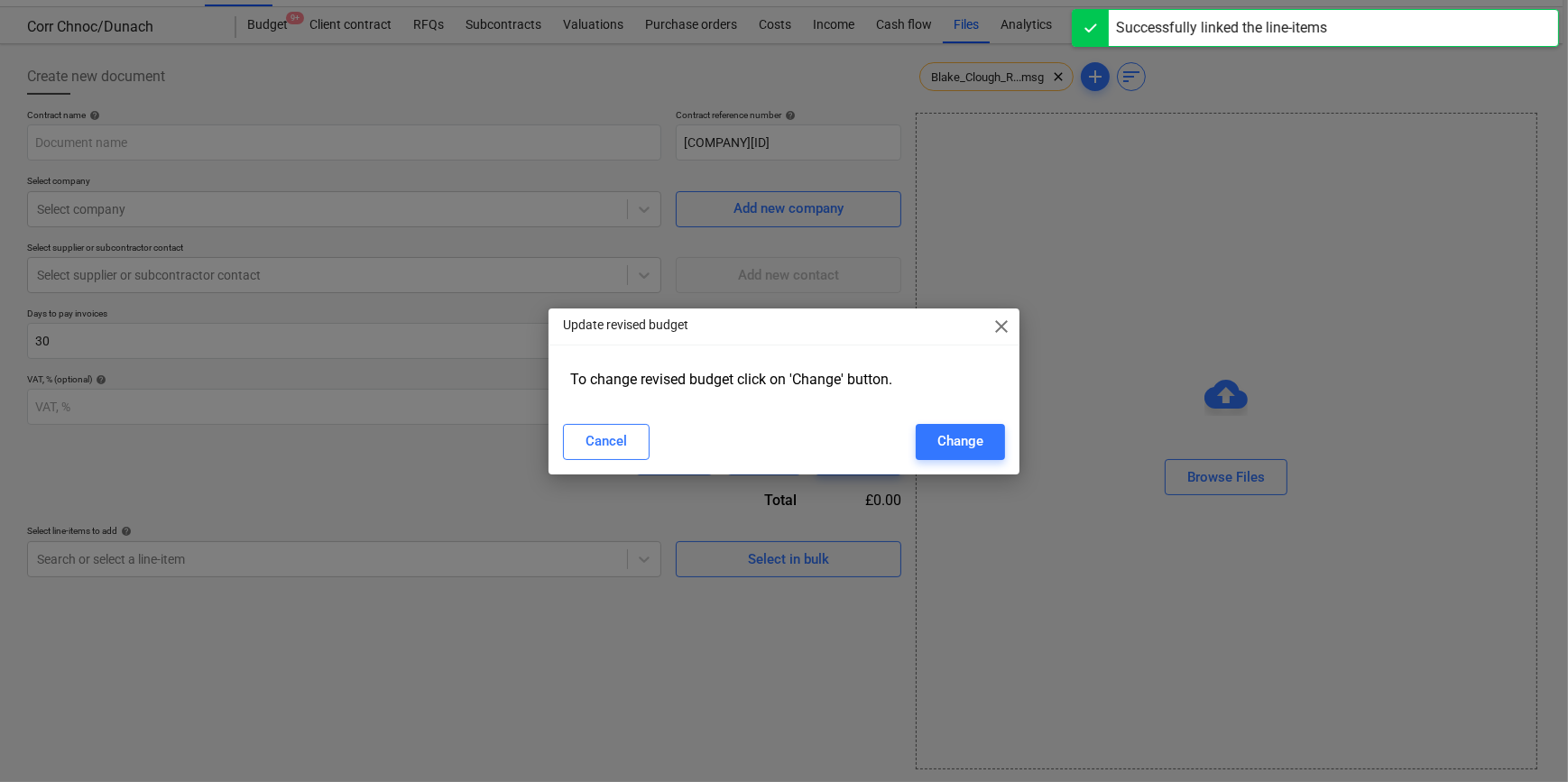 click on "close" at bounding box center [1001, 327] 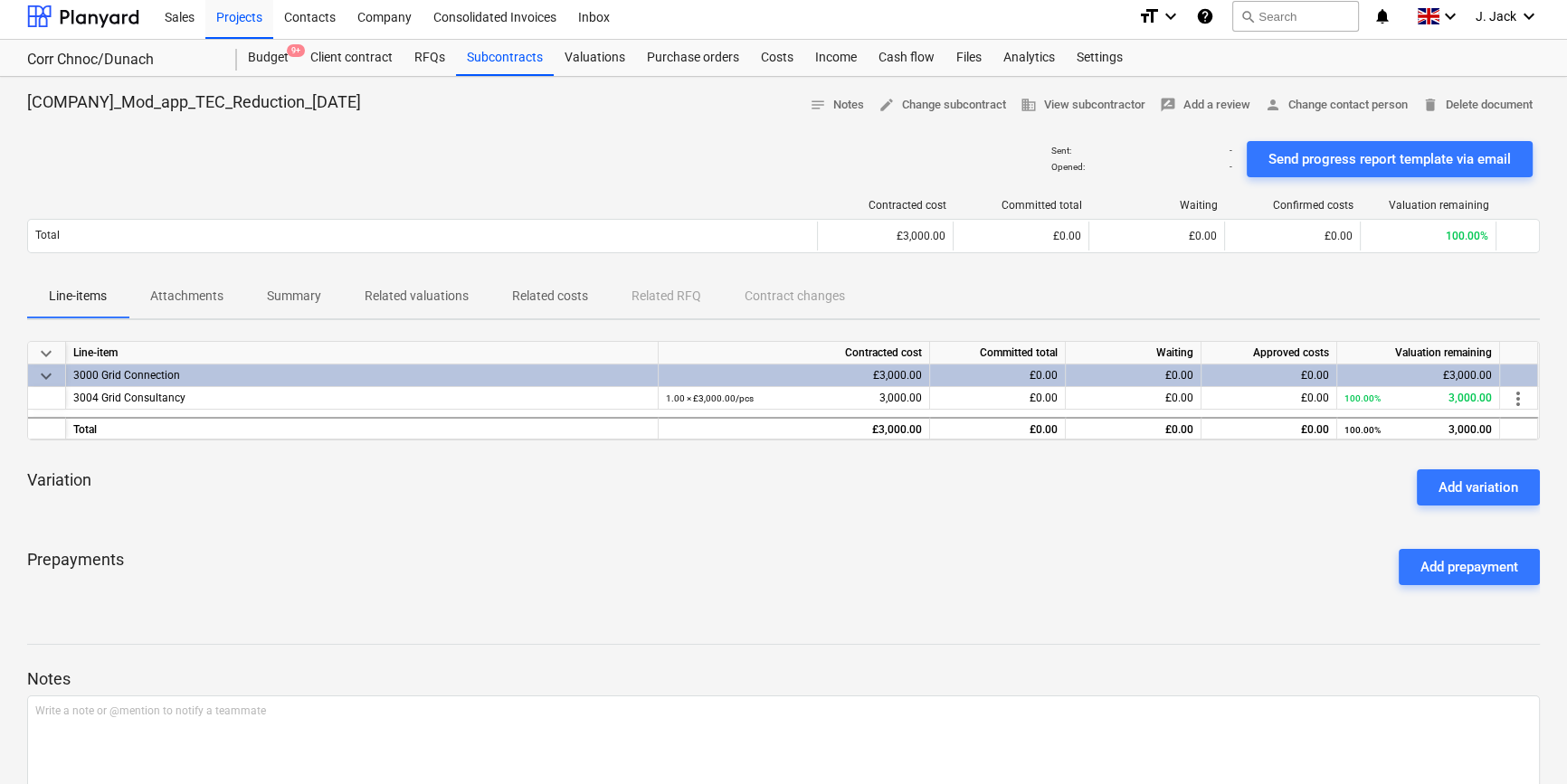 scroll, scrollTop: 0, scrollLeft: 0, axis: both 